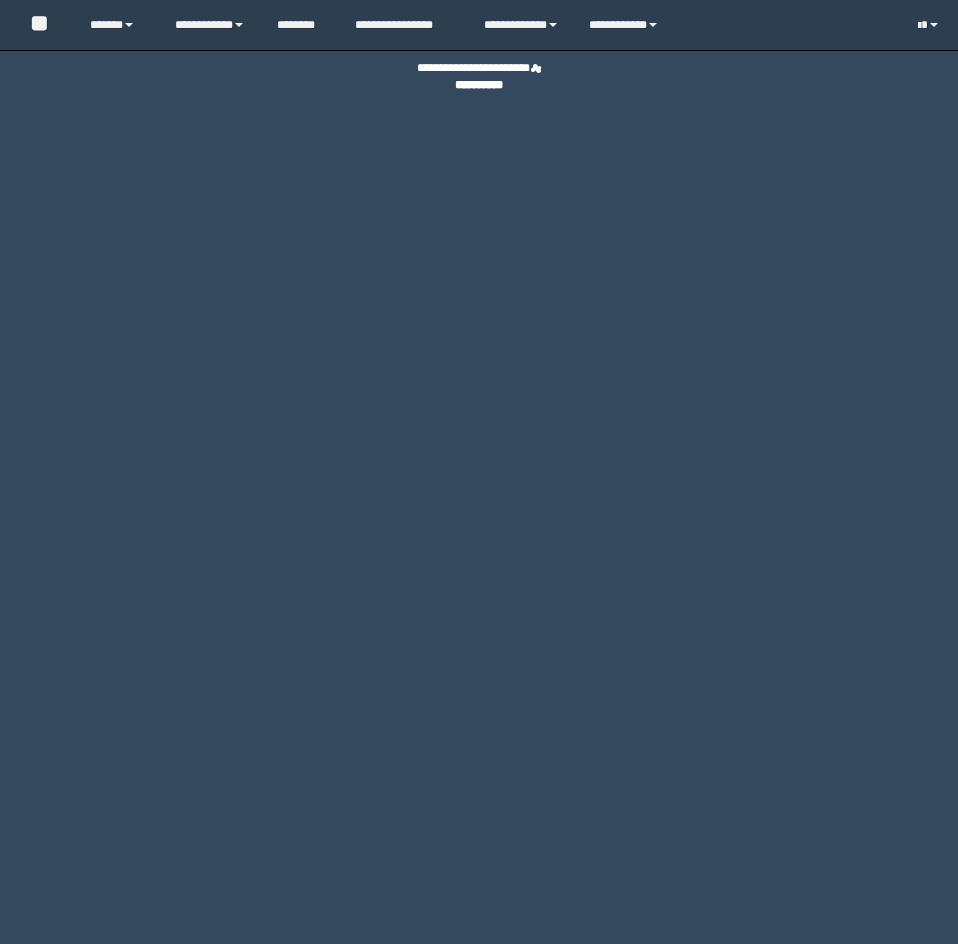 scroll, scrollTop: 0, scrollLeft: 0, axis: both 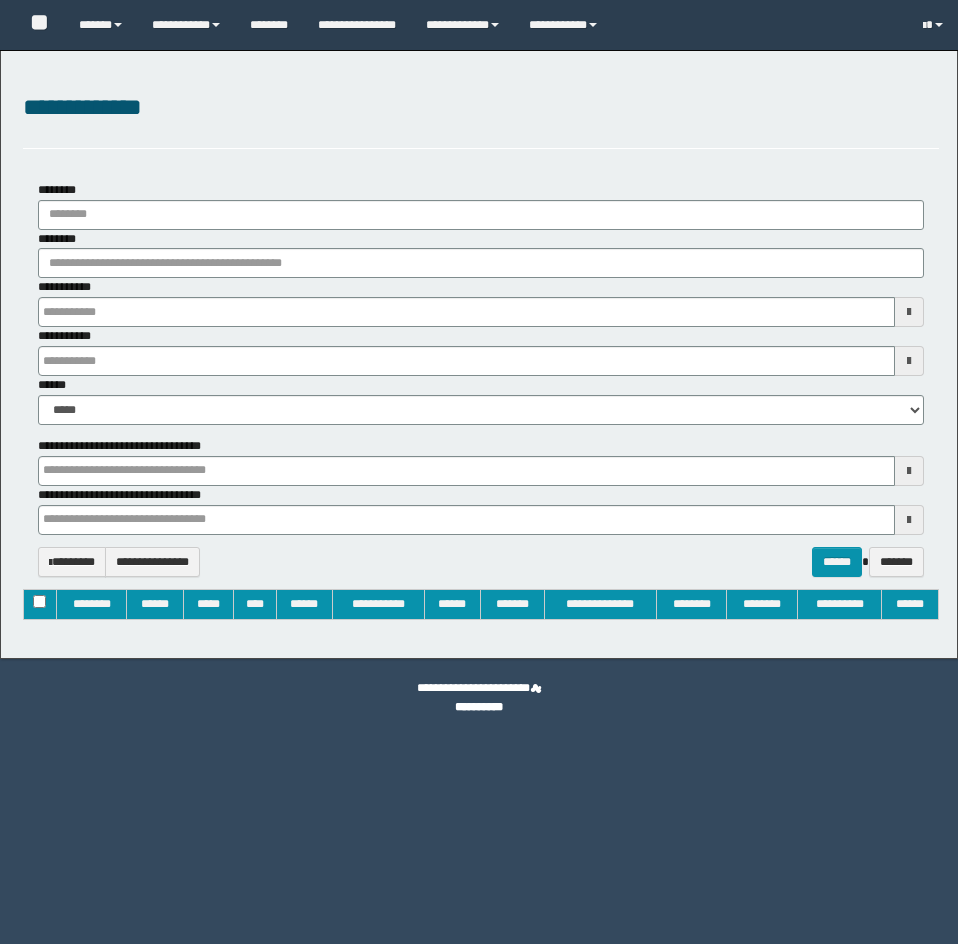 type on "**********" 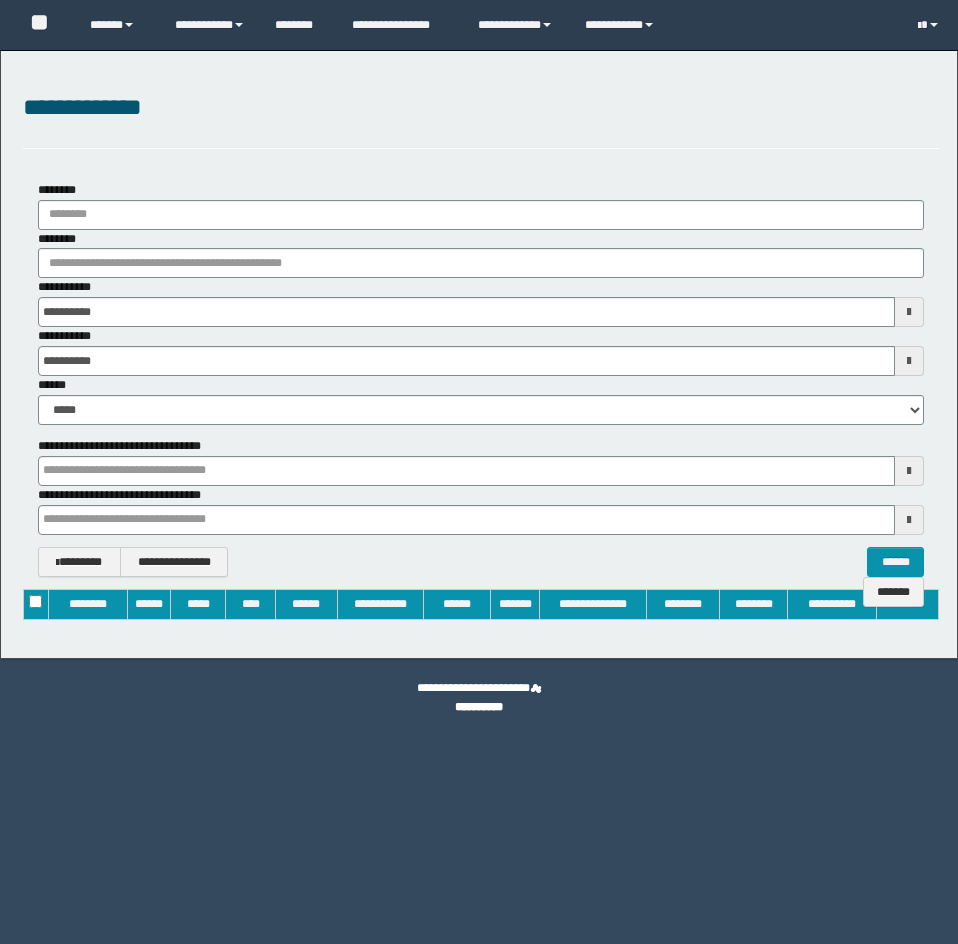 scroll, scrollTop: 0, scrollLeft: 0, axis: both 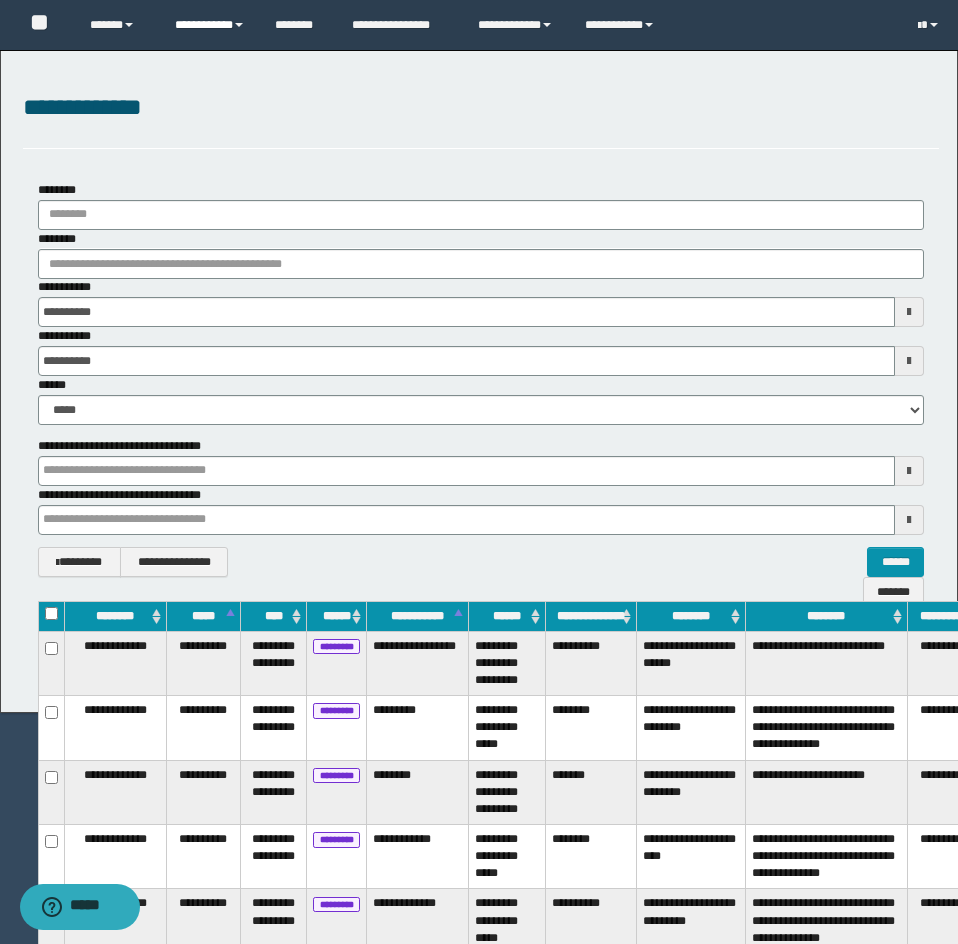 type 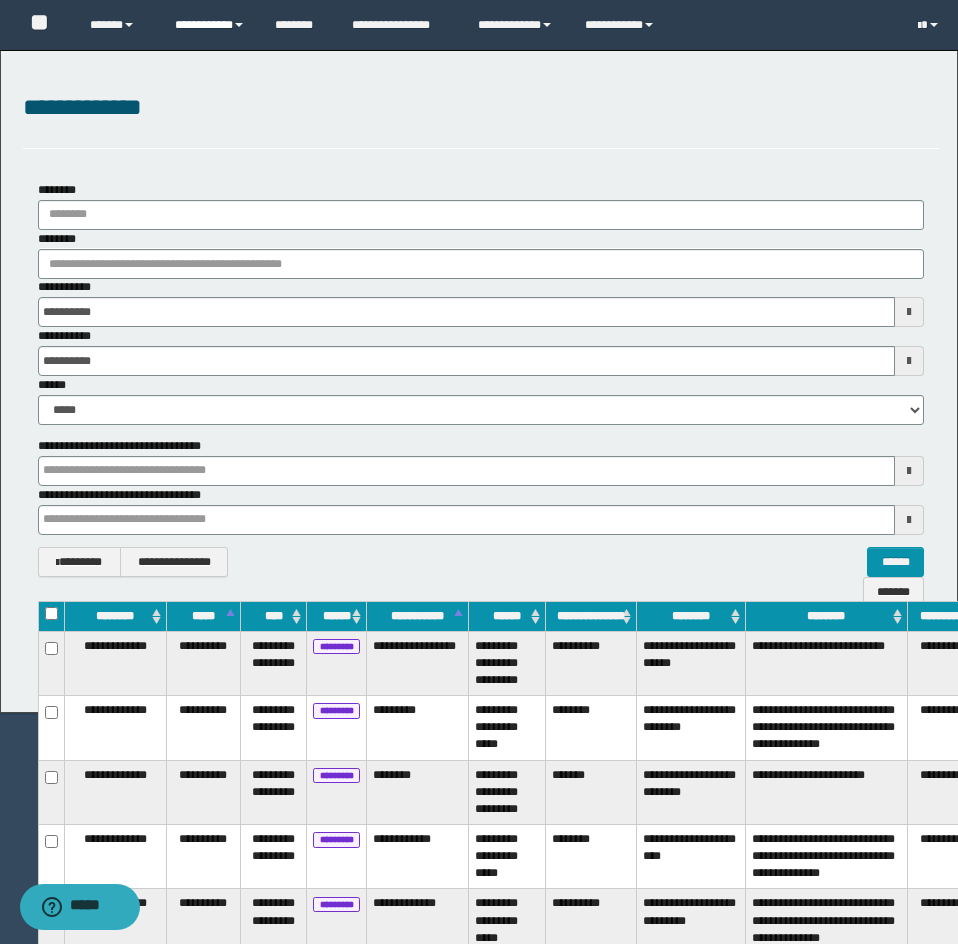 type 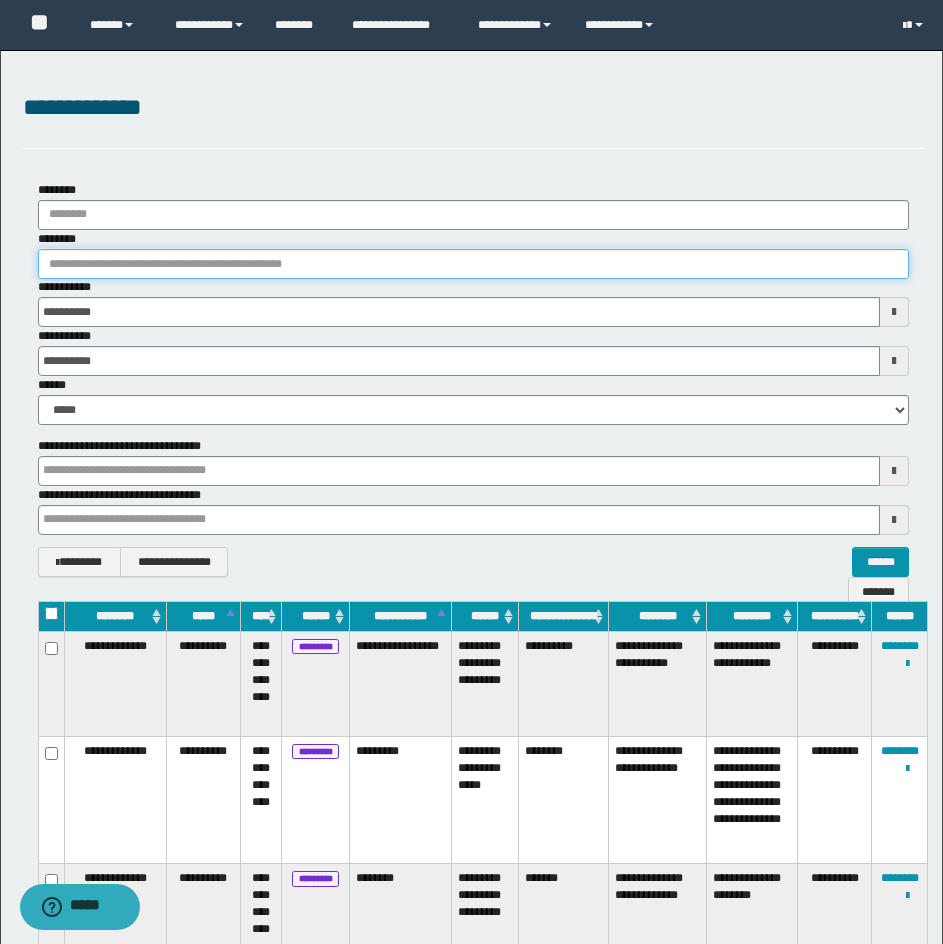 click on "********" at bounding box center [473, 264] 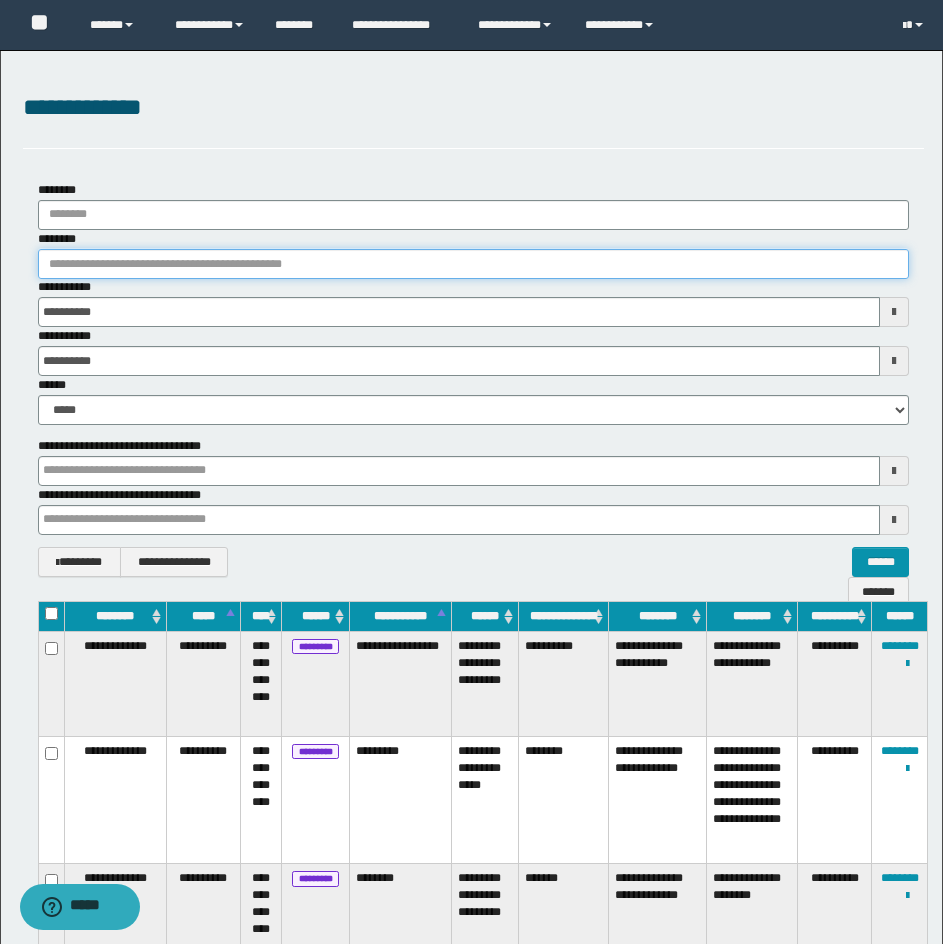 paste on "********" 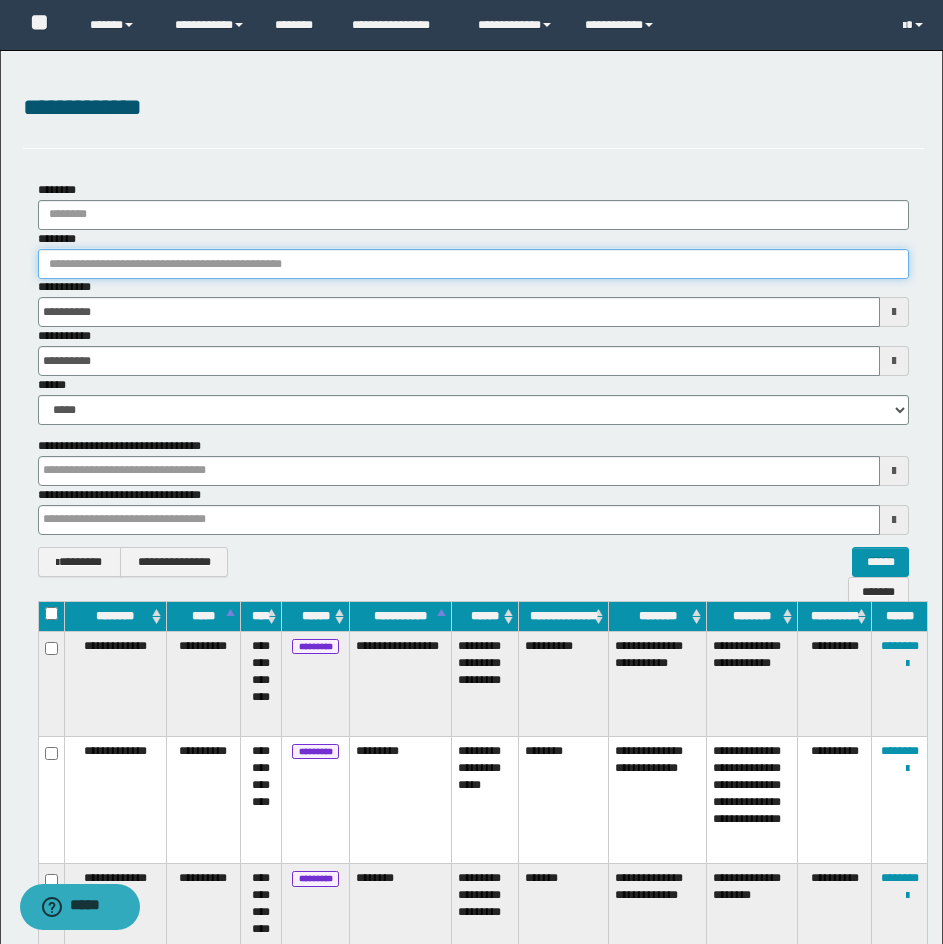 type on "********" 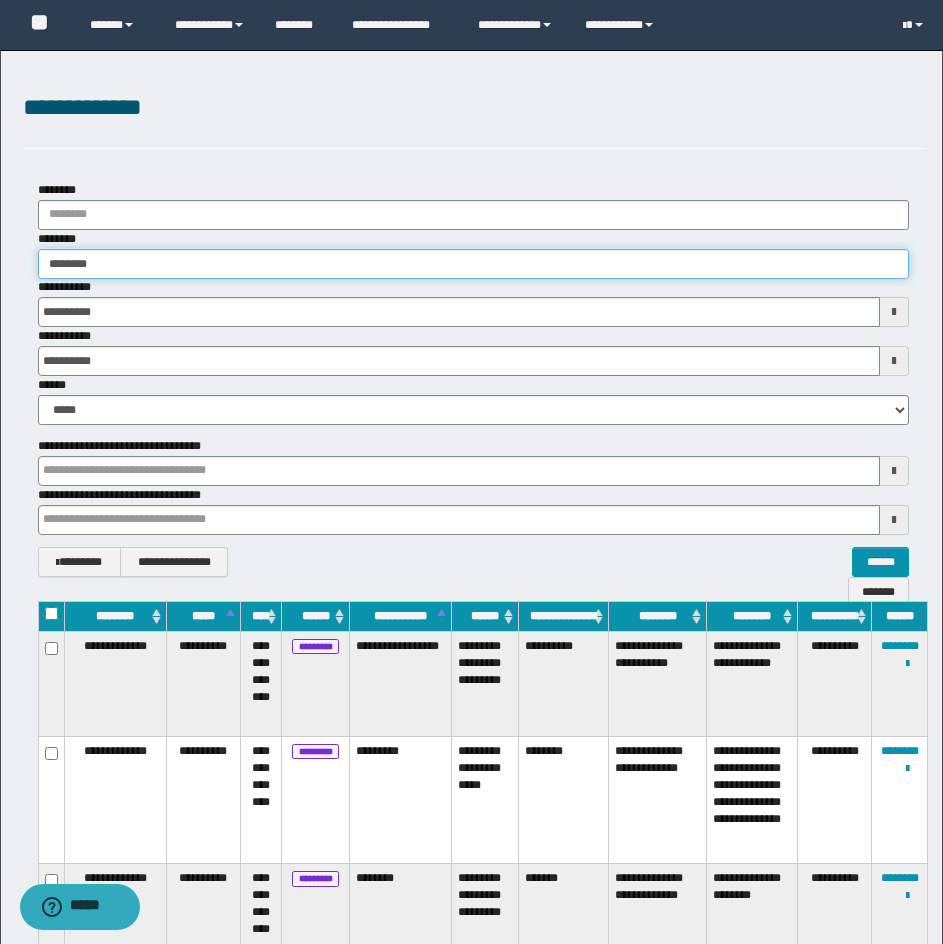 type on "********" 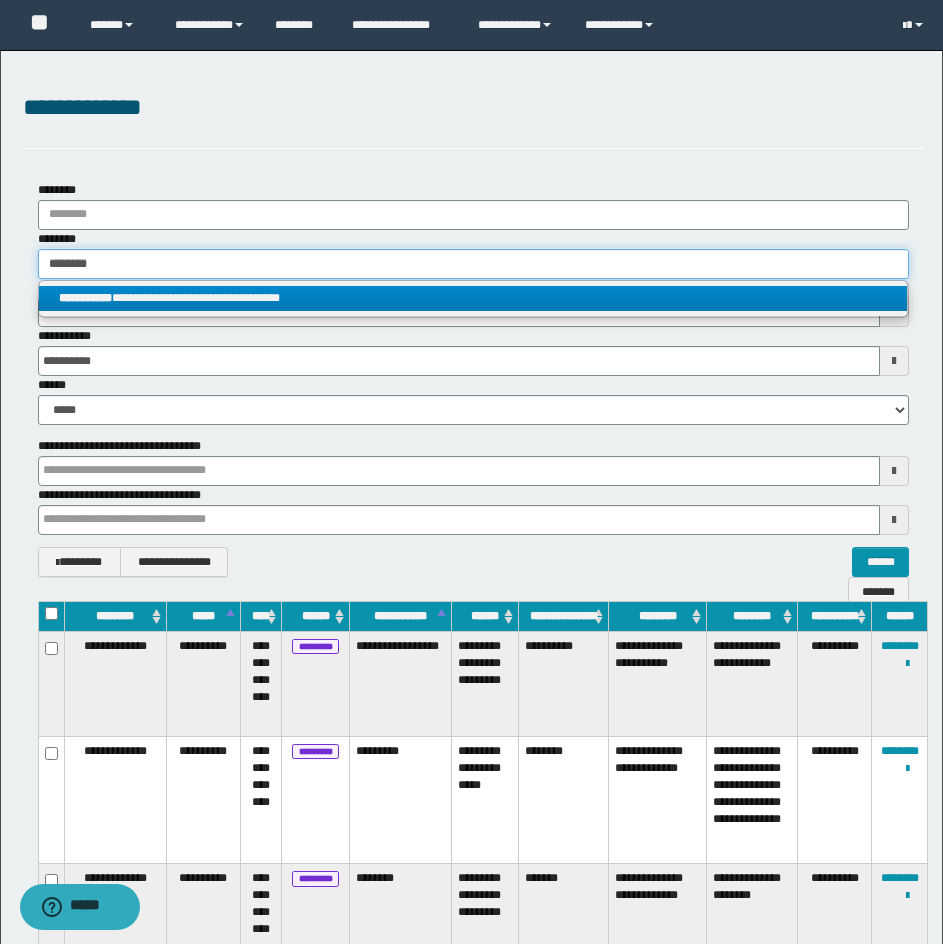 type on "********" 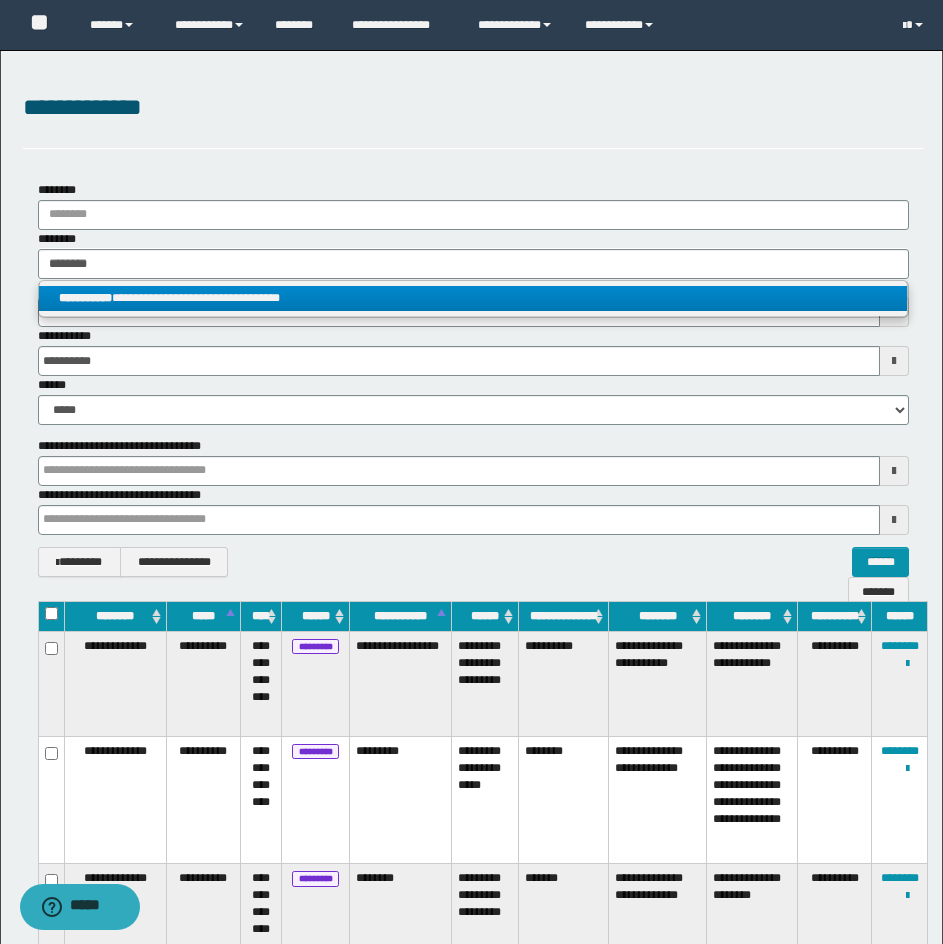 click on "**********" at bounding box center [473, 298] 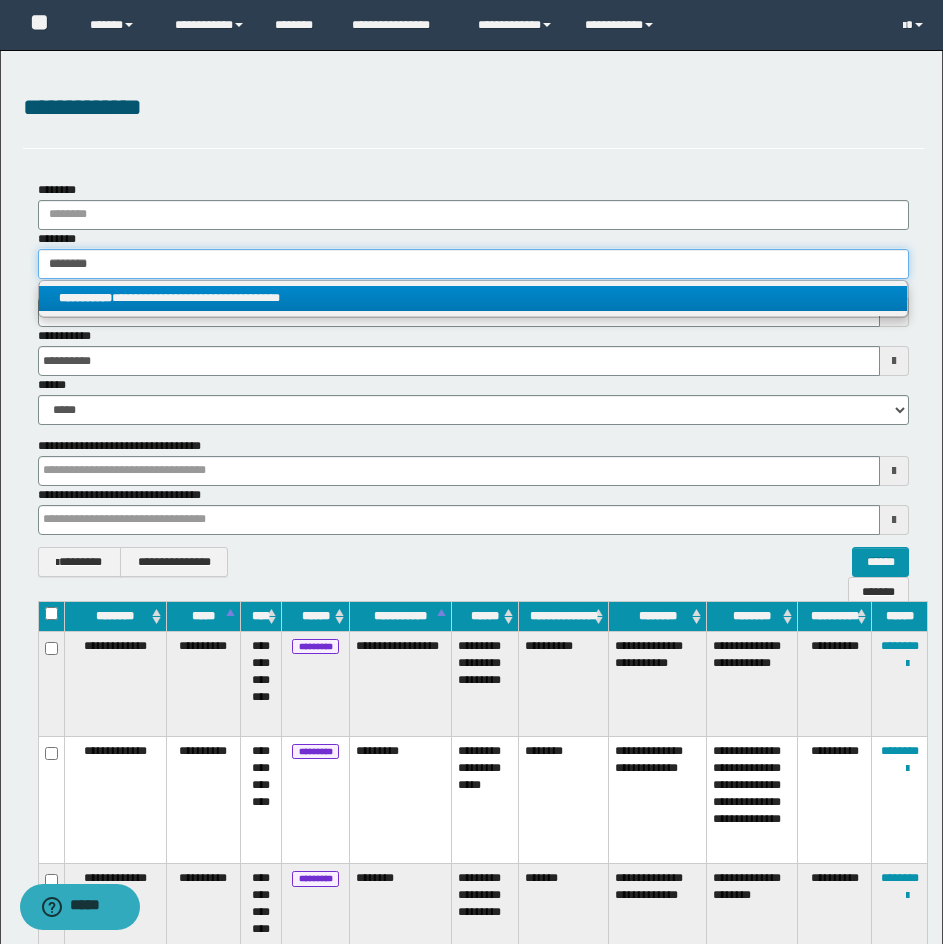 type 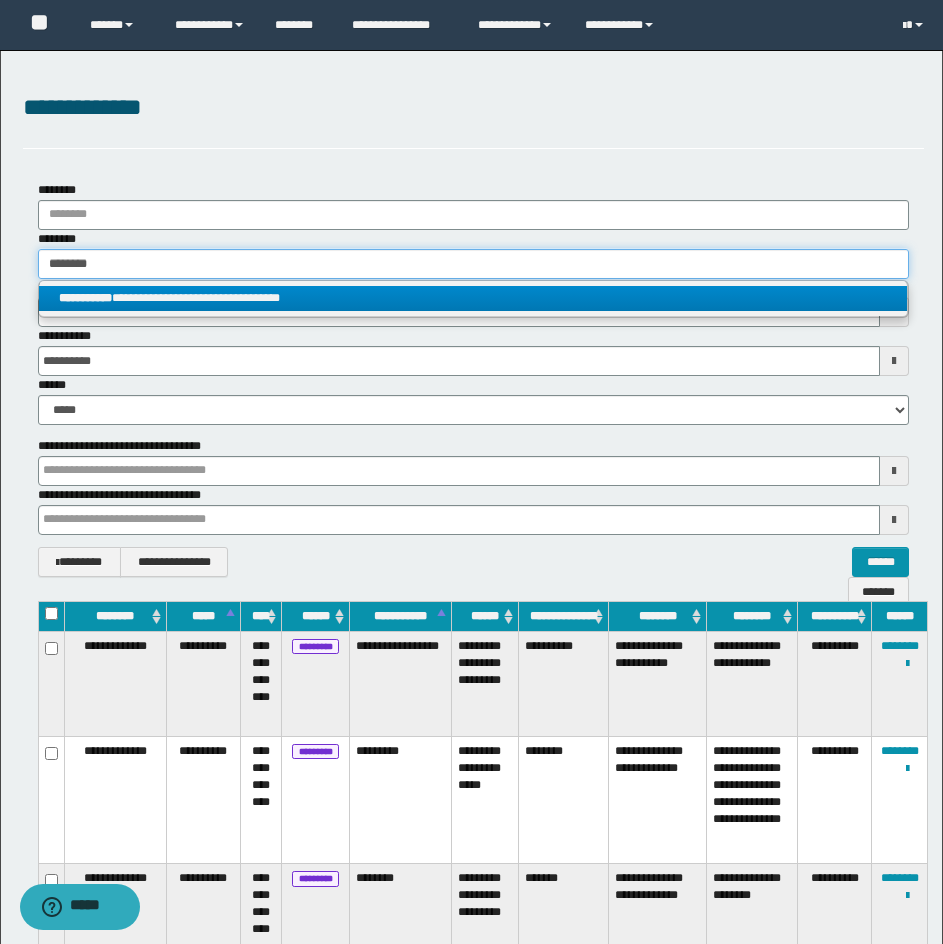 type 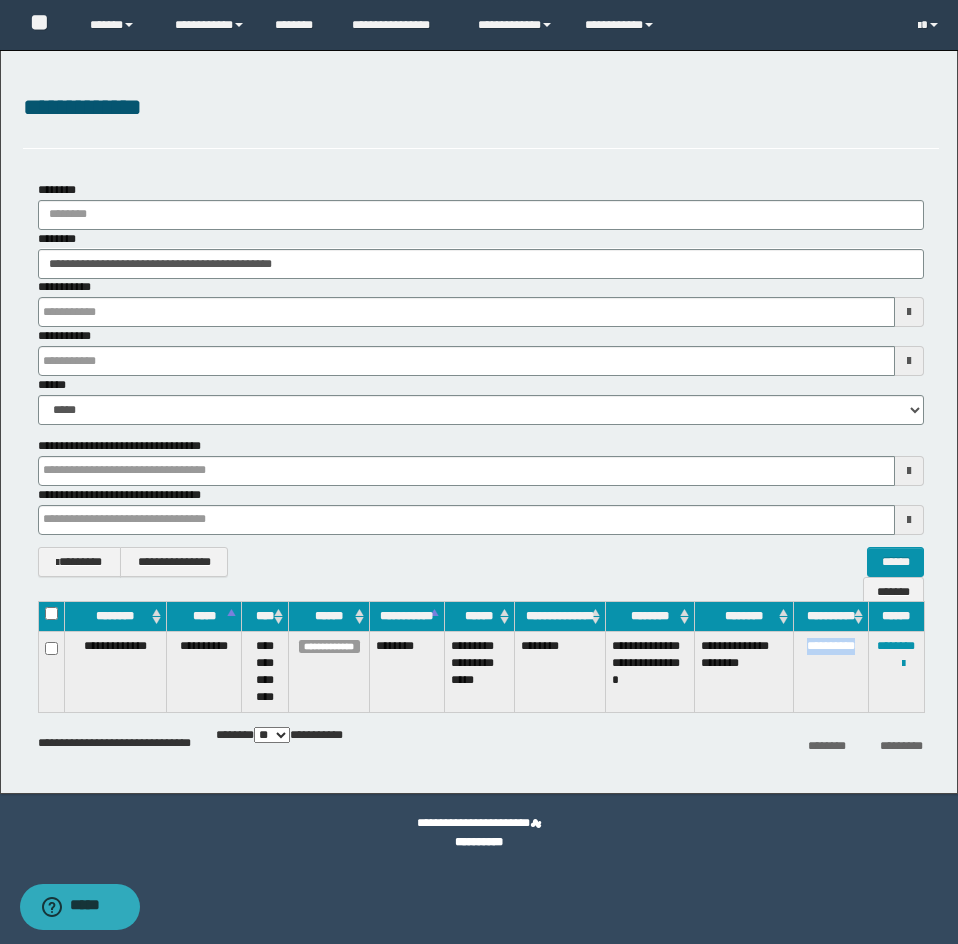 drag, startPoint x: 799, startPoint y: 645, endPoint x: 862, endPoint y: 650, distance: 63.1981 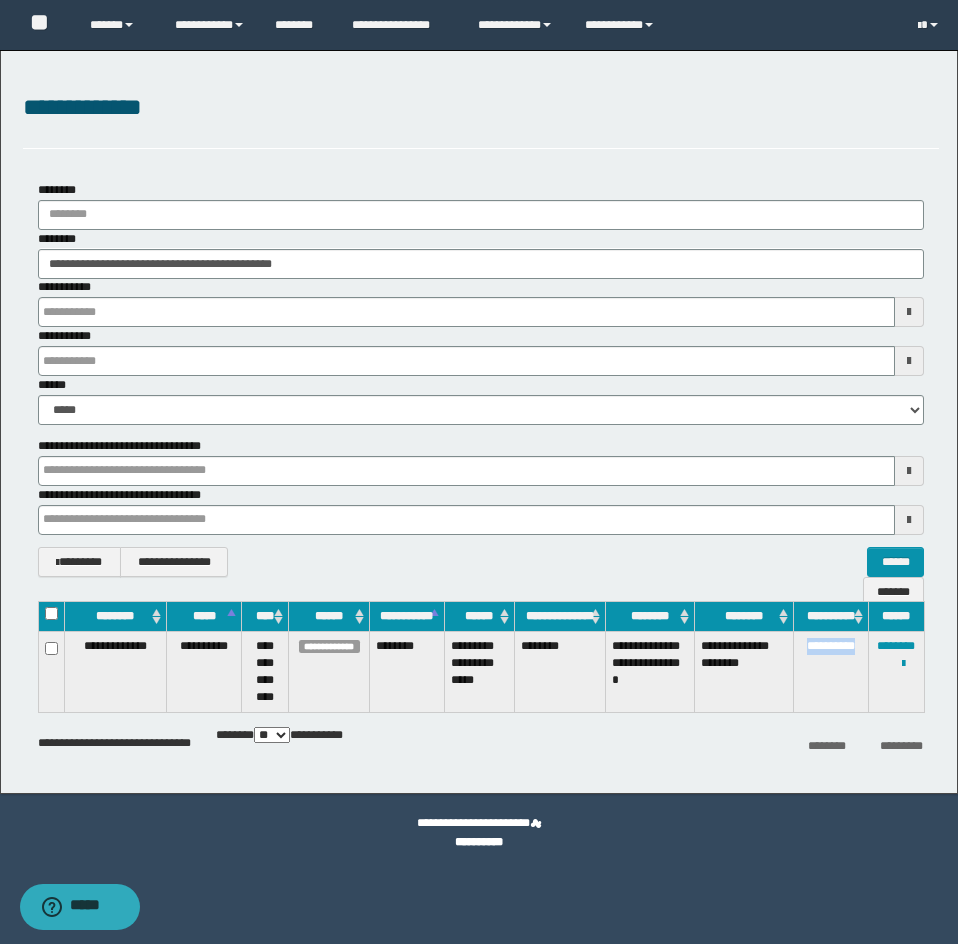 click on "**********" at bounding box center [830, 672] 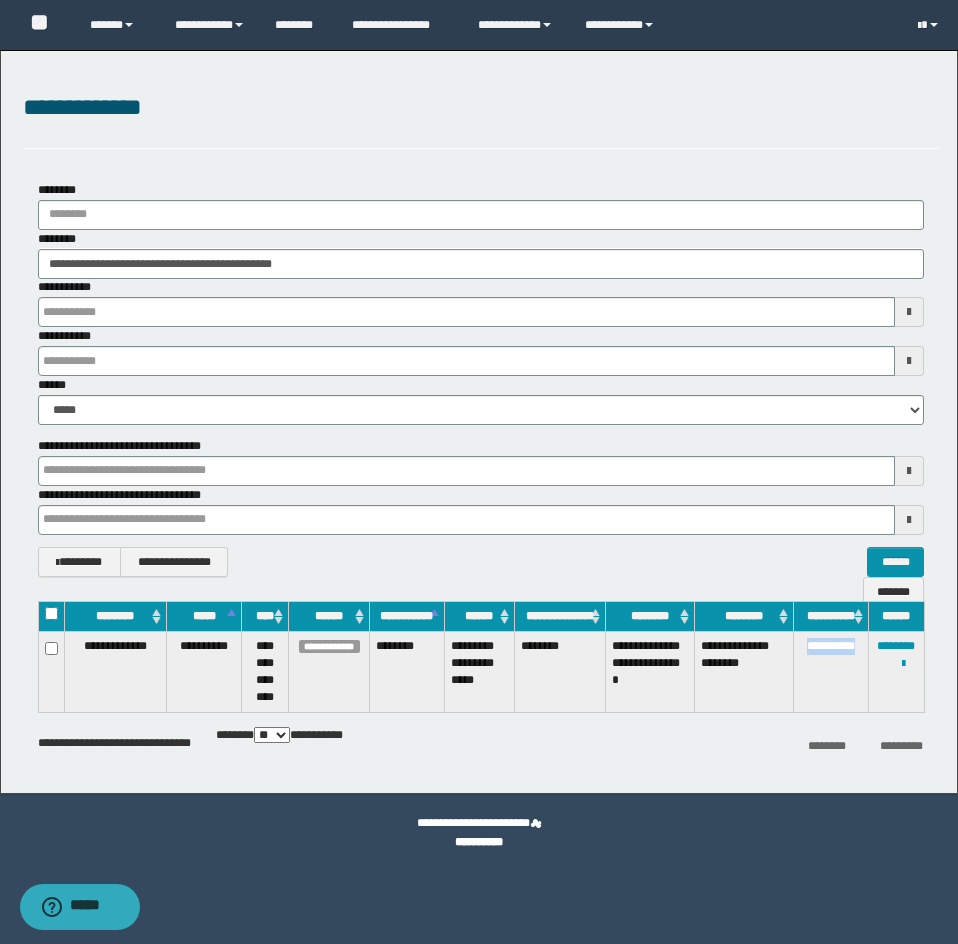 copy on "**********" 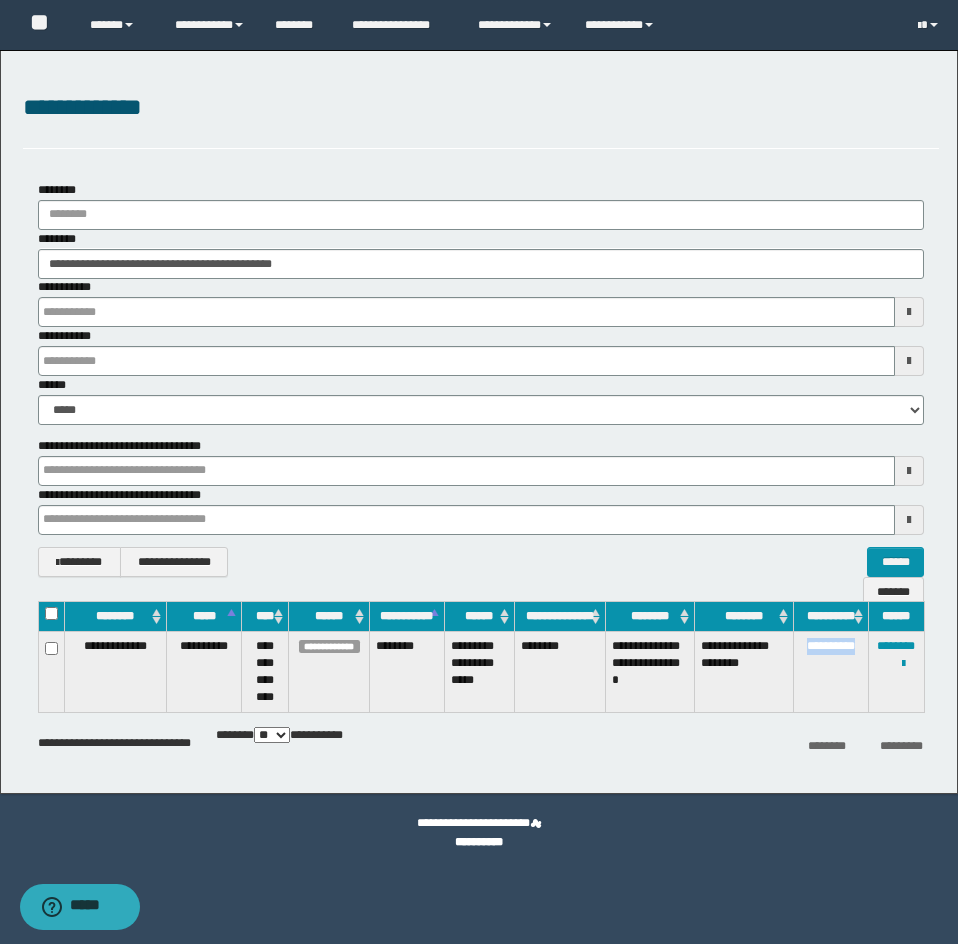 type 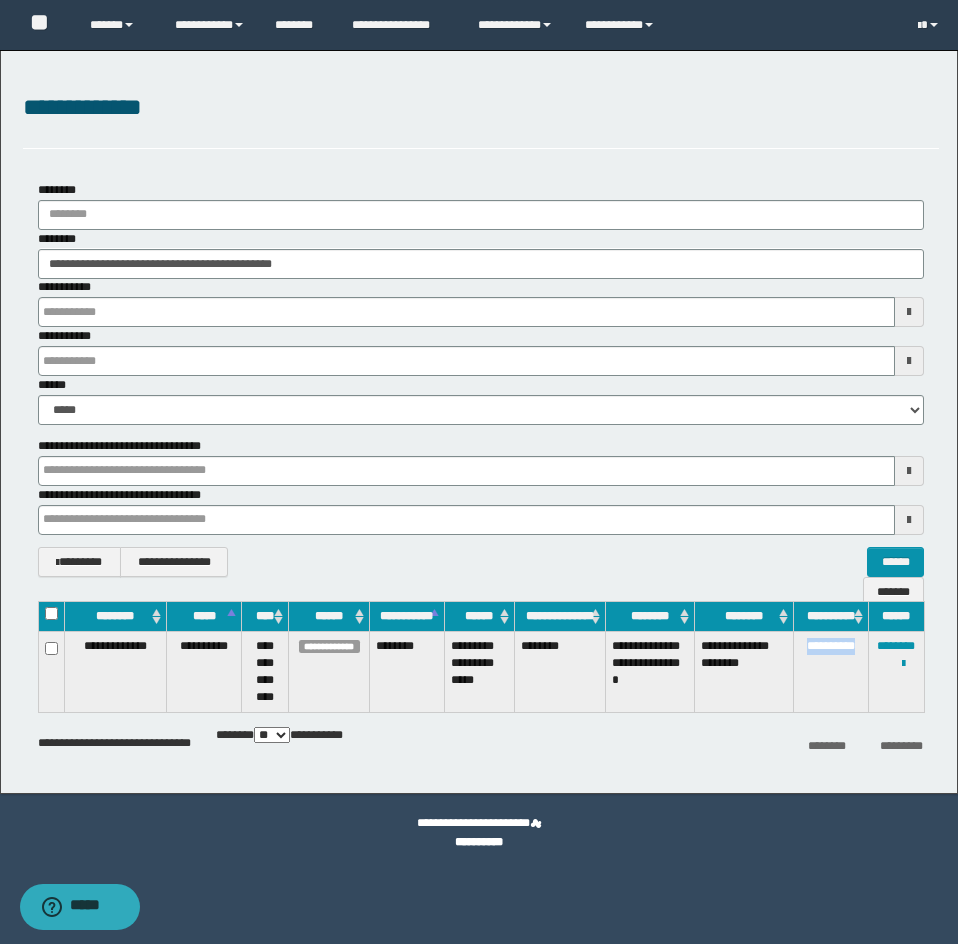 type 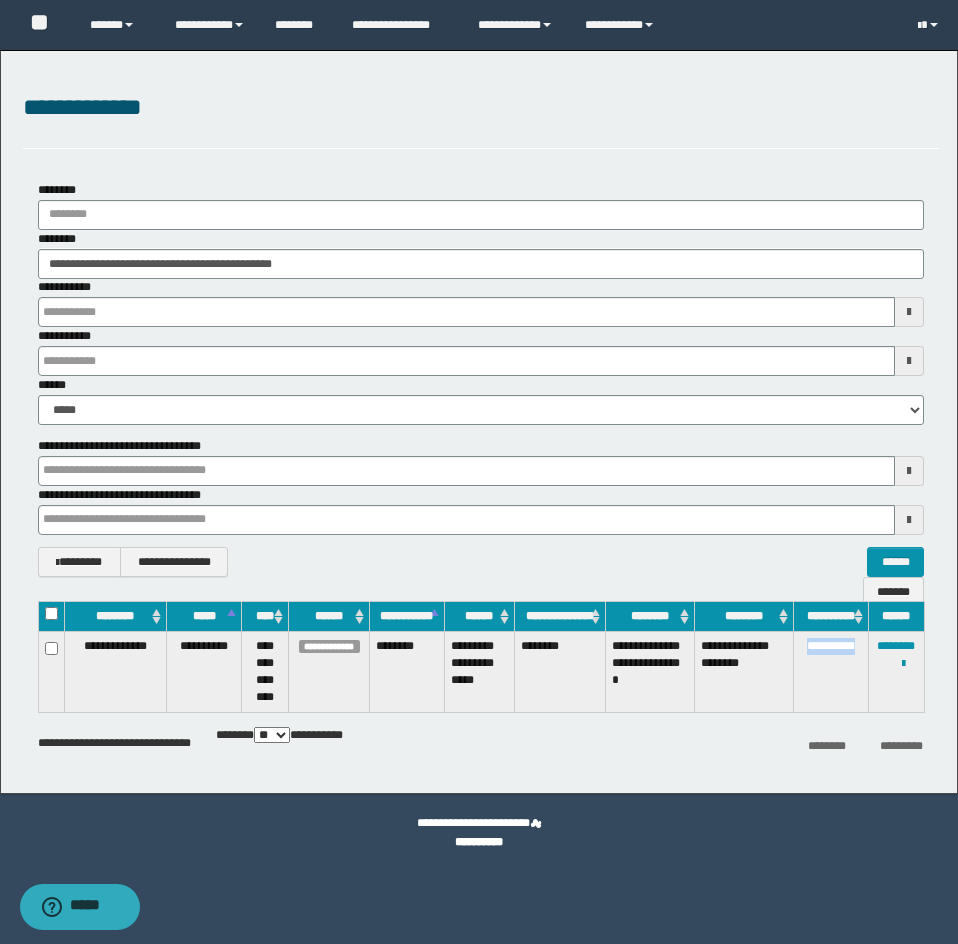 type 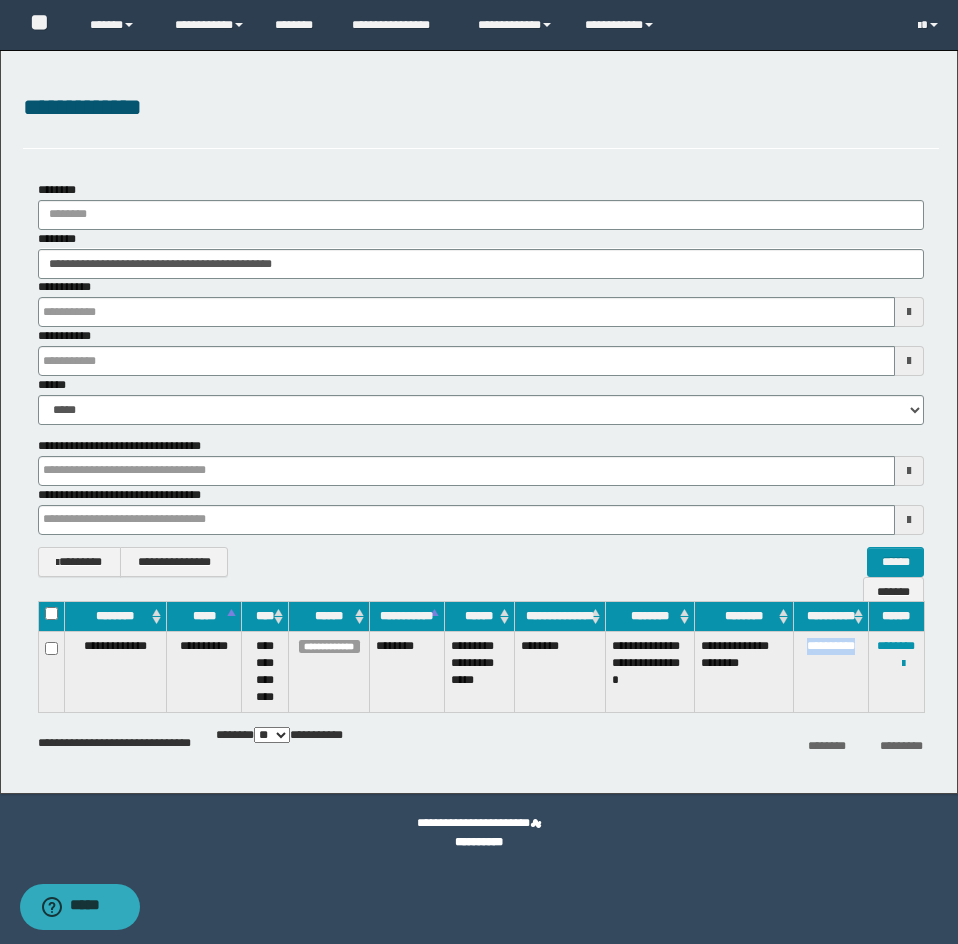 type 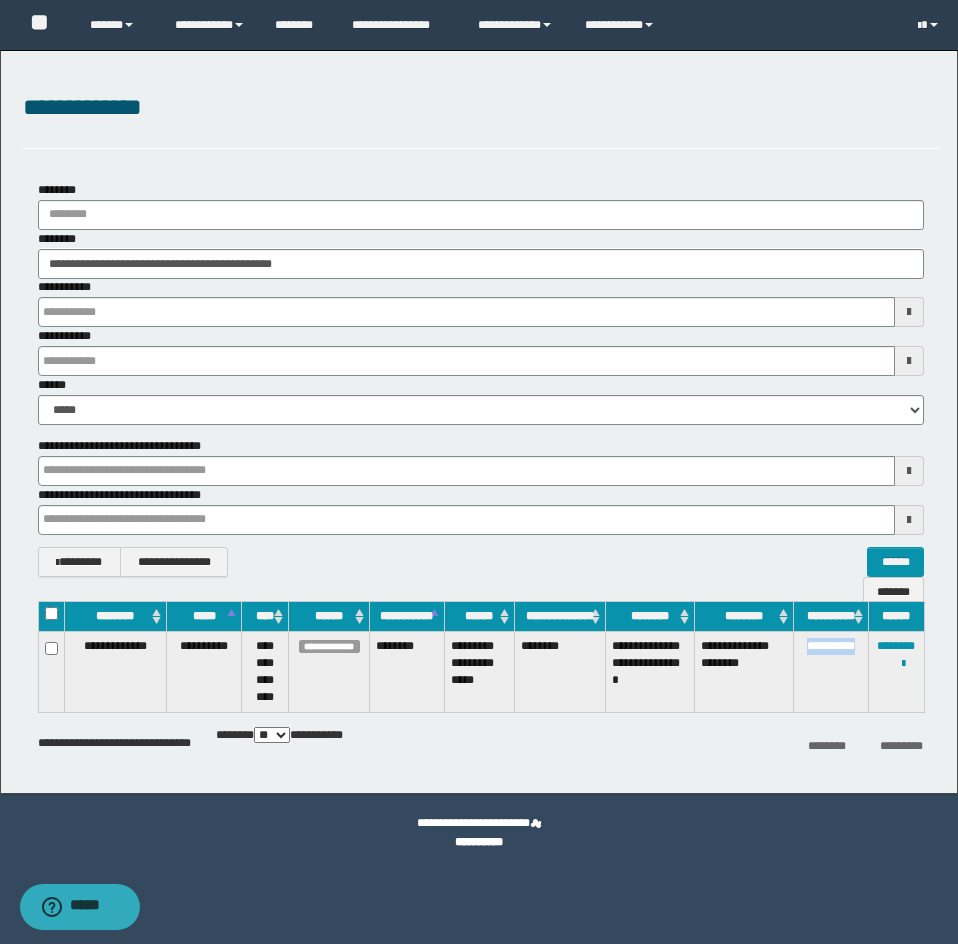 type 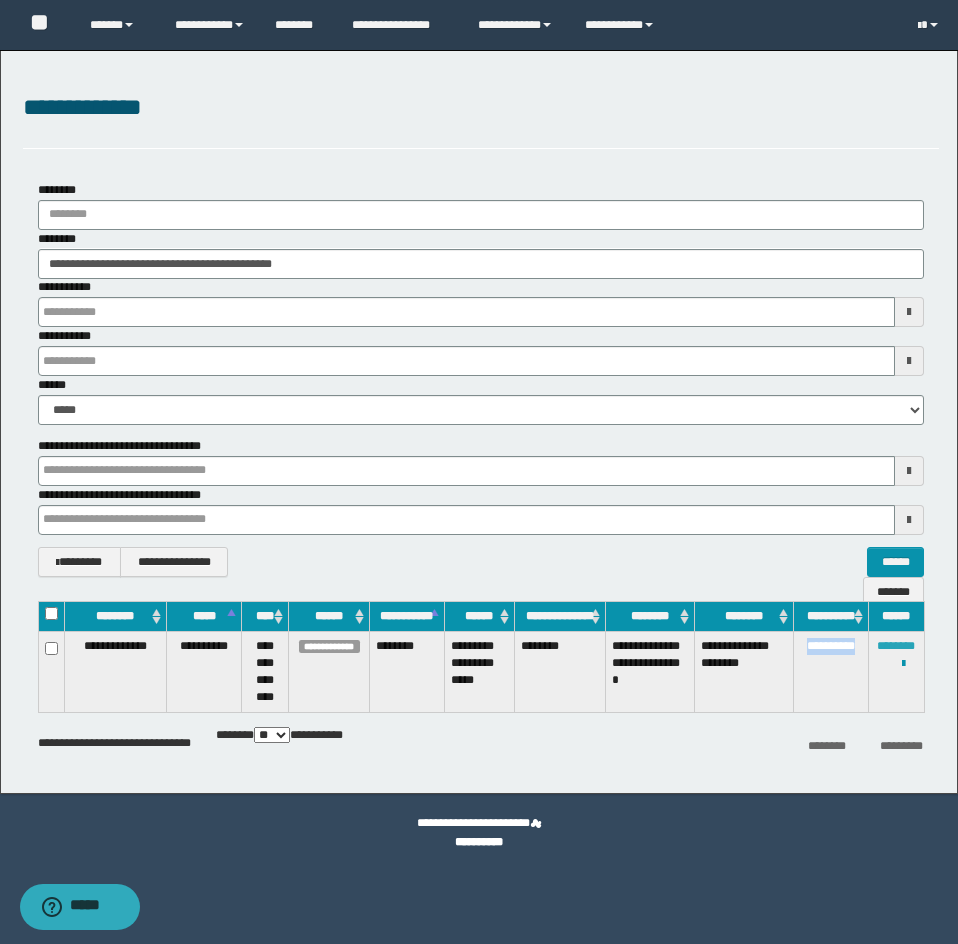 click on "********" at bounding box center (896, 646) 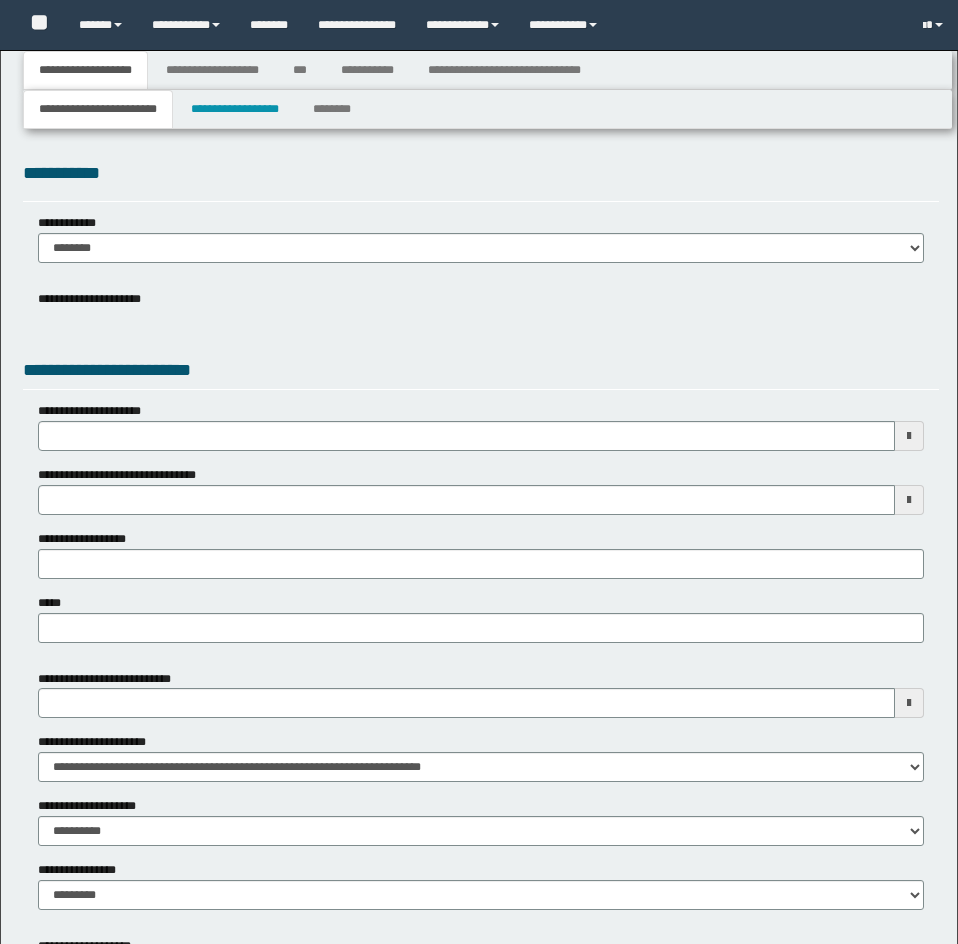 type 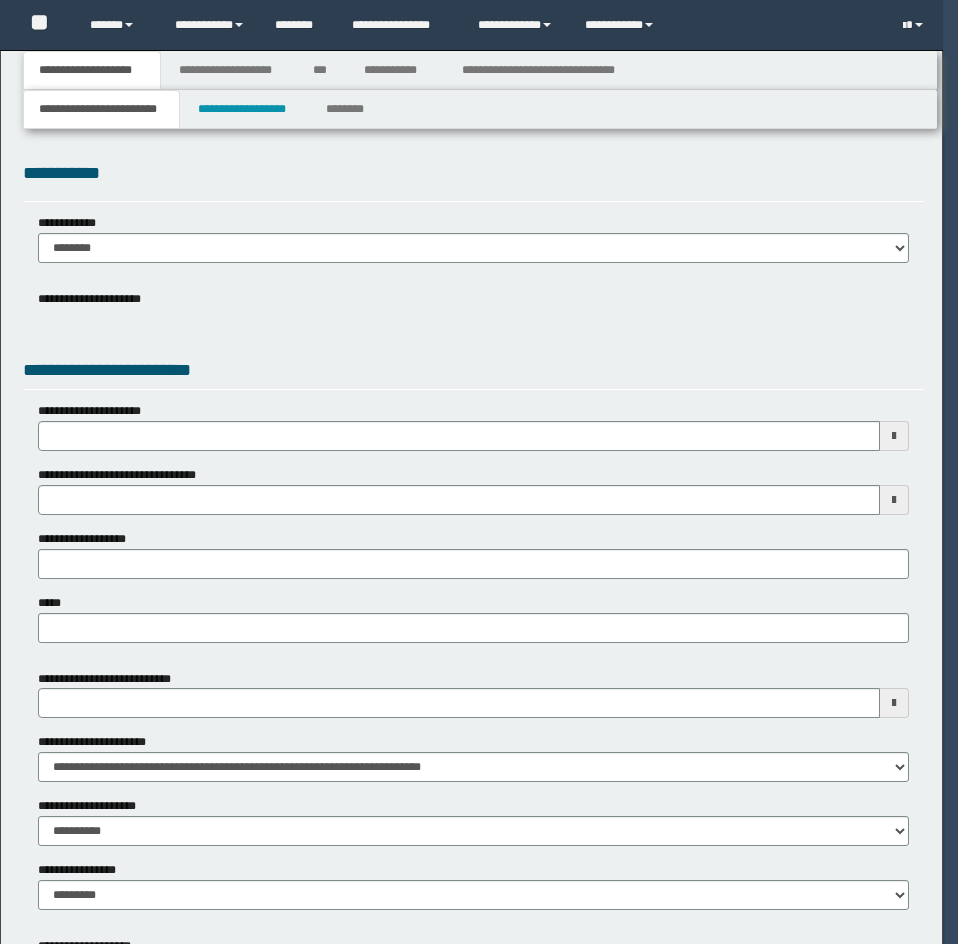 scroll, scrollTop: 0, scrollLeft: 0, axis: both 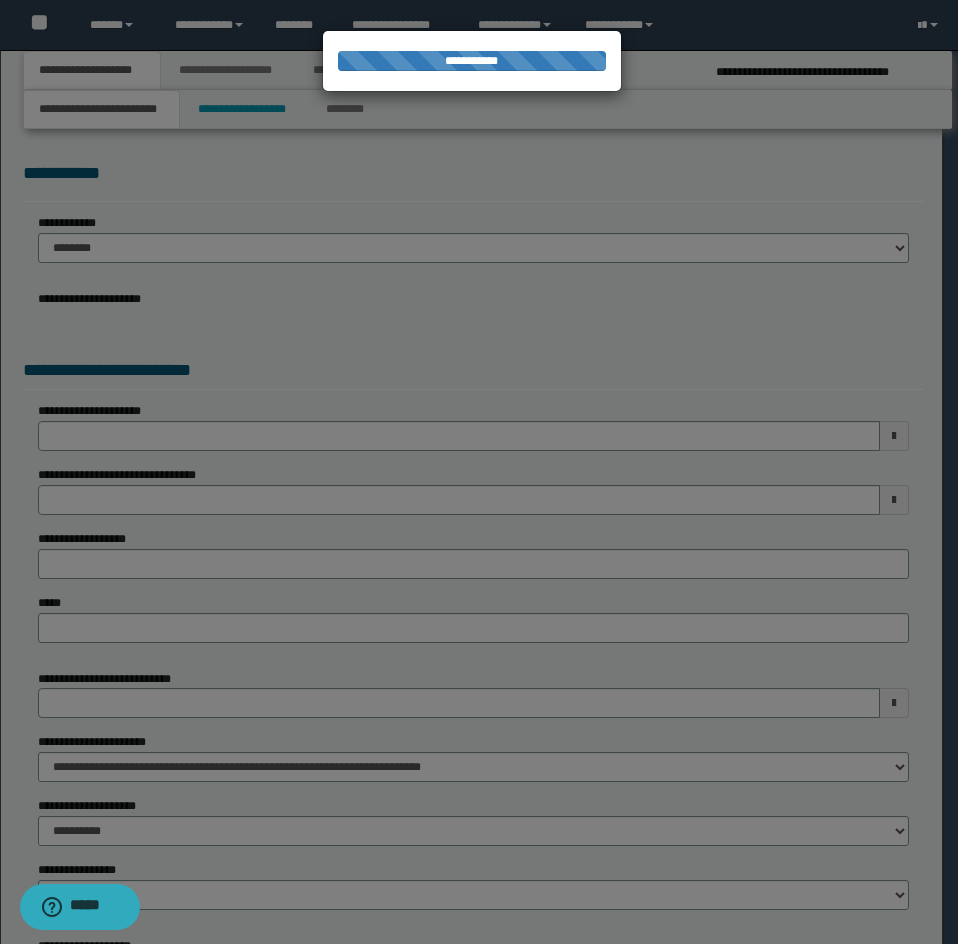 type on "**********" 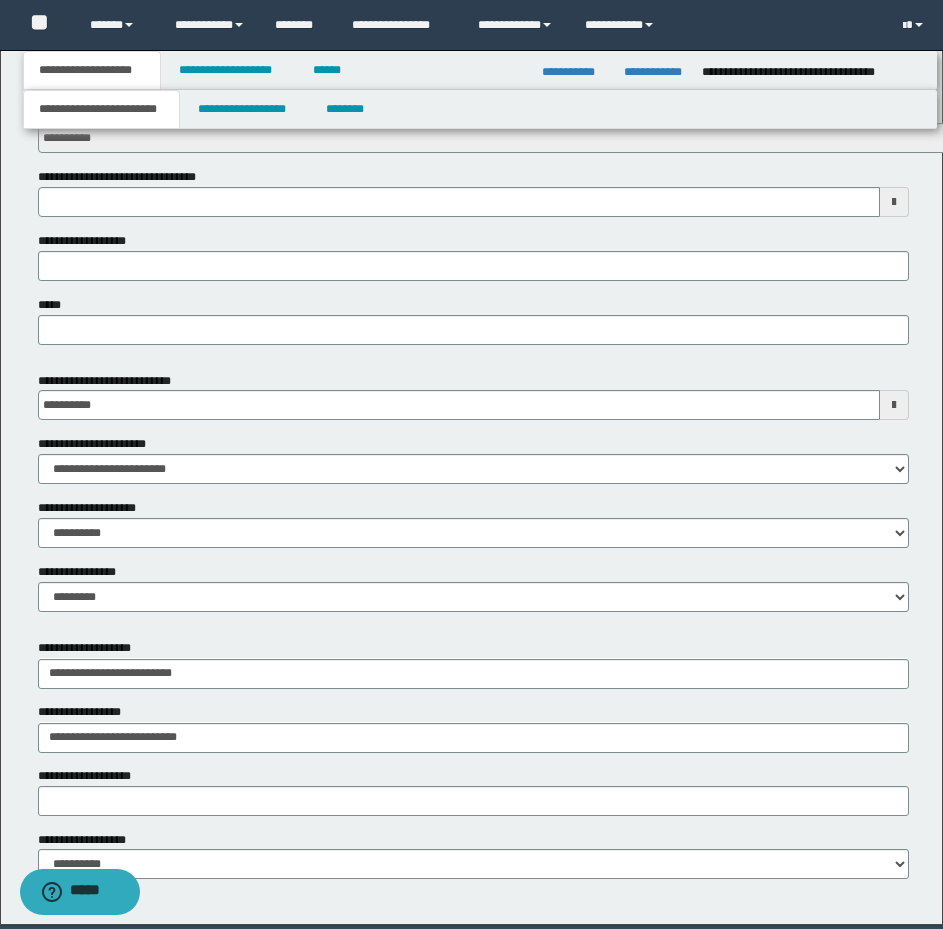scroll, scrollTop: 844, scrollLeft: 0, axis: vertical 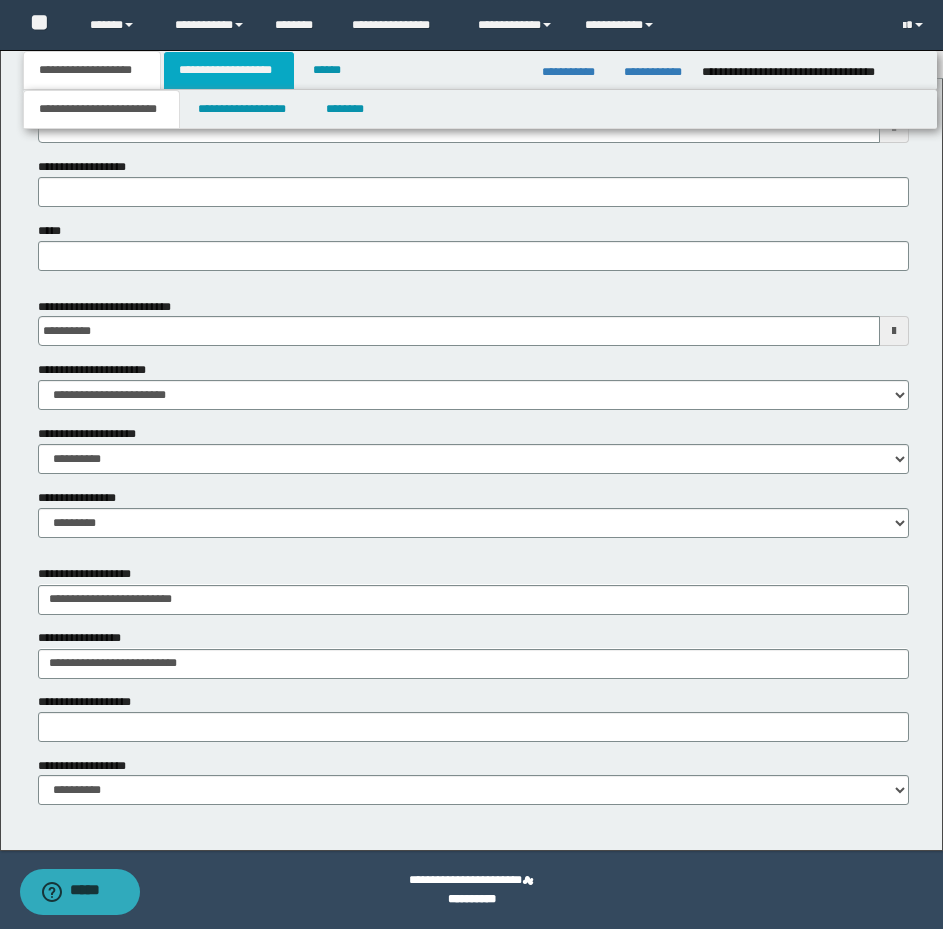 click on "**********" at bounding box center (229, 70) 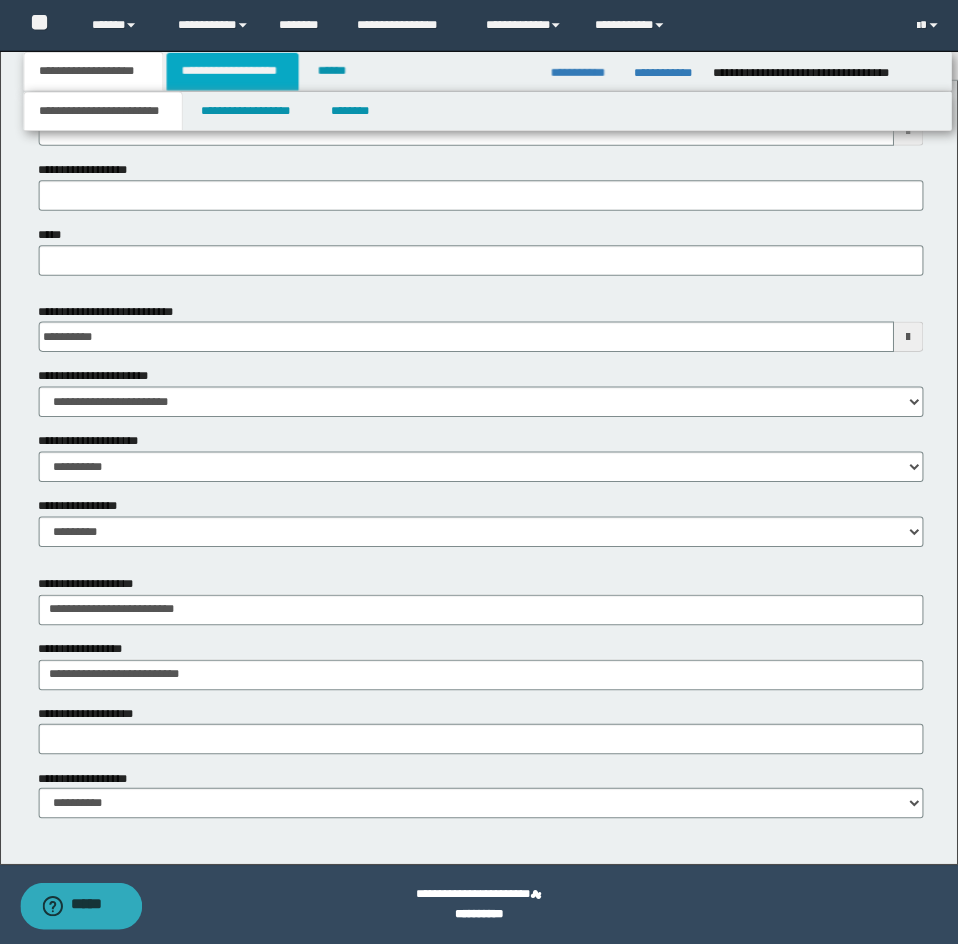 scroll, scrollTop: 0, scrollLeft: 0, axis: both 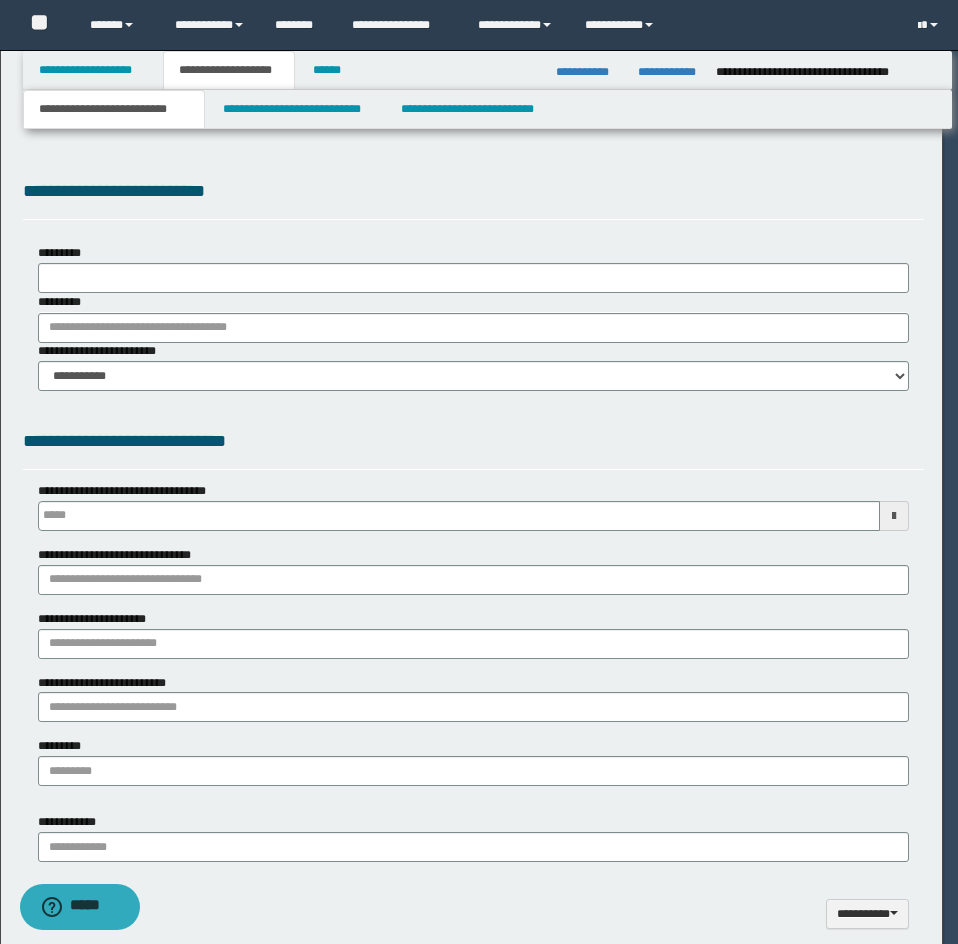 type 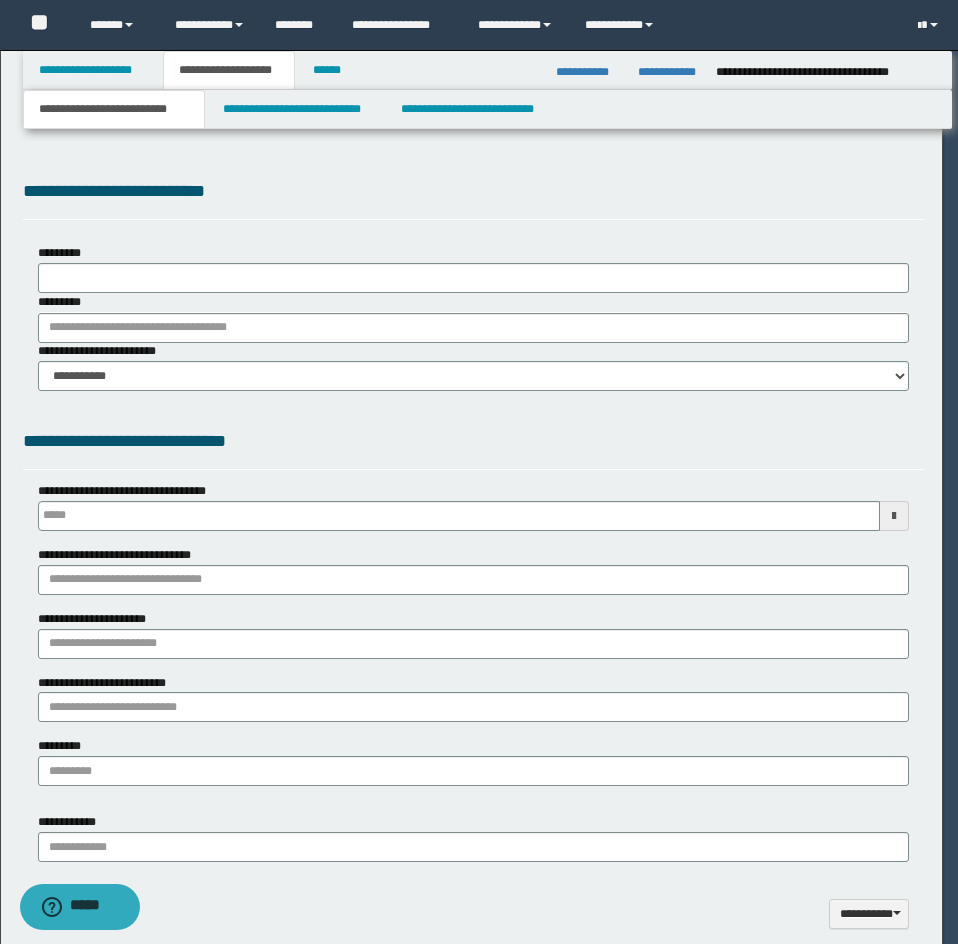 scroll, scrollTop: 0, scrollLeft: 0, axis: both 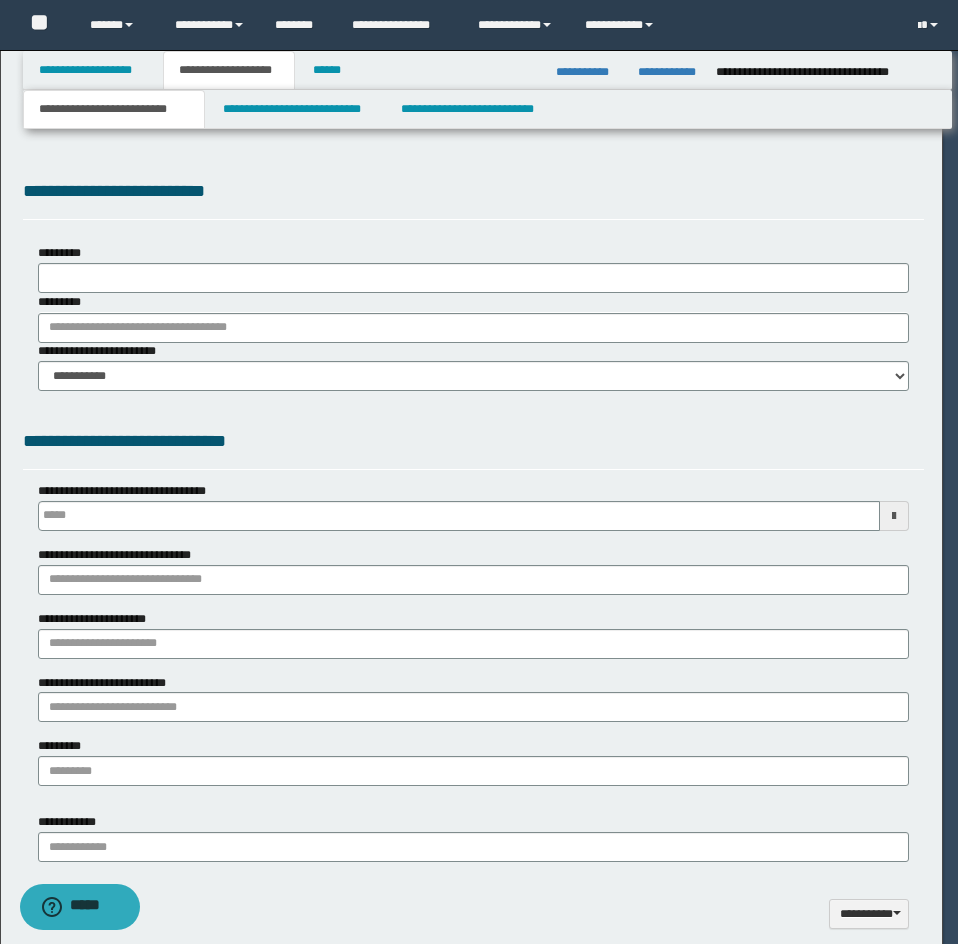 select on "*" 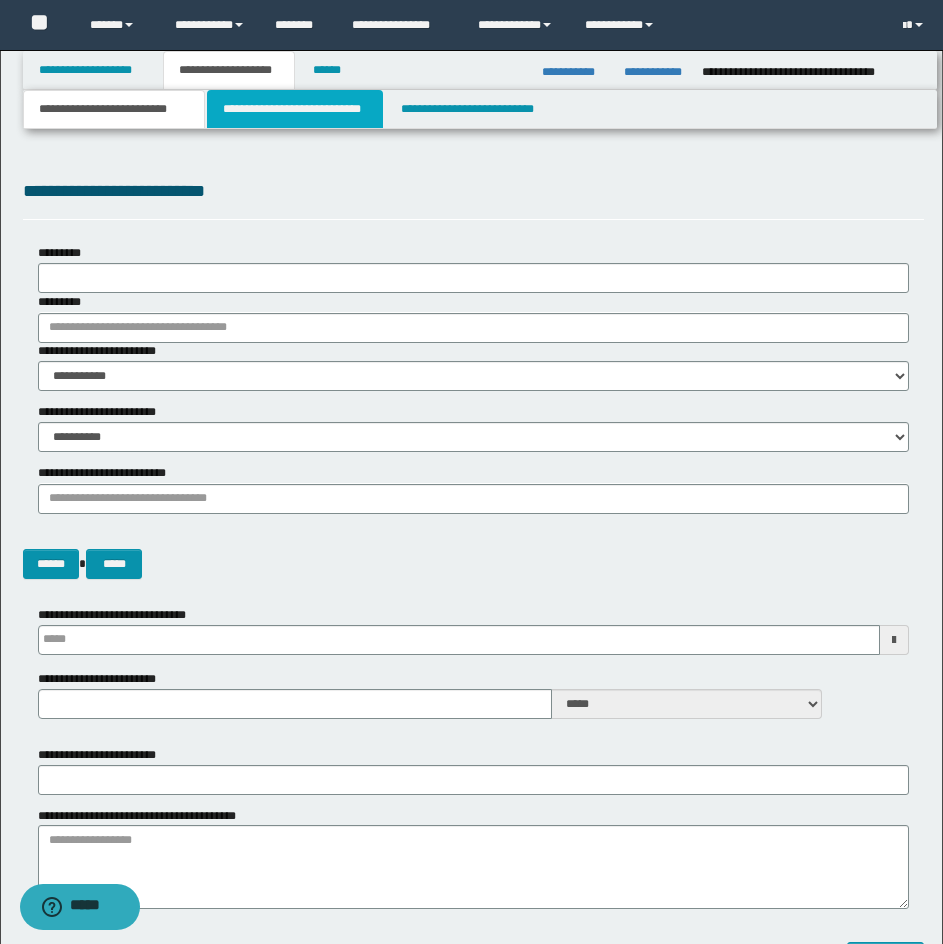 click on "**********" at bounding box center (295, 109) 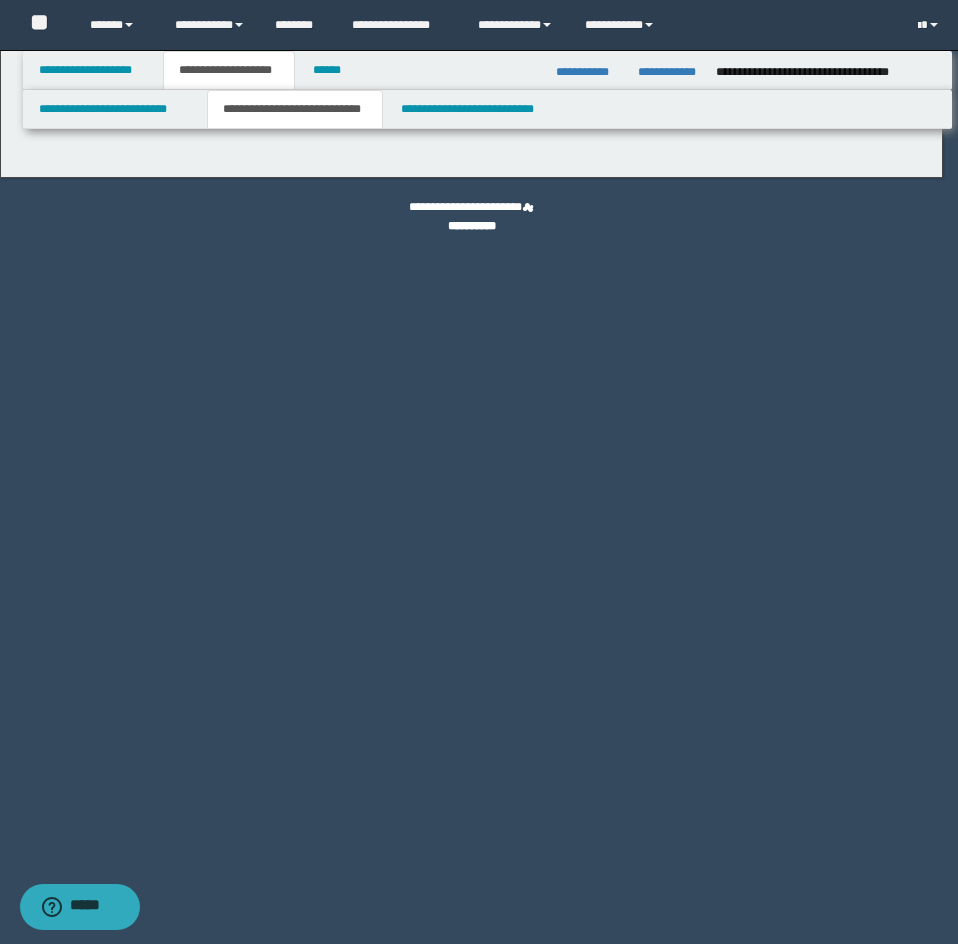 select on "*" 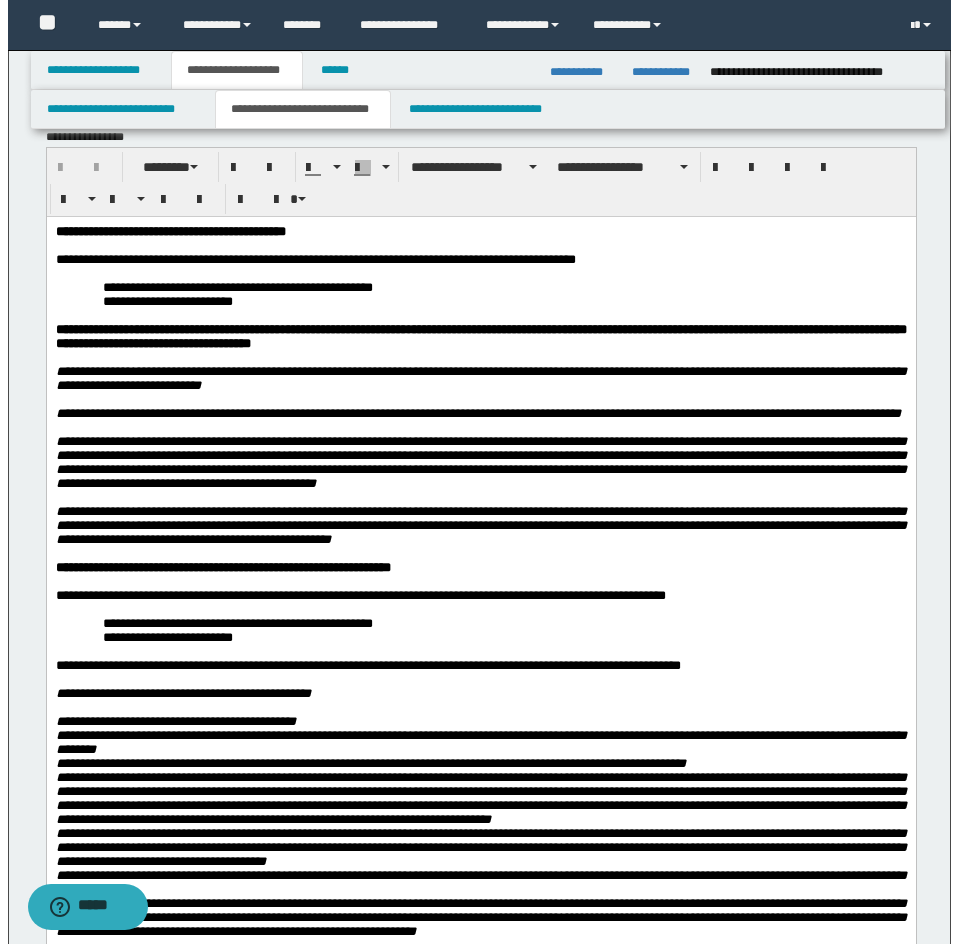 scroll, scrollTop: 0, scrollLeft: 0, axis: both 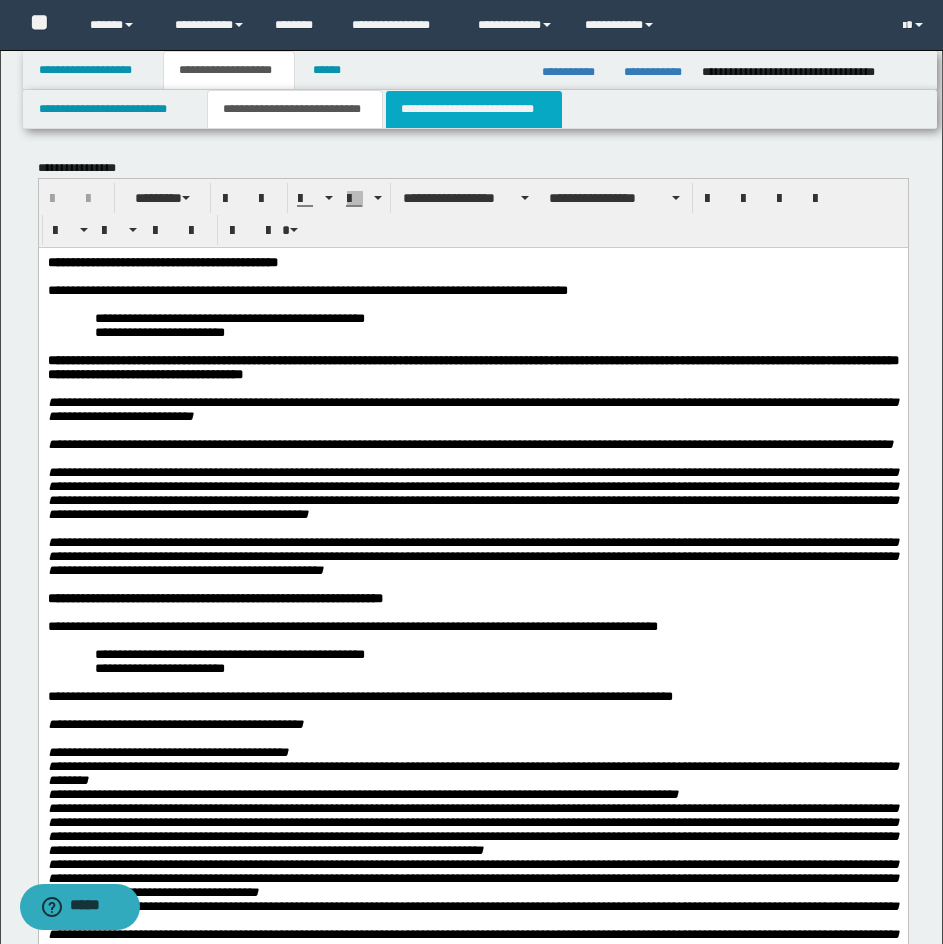 click on "**********" at bounding box center [474, 109] 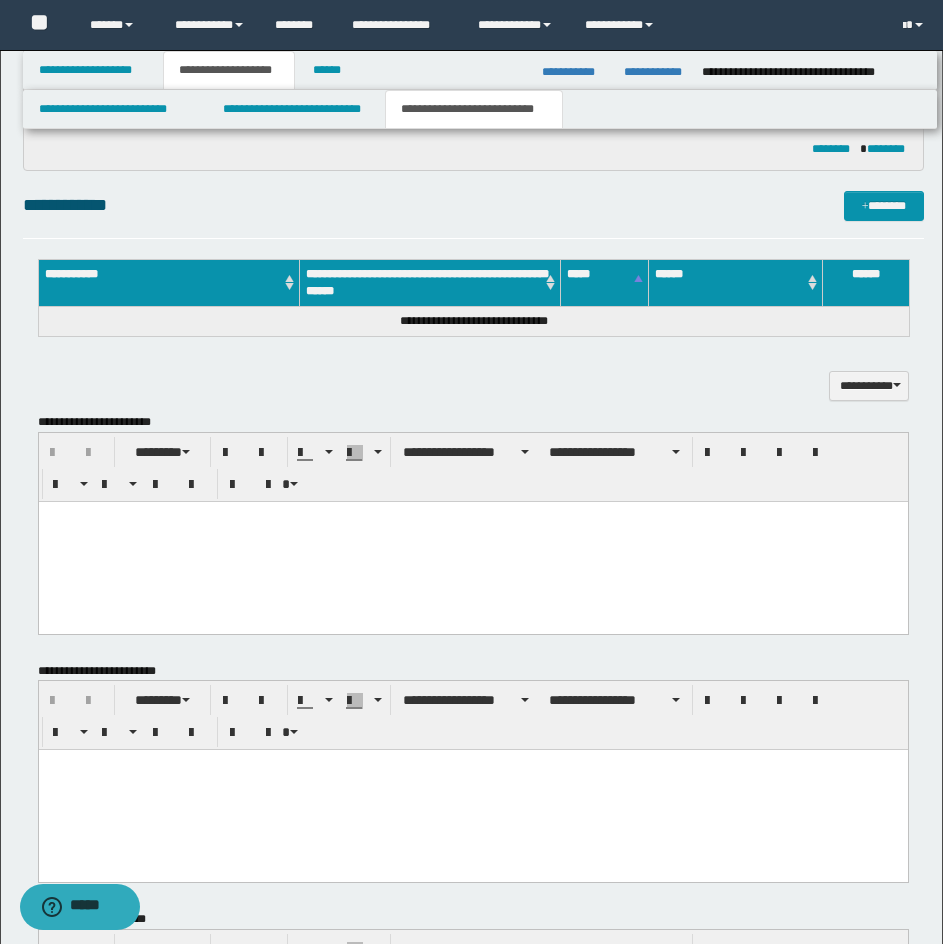 scroll, scrollTop: 1400, scrollLeft: 0, axis: vertical 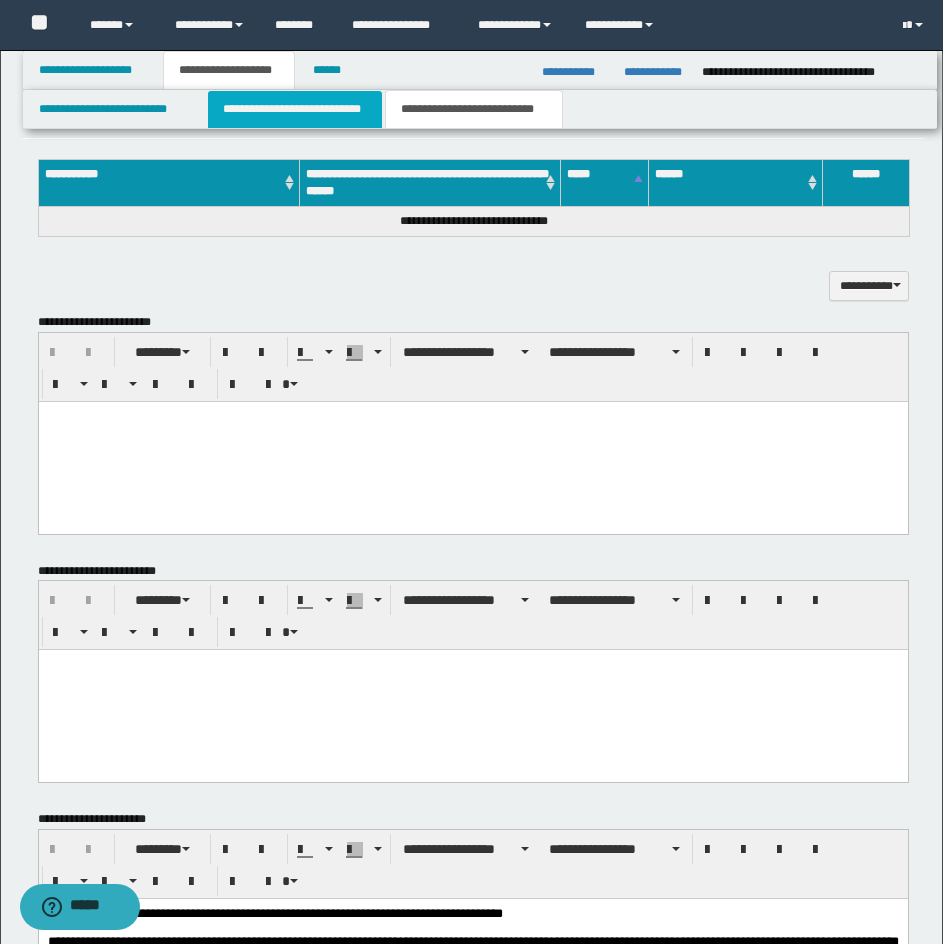 click on "**********" at bounding box center [295, 109] 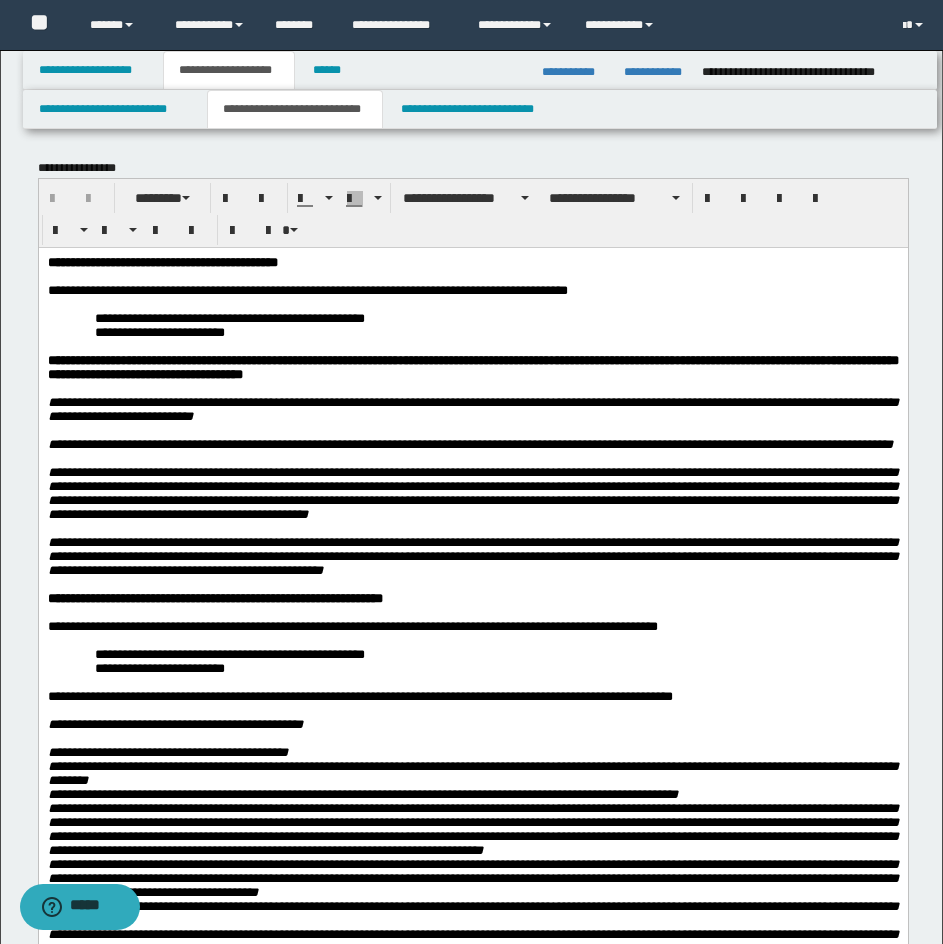 scroll, scrollTop: 700, scrollLeft: 0, axis: vertical 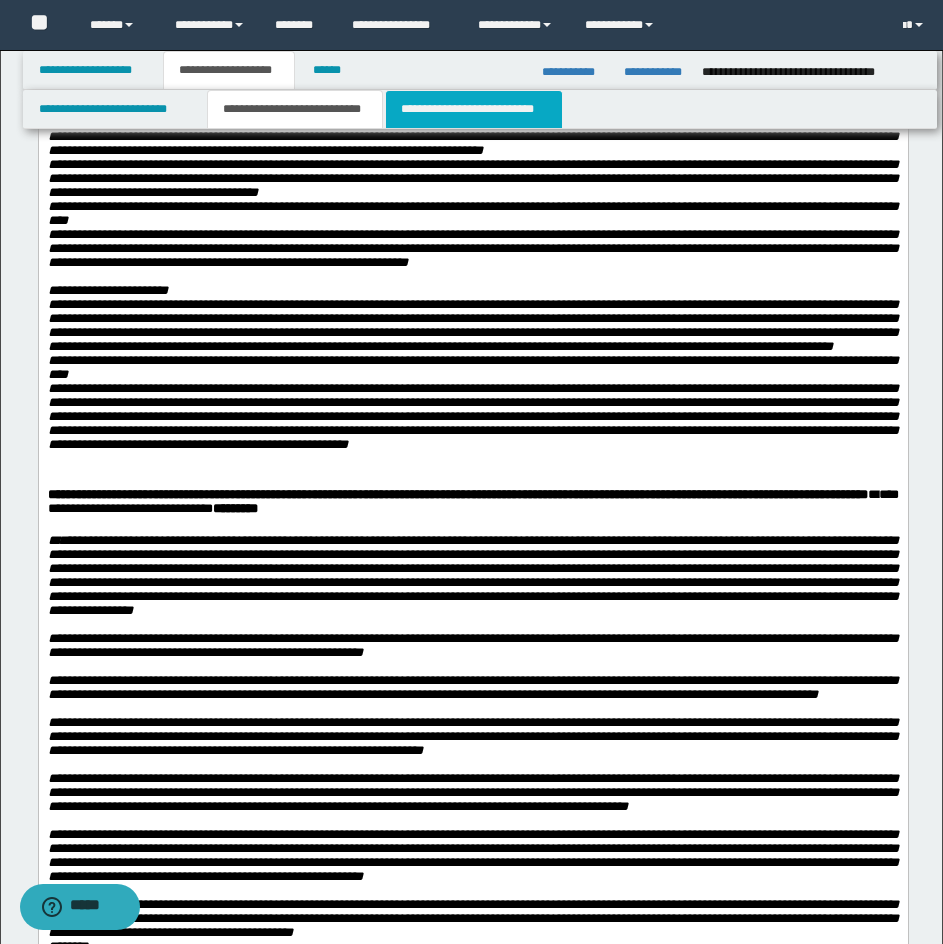 click on "**********" at bounding box center (474, 109) 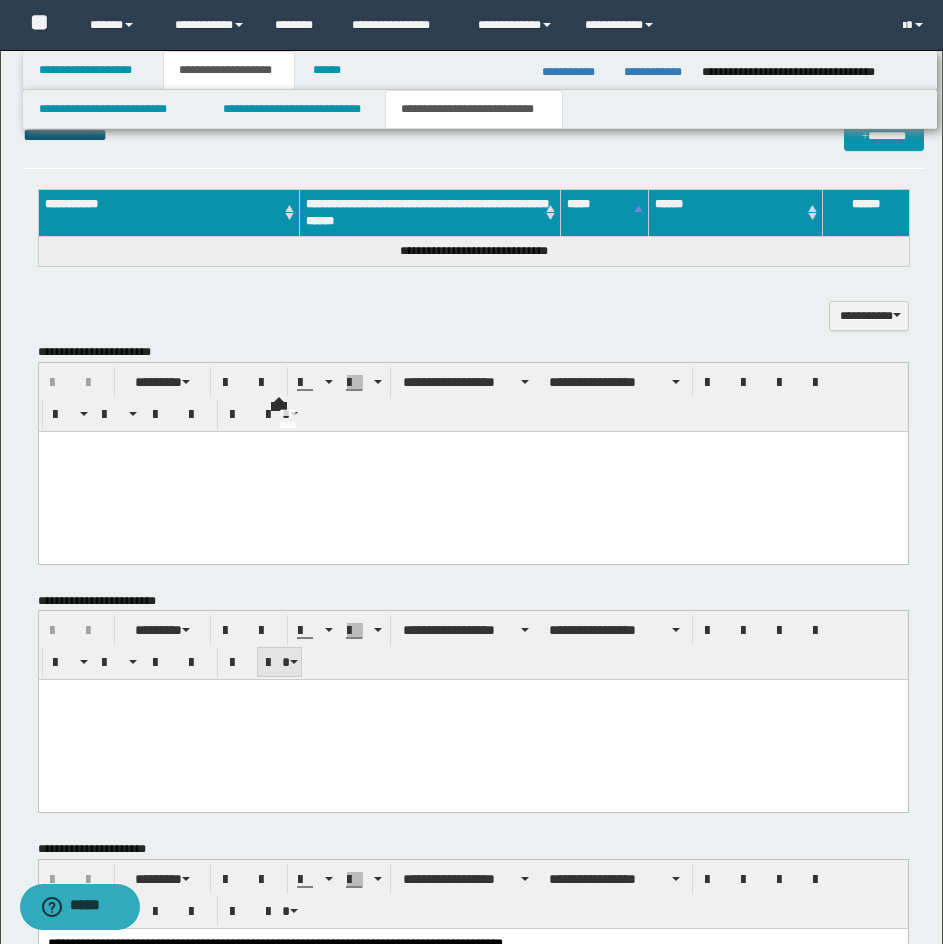 scroll, scrollTop: 1564, scrollLeft: 0, axis: vertical 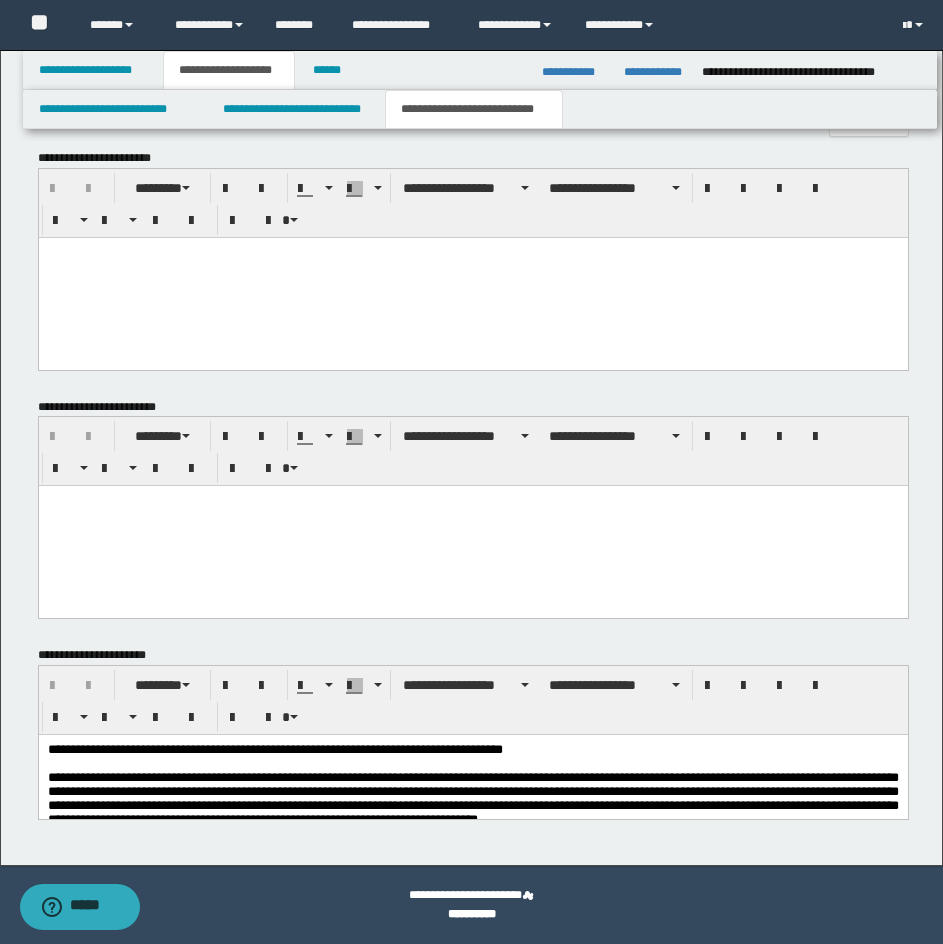 click at bounding box center (472, 277) 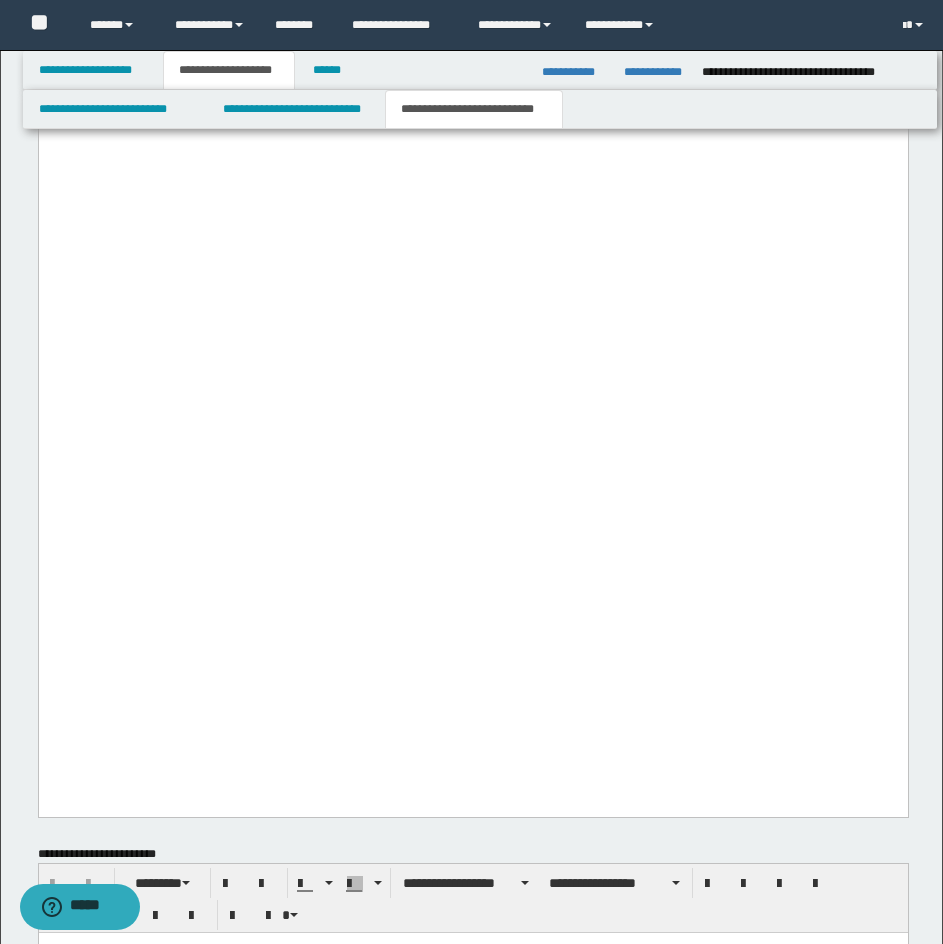 scroll, scrollTop: 5240, scrollLeft: 0, axis: vertical 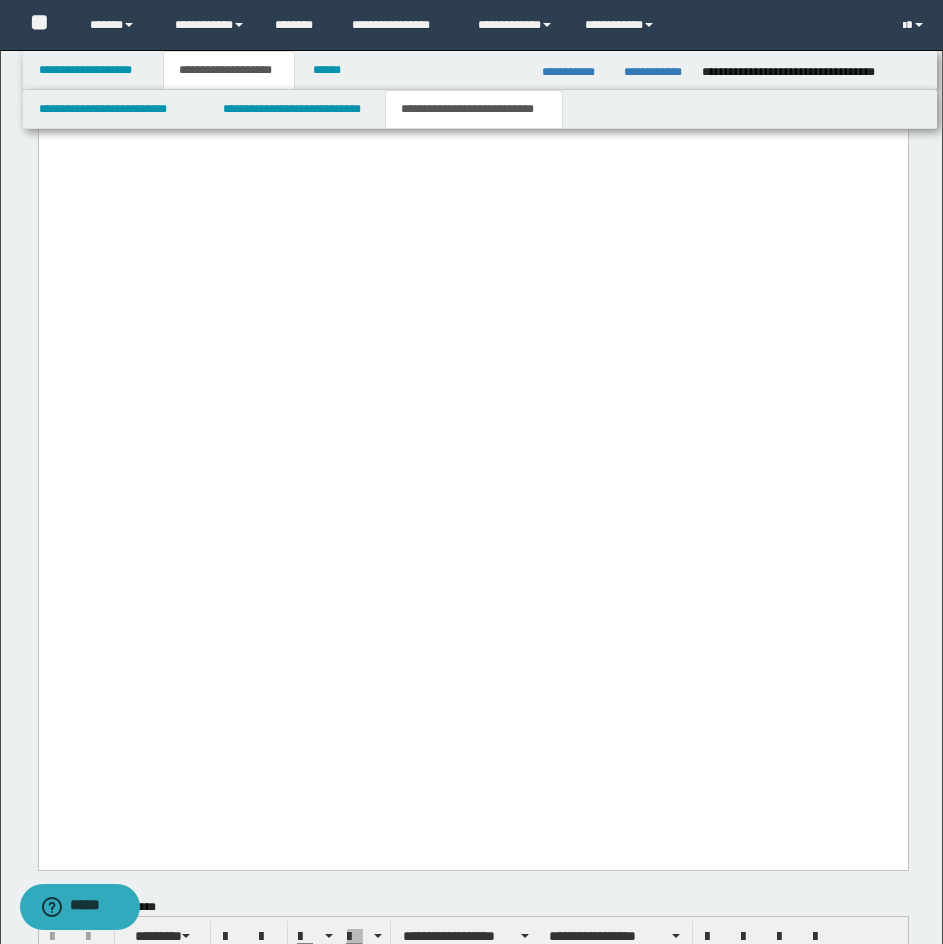 drag, startPoint x: 354, startPoint y: 681, endPoint x: 133, endPoint y: 678, distance: 221.02036 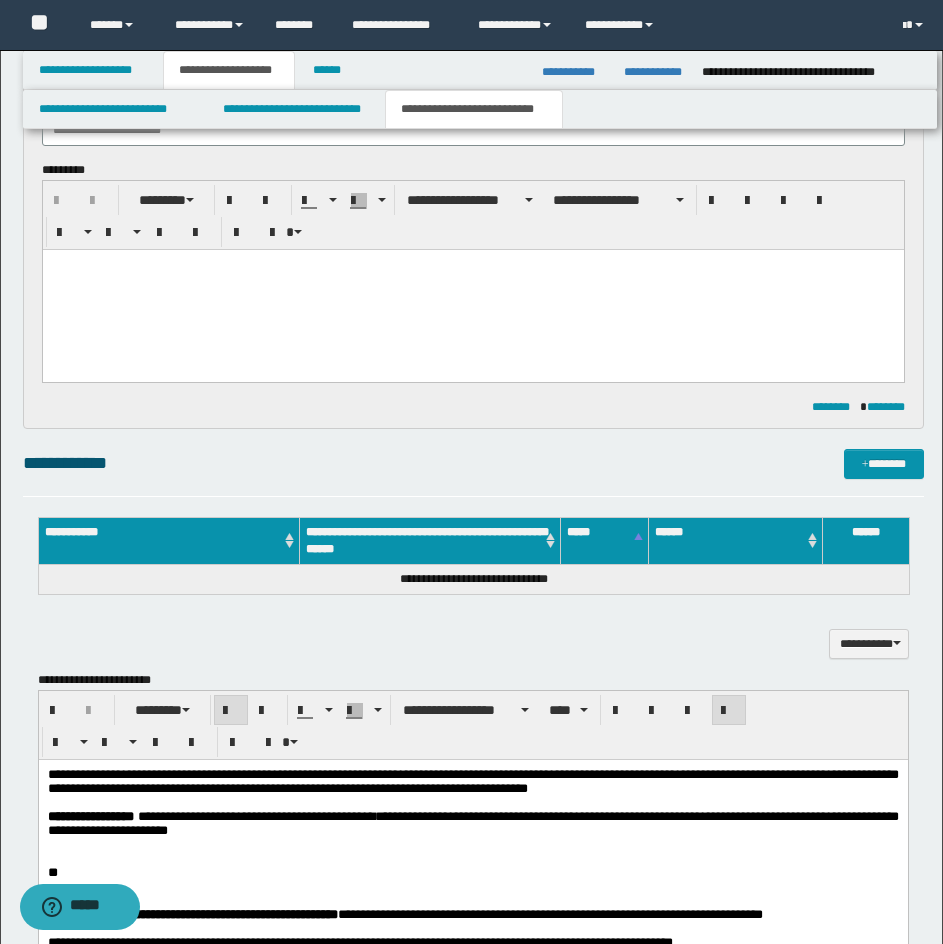 scroll, scrollTop: 1040, scrollLeft: 0, axis: vertical 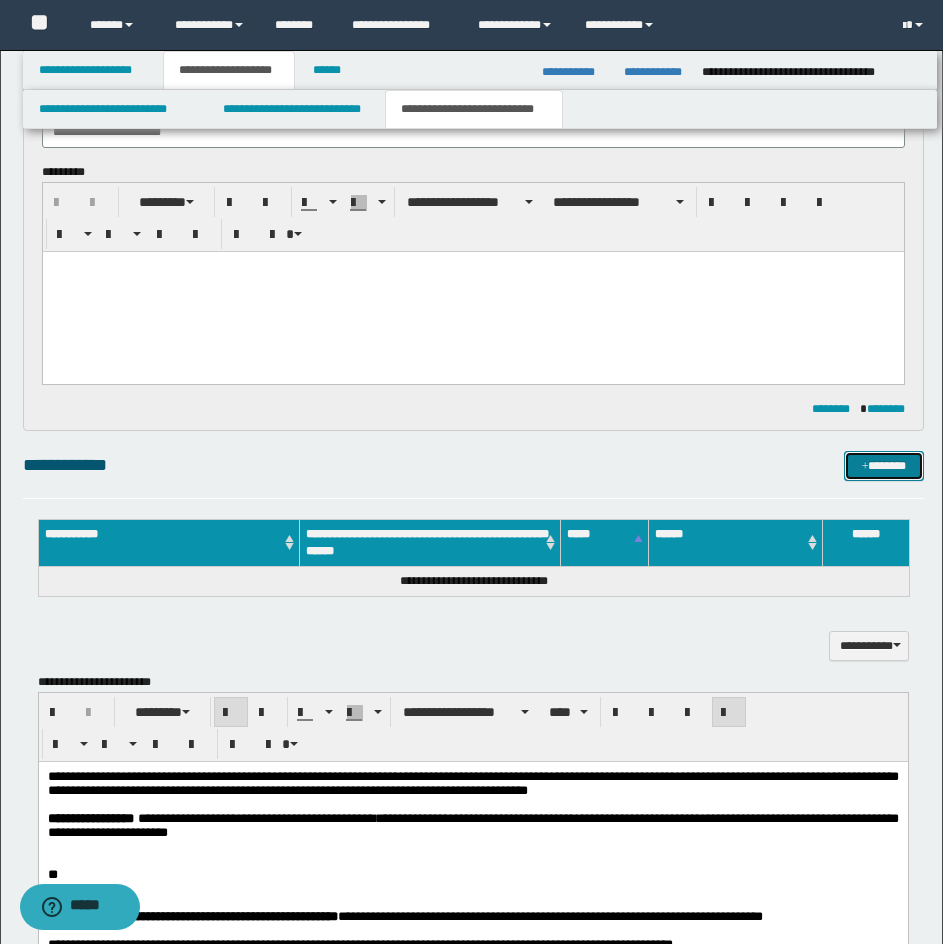 click on "*******" at bounding box center (884, 466) 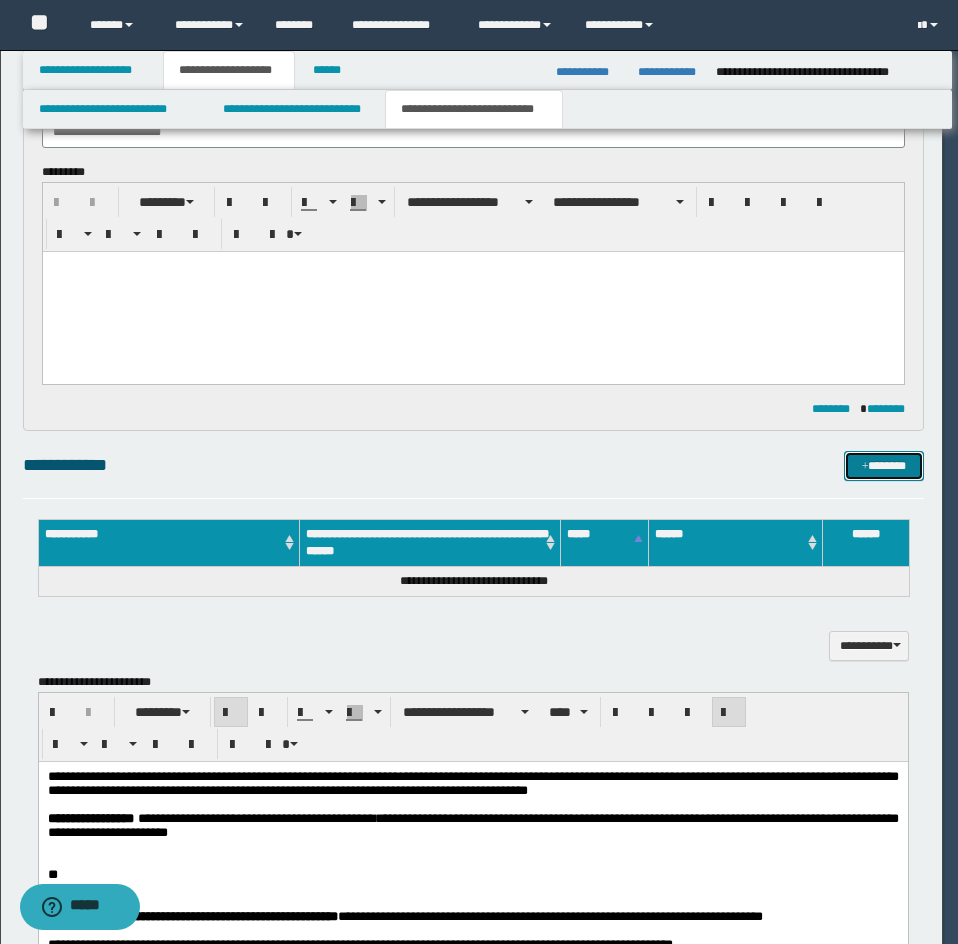 type 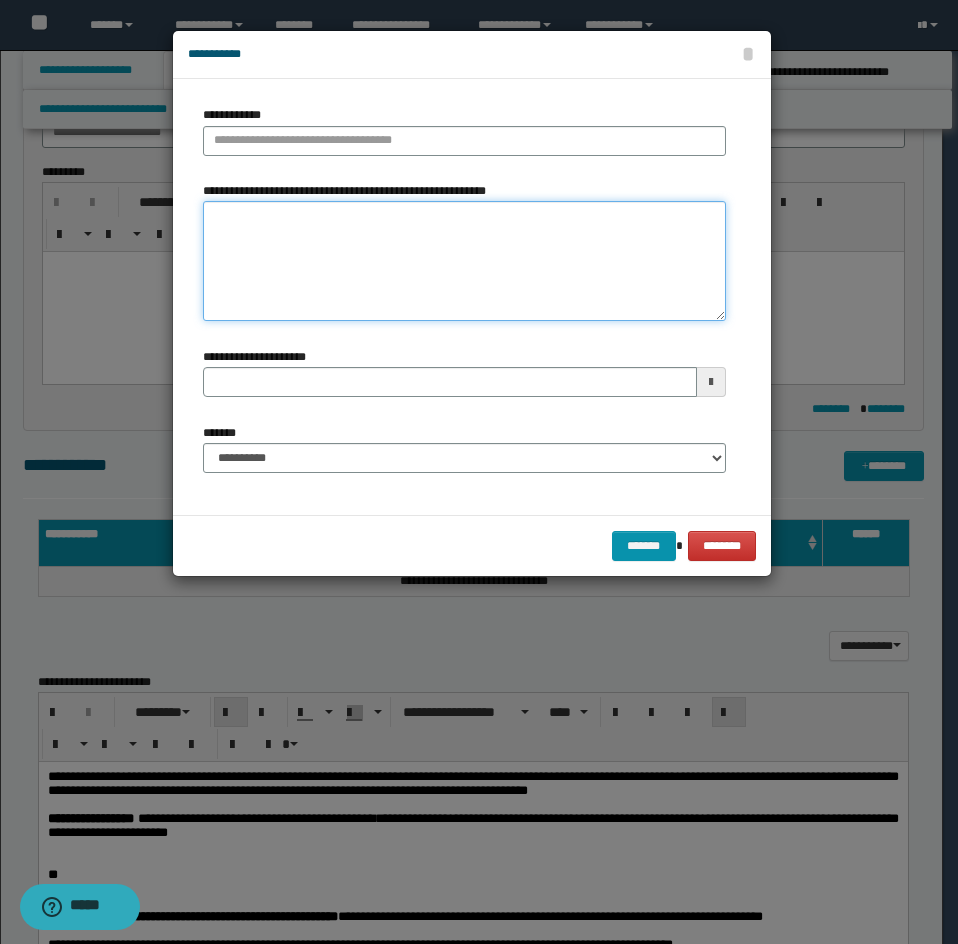 paste on "**********" 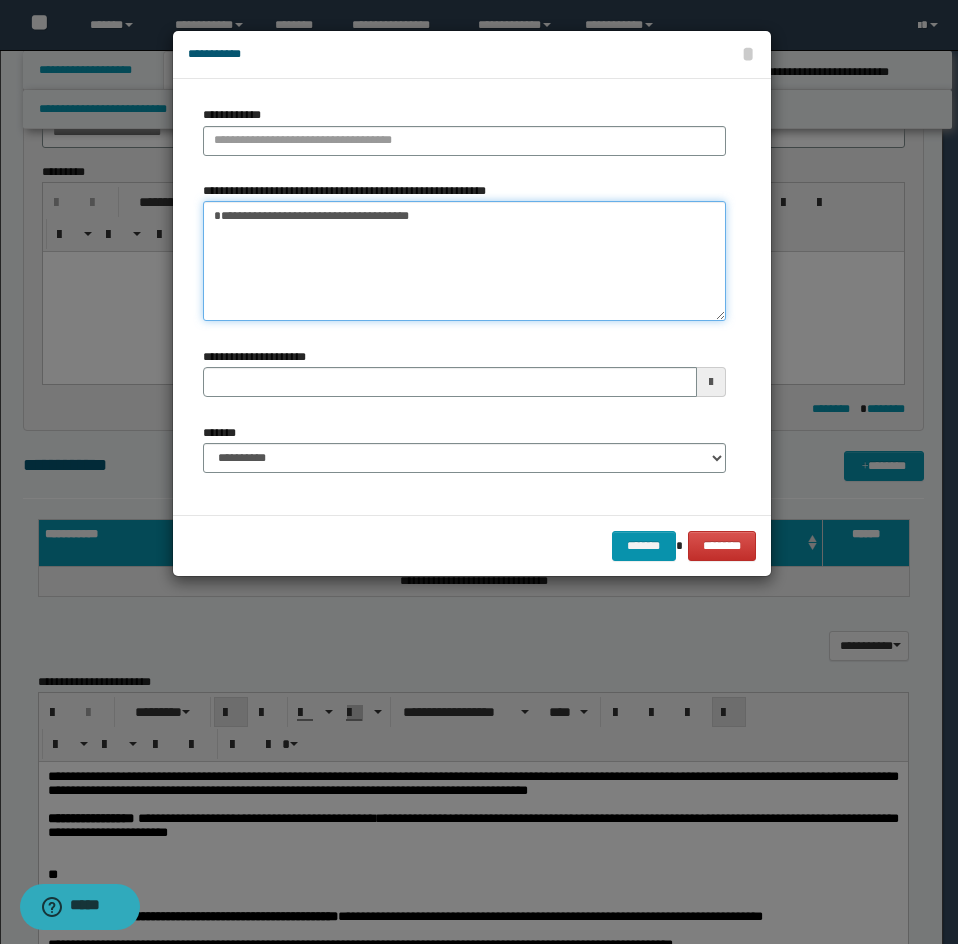 type 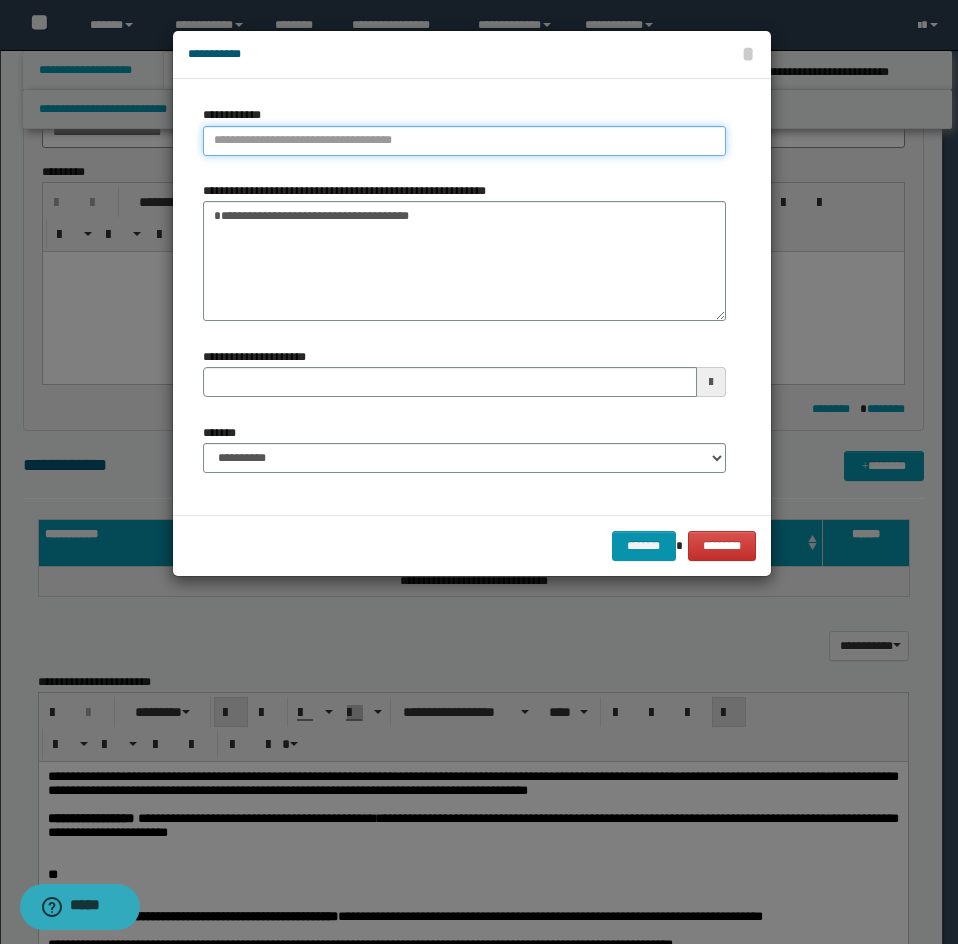 click on "**********" at bounding box center [464, 141] 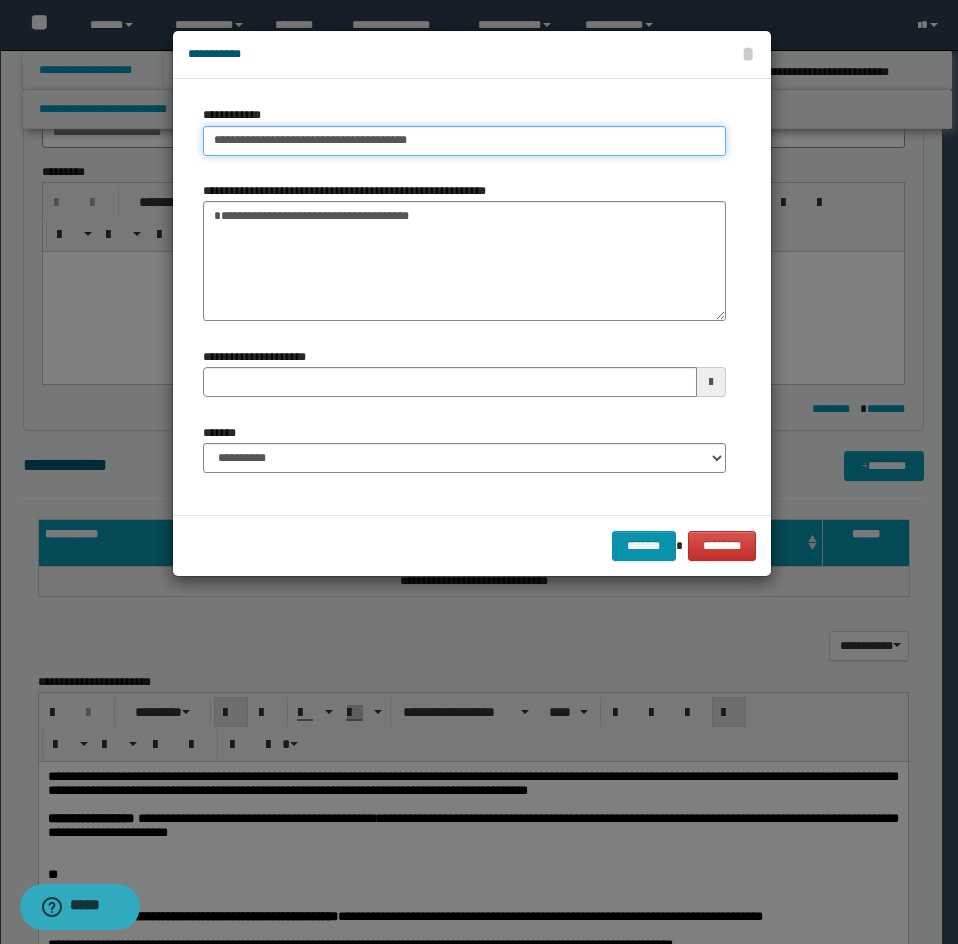 type 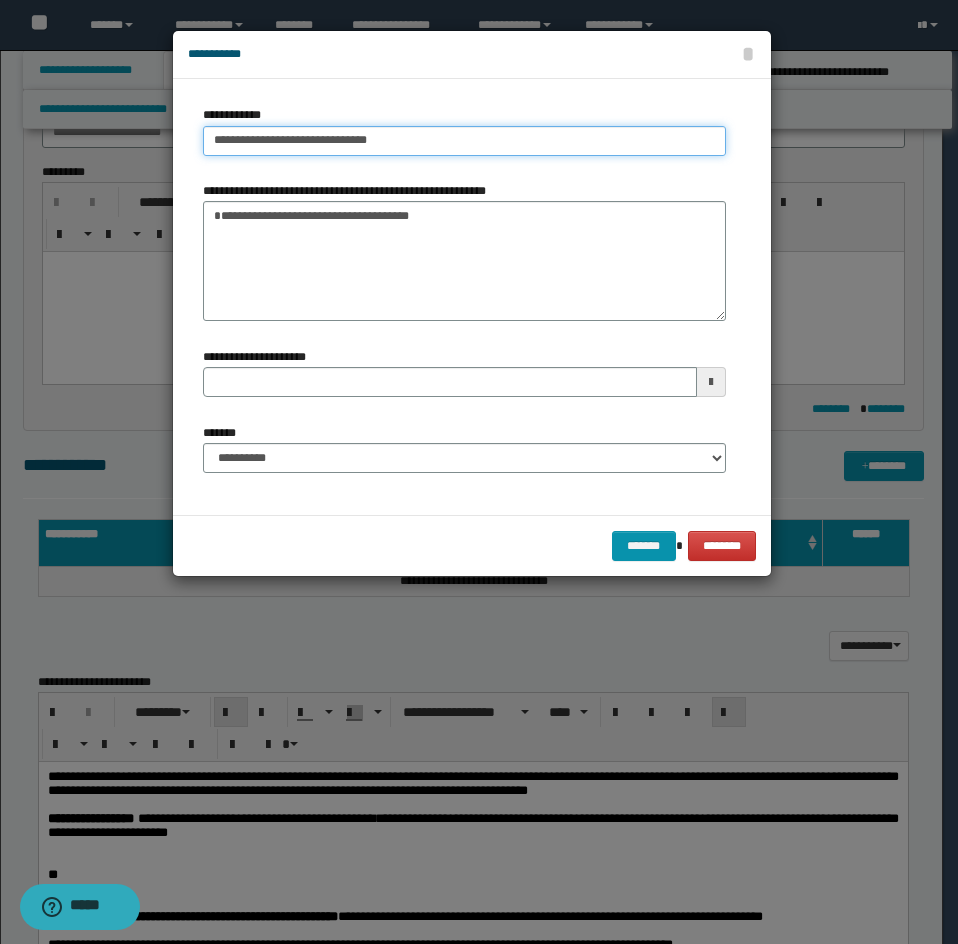 type on "**********" 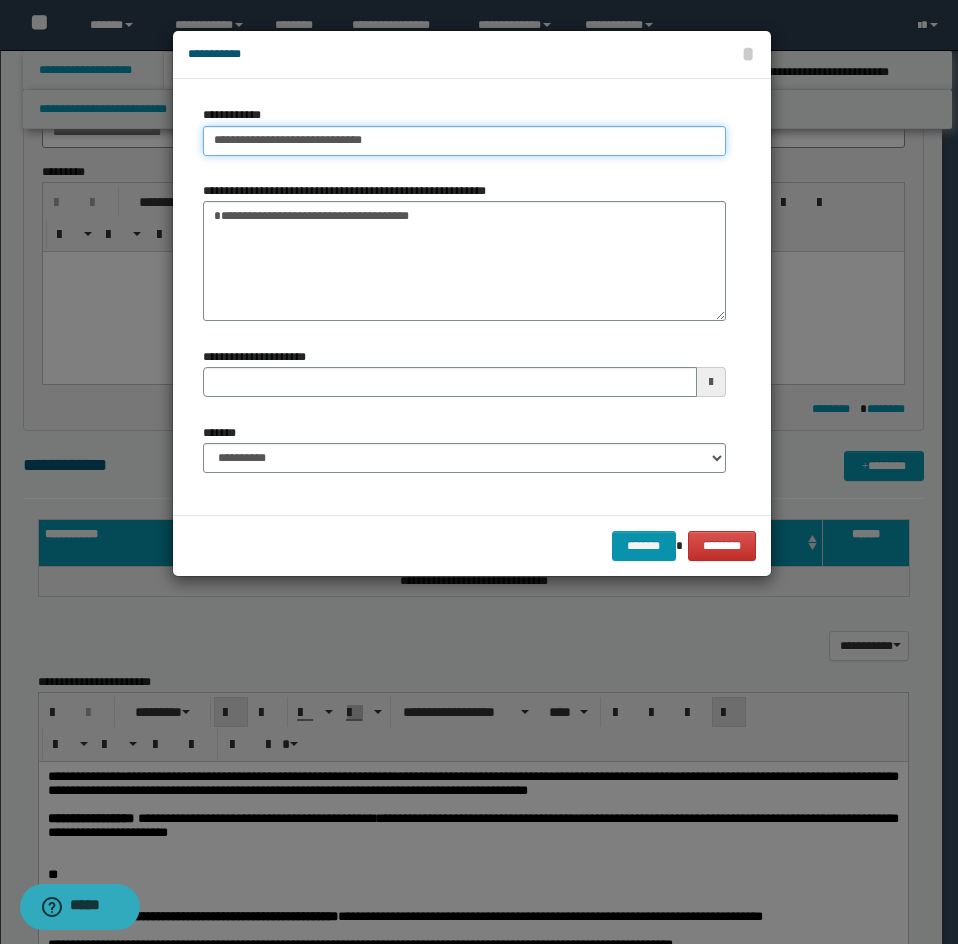 type on "**********" 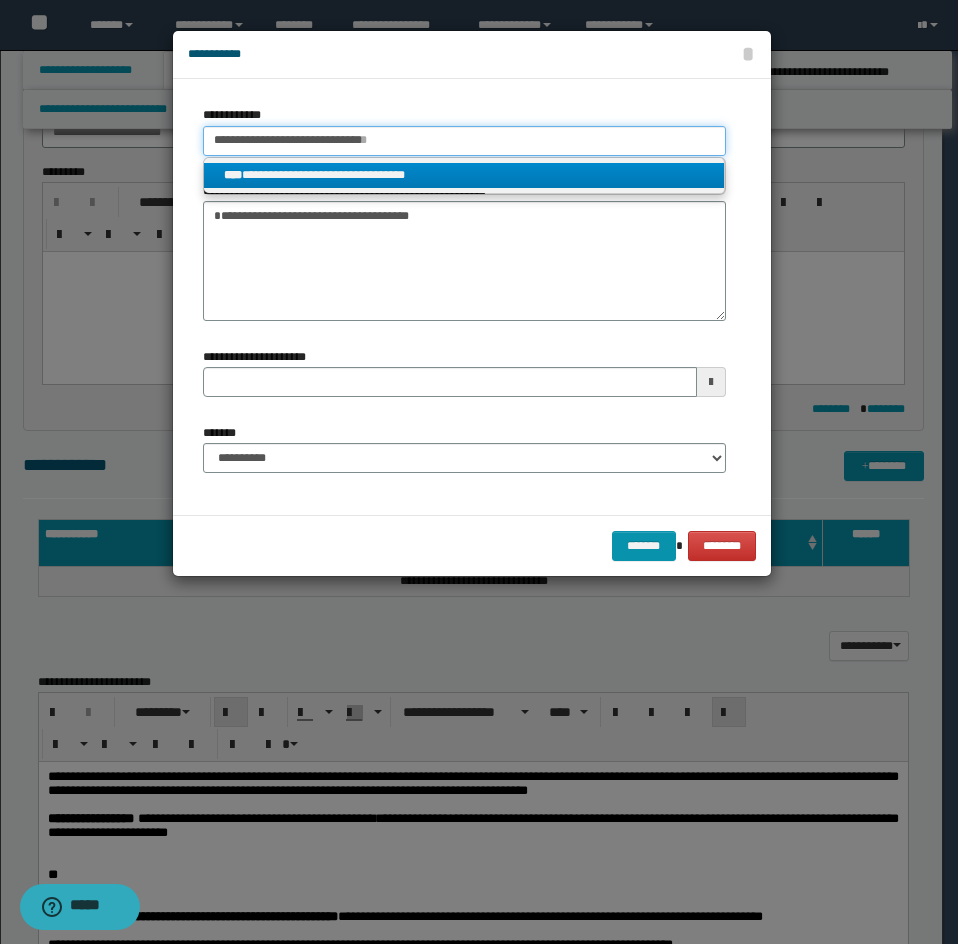 type on "**********" 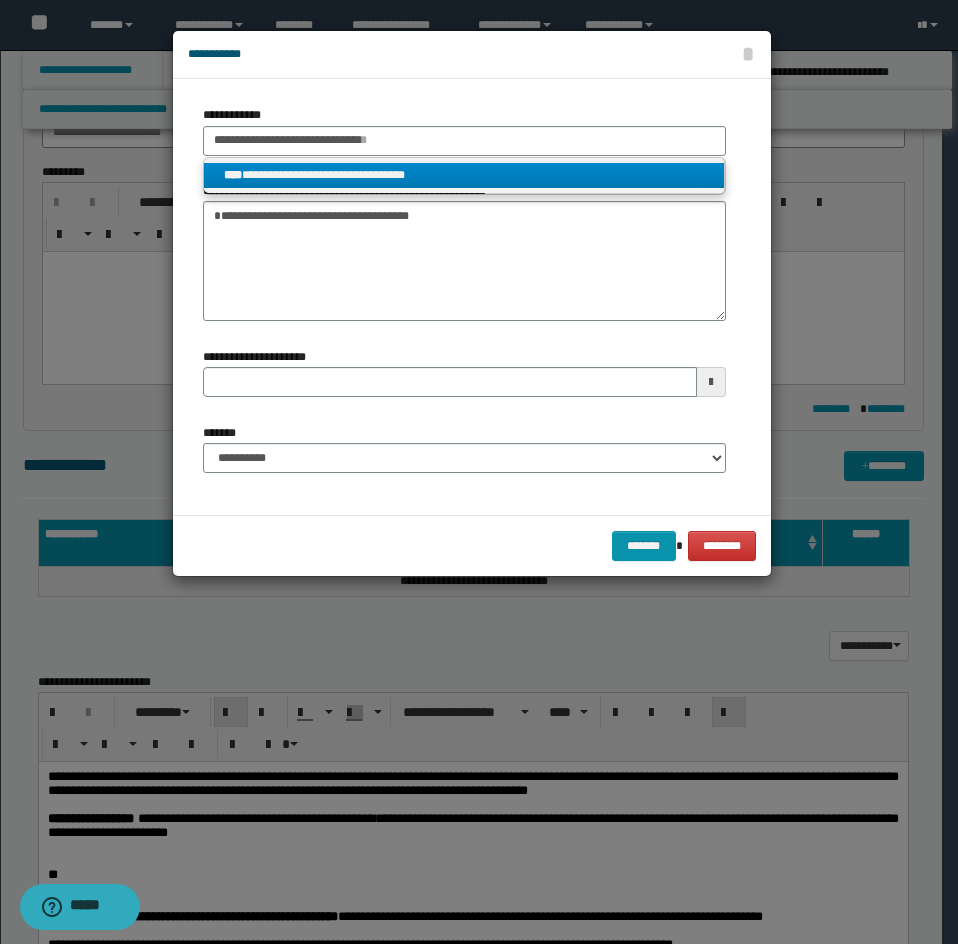 click on "**********" at bounding box center [464, 175] 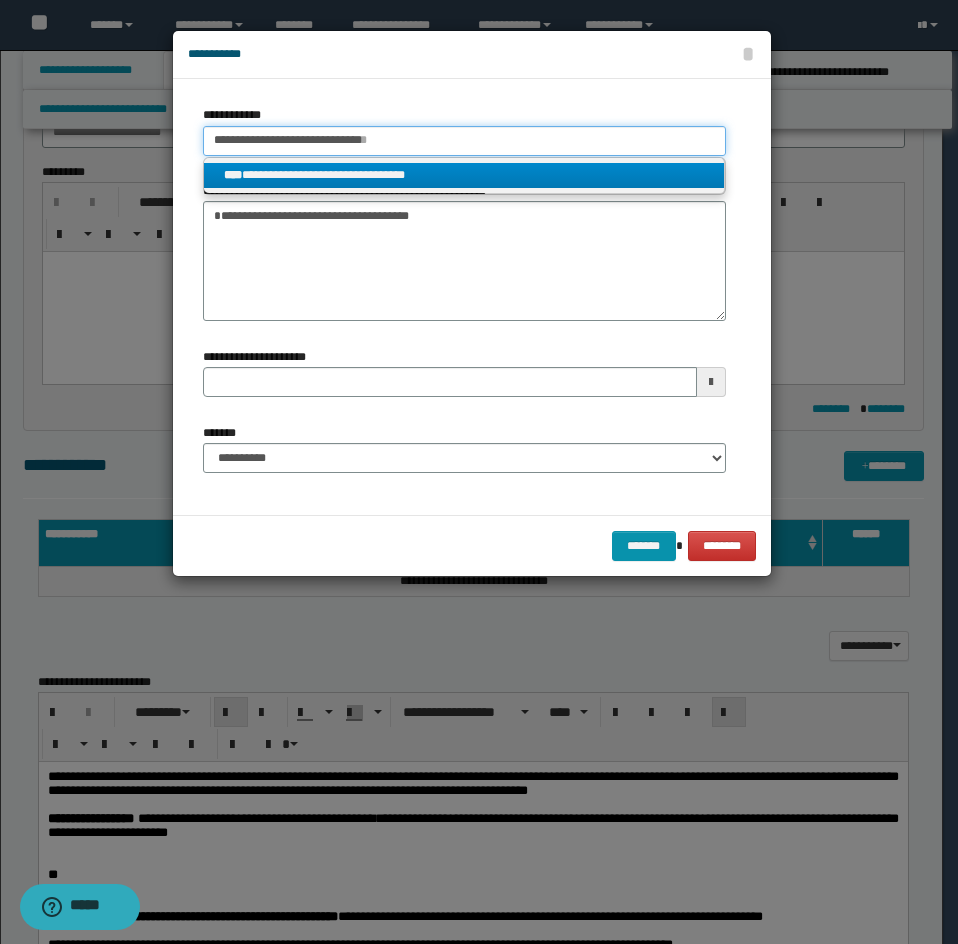 type 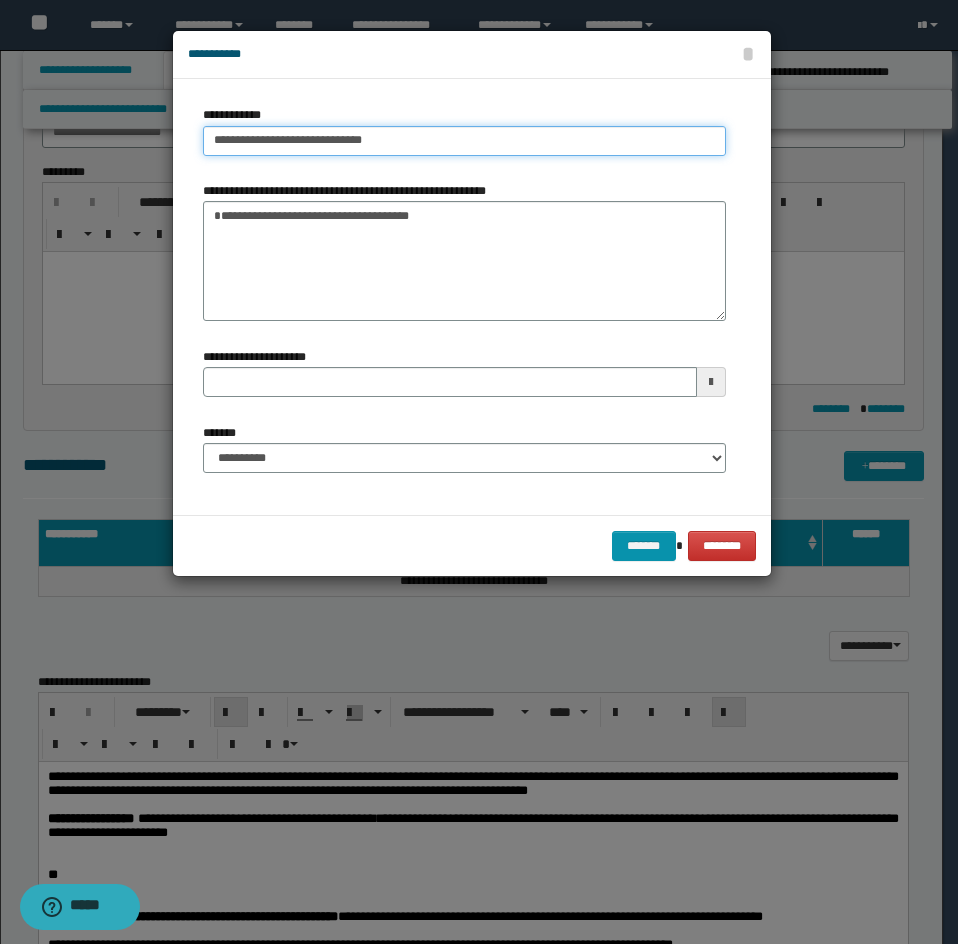 type 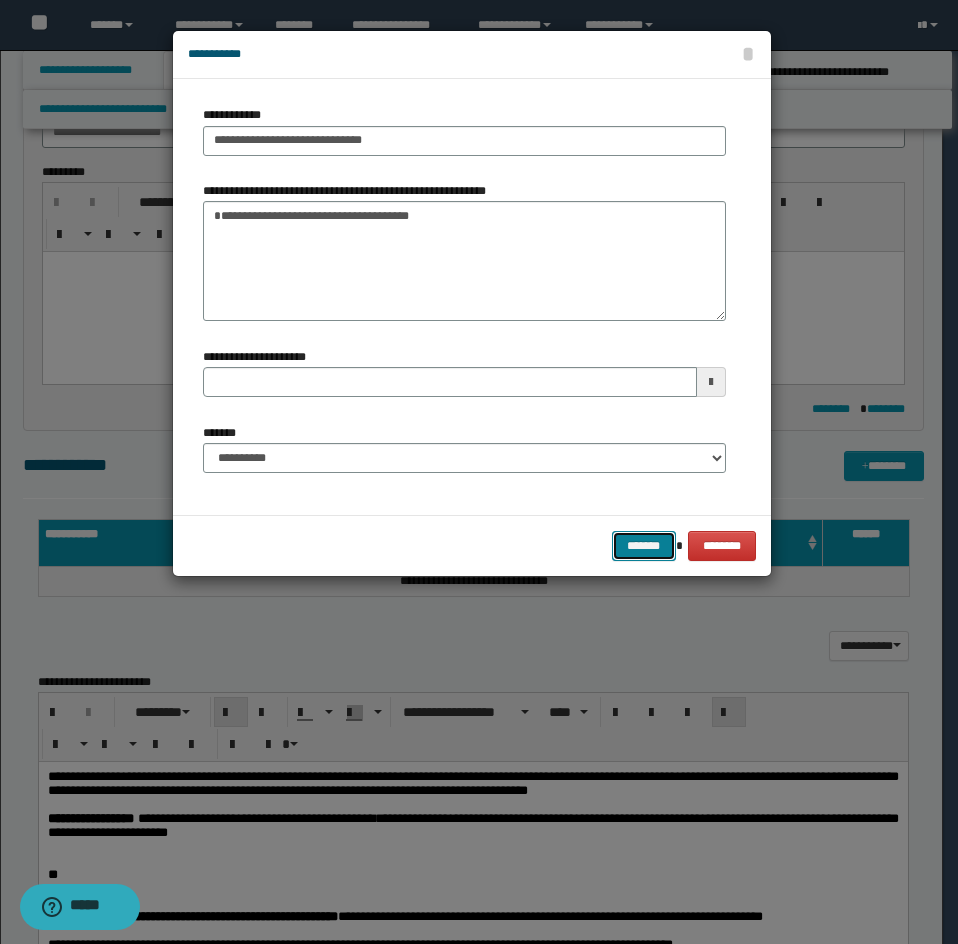 click on "*******" at bounding box center (644, 546) 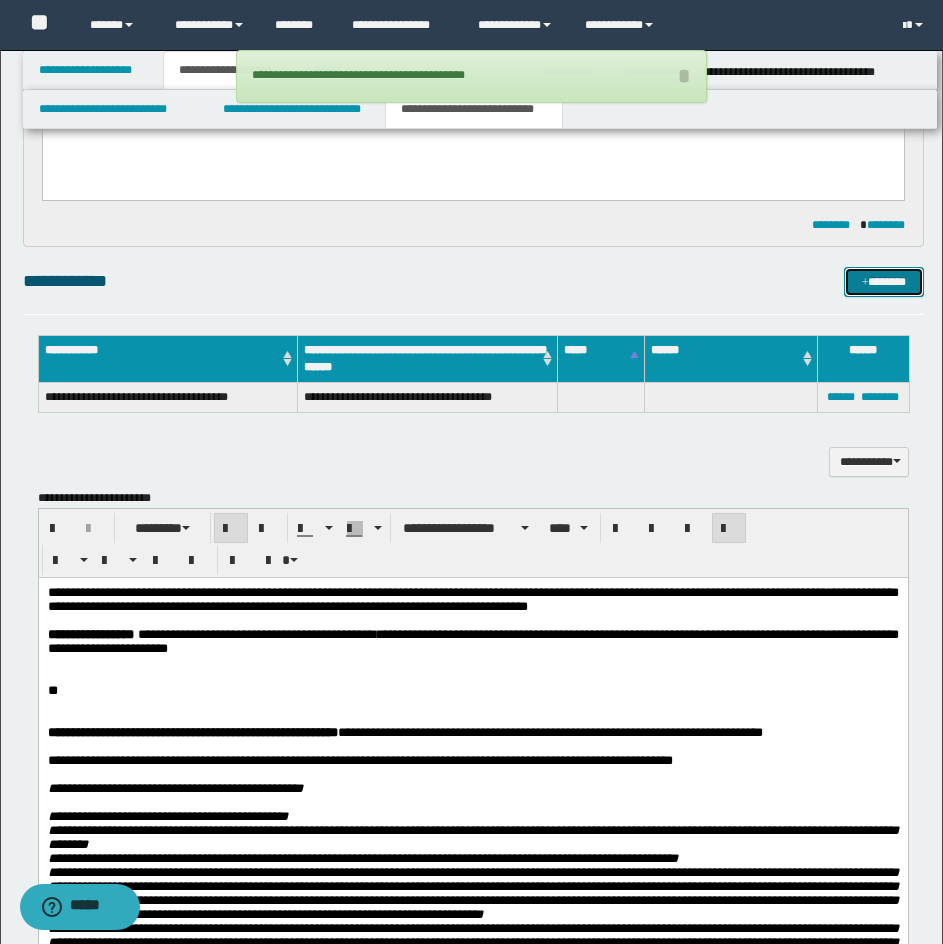 scroll, scrollTop: 1040, scrollLeft: 0, axis: vertical 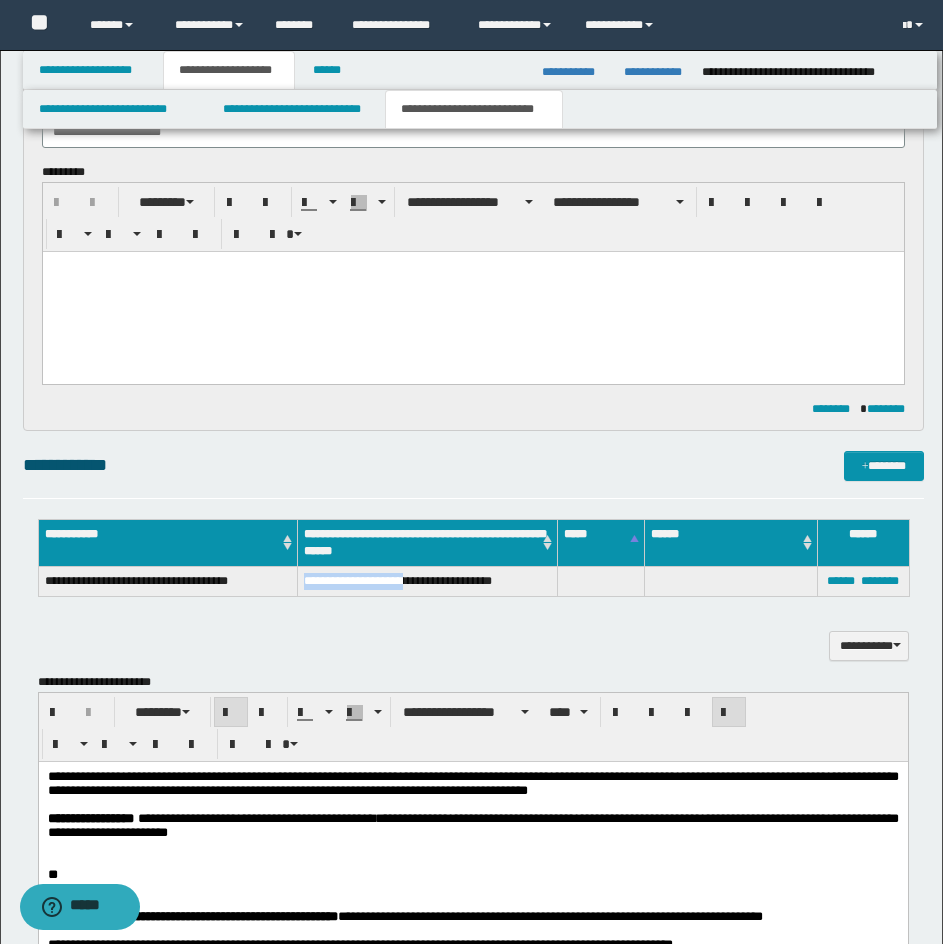 drag, startPoint x: 304, startPoint y: 579, endPoint x: 425, endPoint y: 580, distance: 121.004135 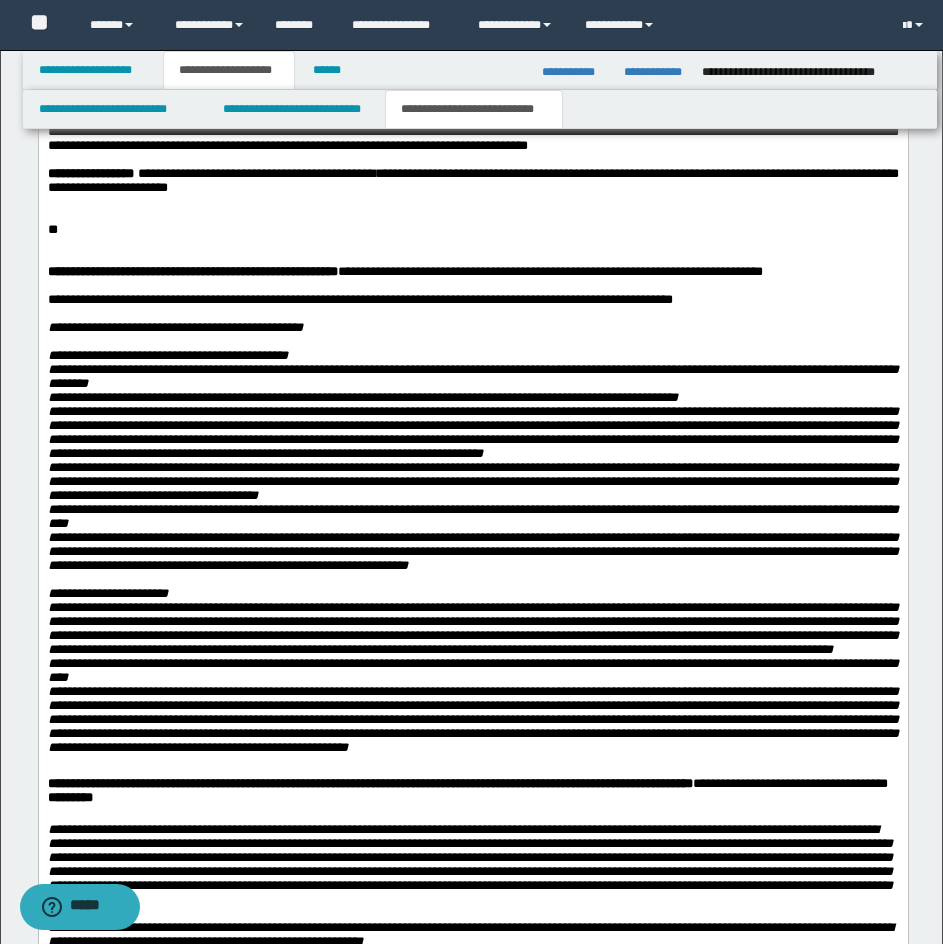 scroll, scrollTop: 1640, scrollLeft: 0, axis: vertical 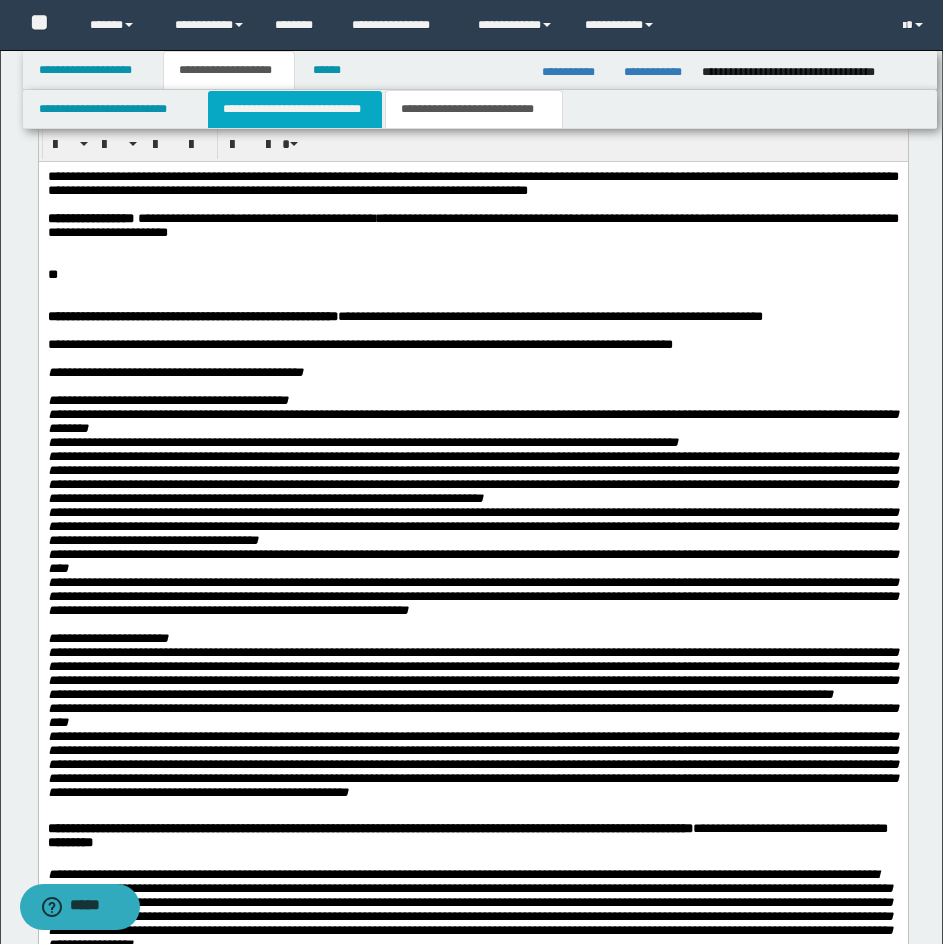 click on "**********" at bounding box center (295, 109) 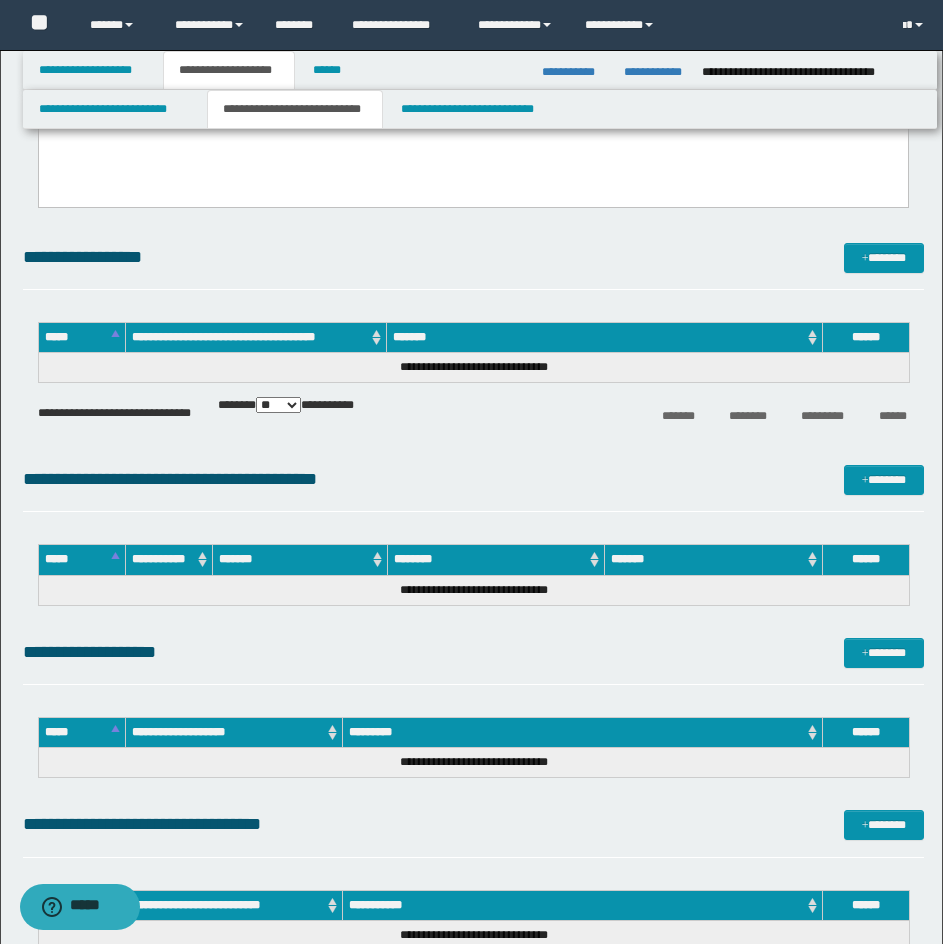 scroll, scrollTop: 5740, scrollLeft: 0, axis: vertical 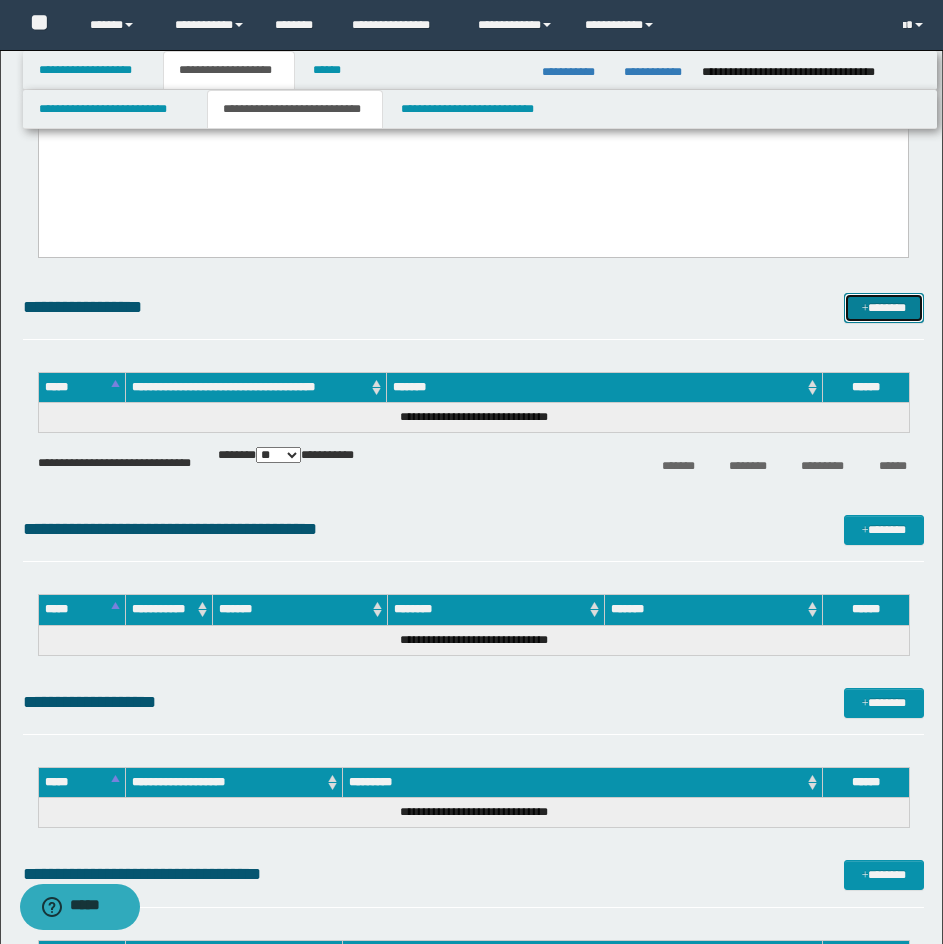 click on "*******" at bounding box center [884, 308] 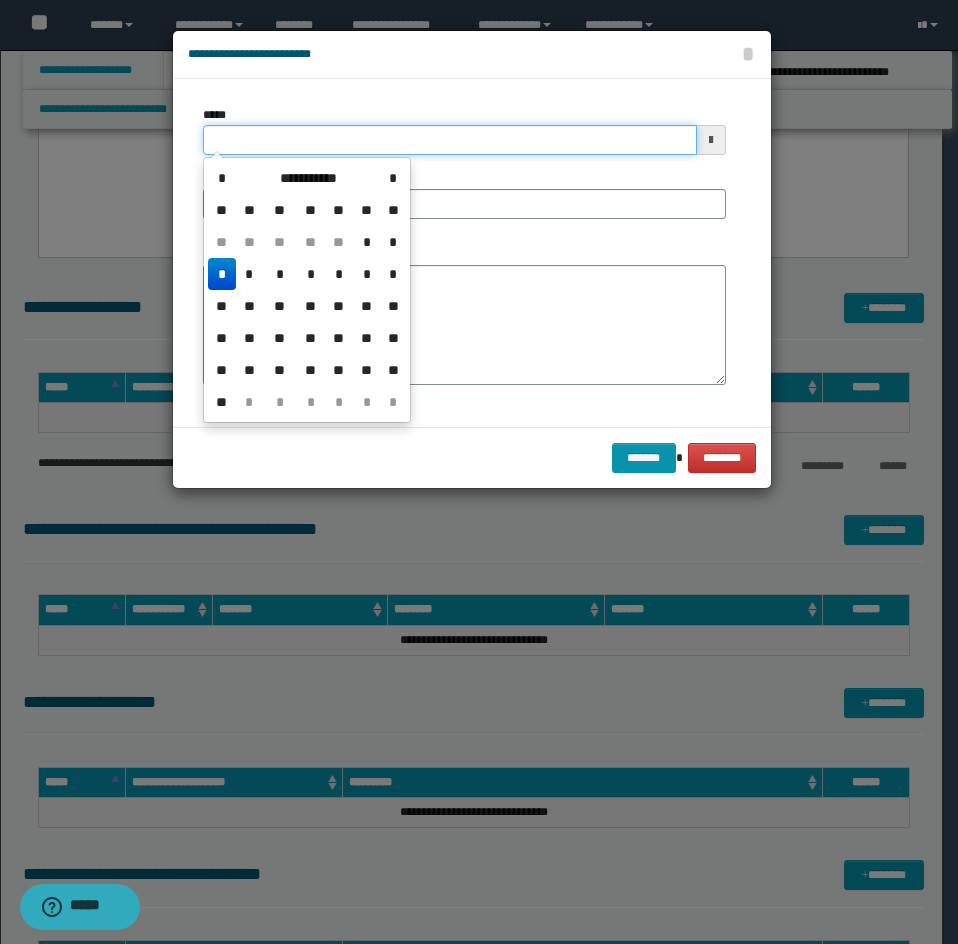 click on "*****" at bounding box center [450, 140] 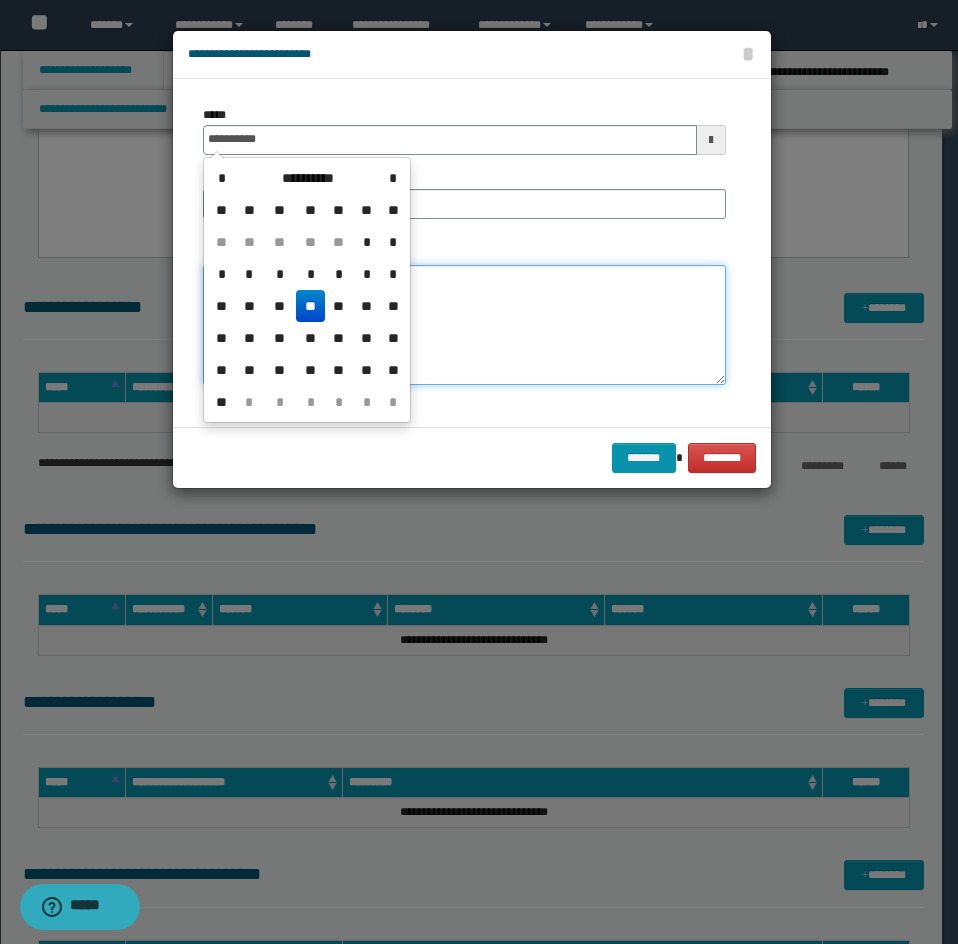 type on "**********" 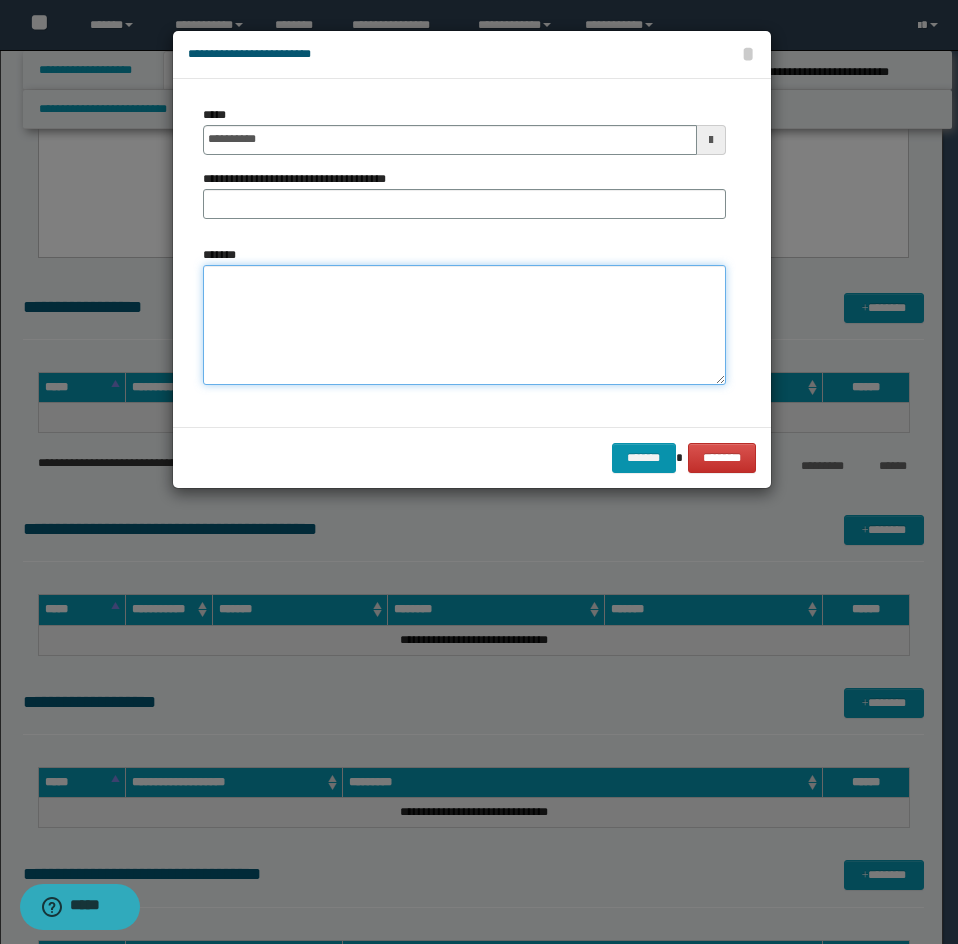 click on "*******" at bounding box center [464, 325] 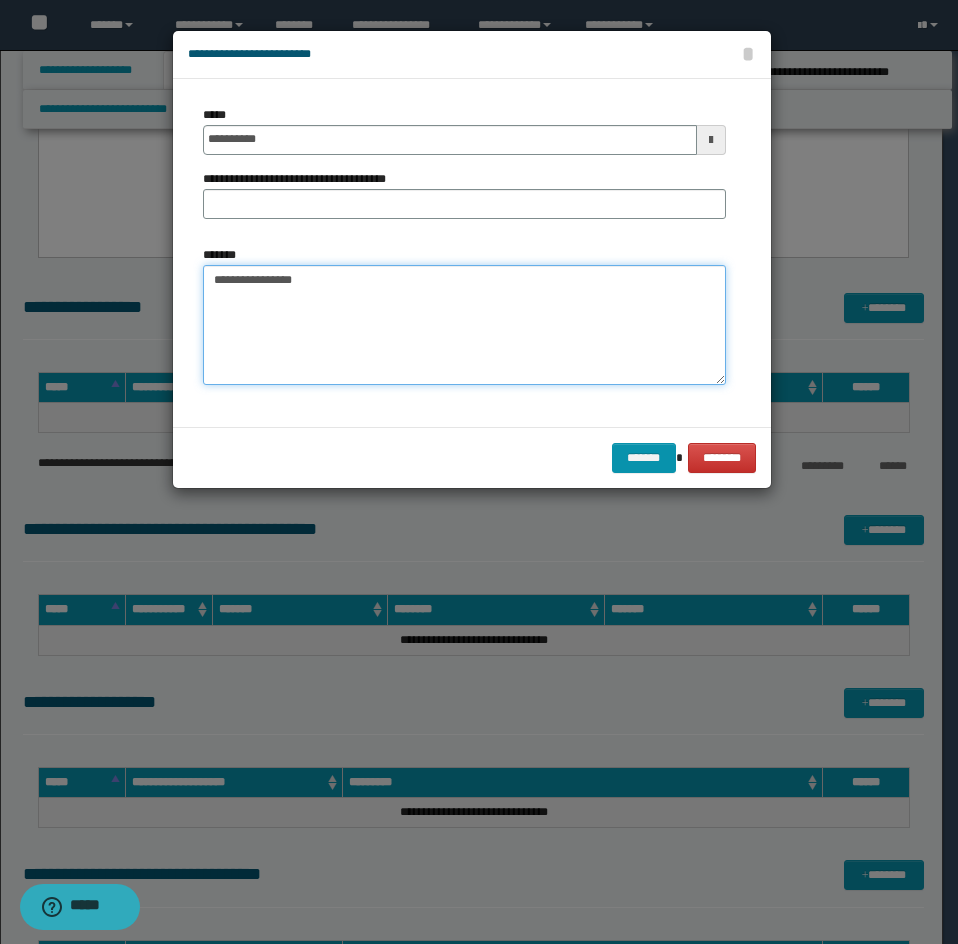 drag, startPoint x: 307, startPoint y: 277, endPoint x: 193, endPoint y: 274, distance: 114.03947 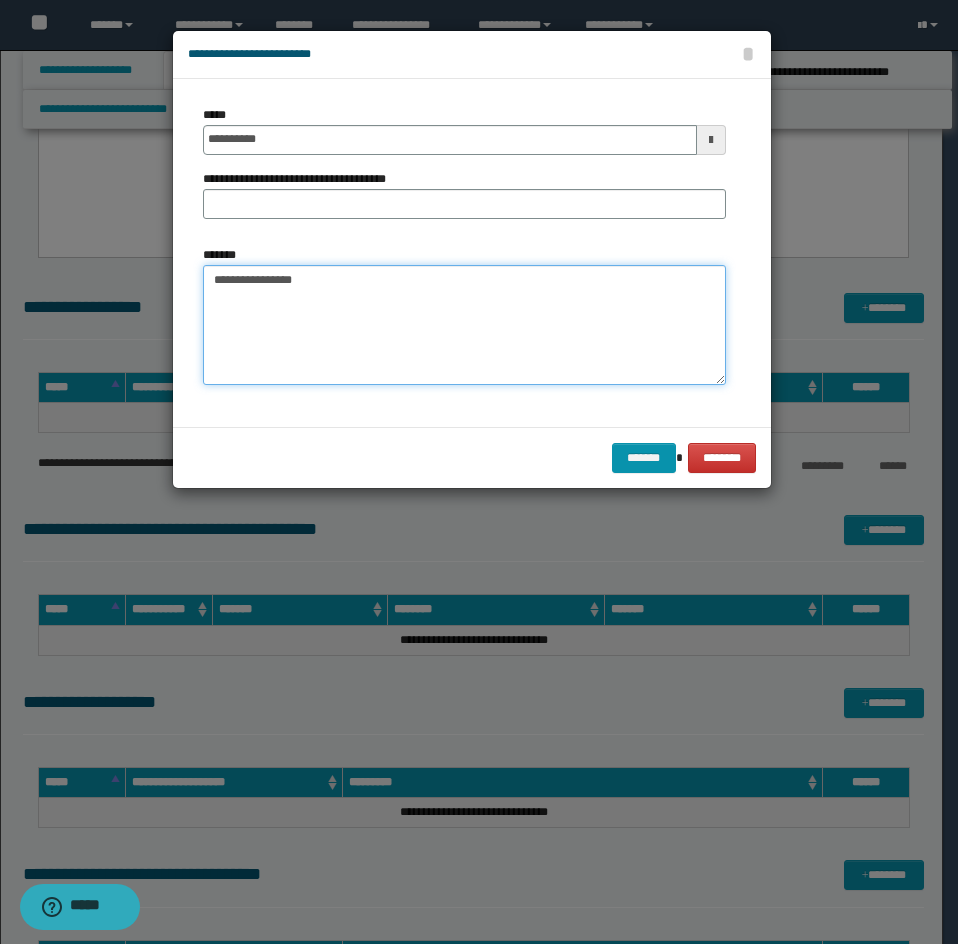 click on "**********" at bounding box center (464, 325) 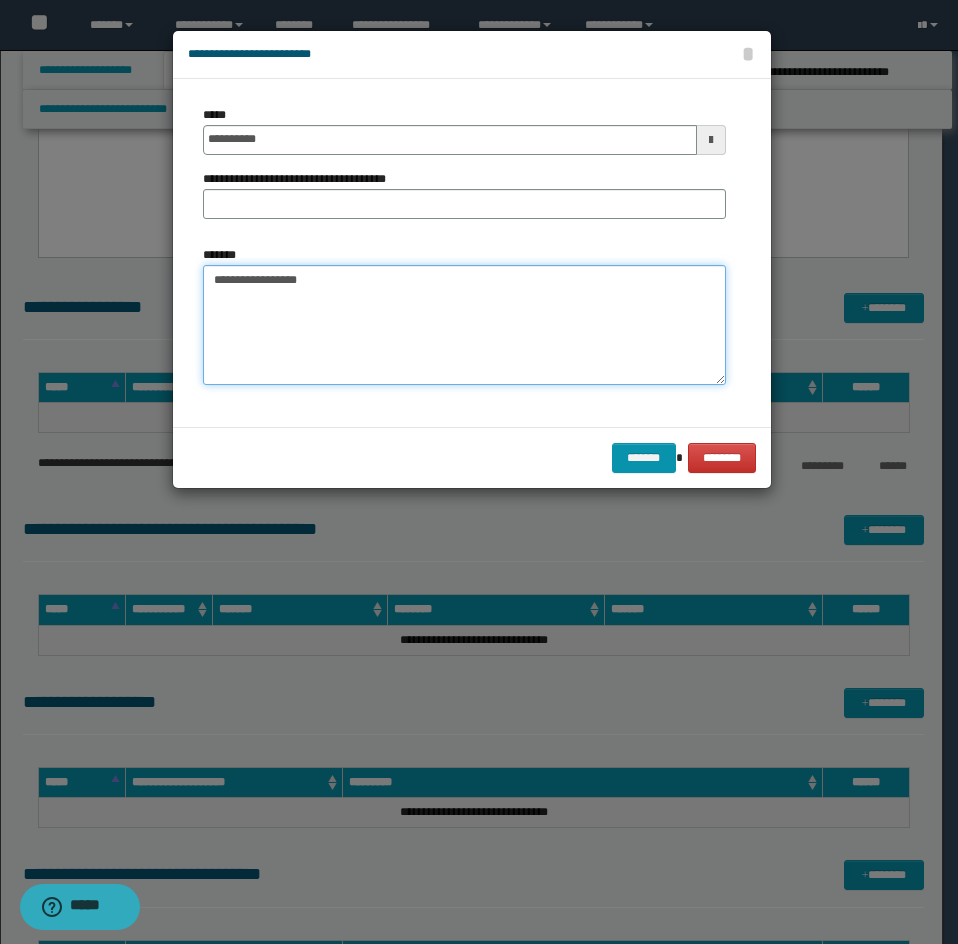 type on "**********" 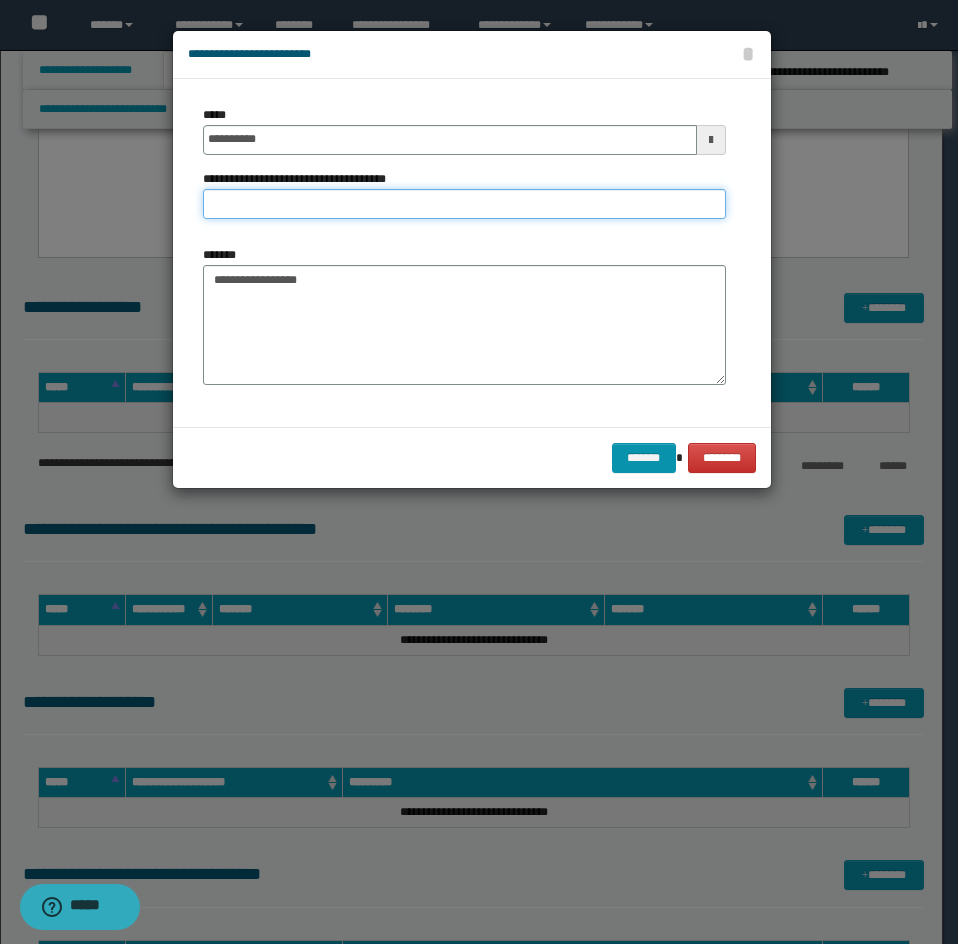 click on "**********" at bounding box center (464, 204) 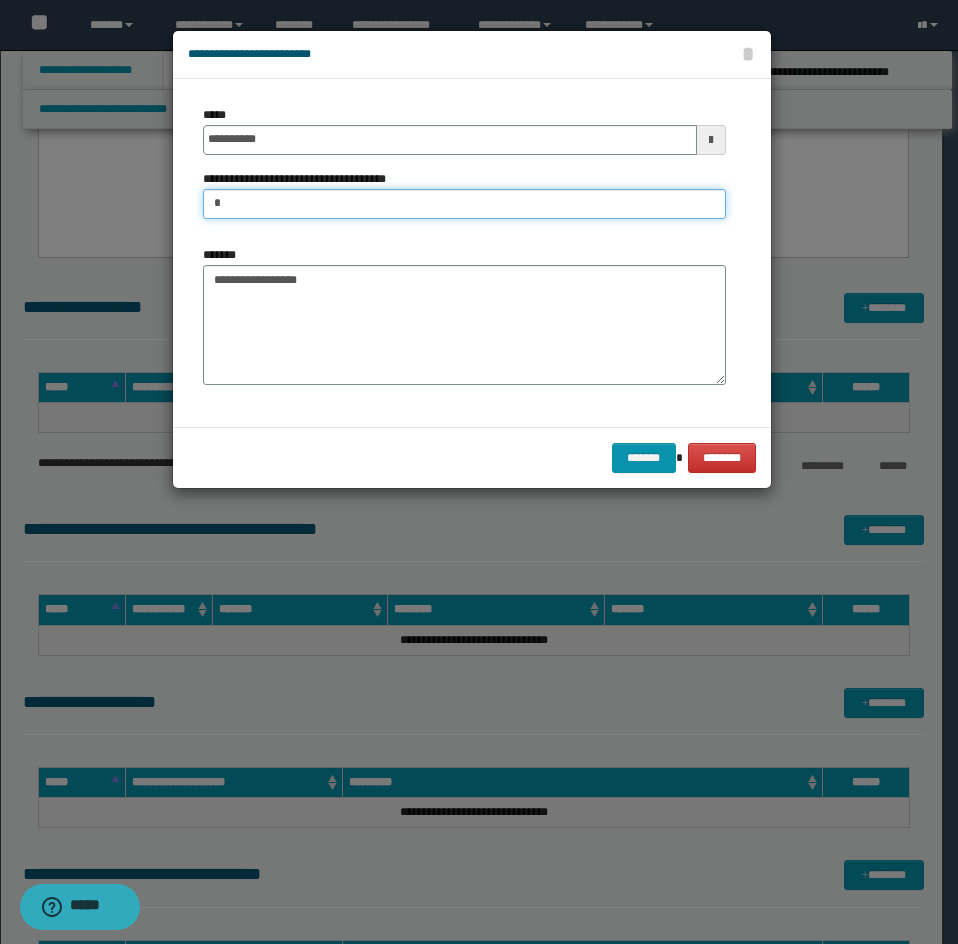 type on "**********" 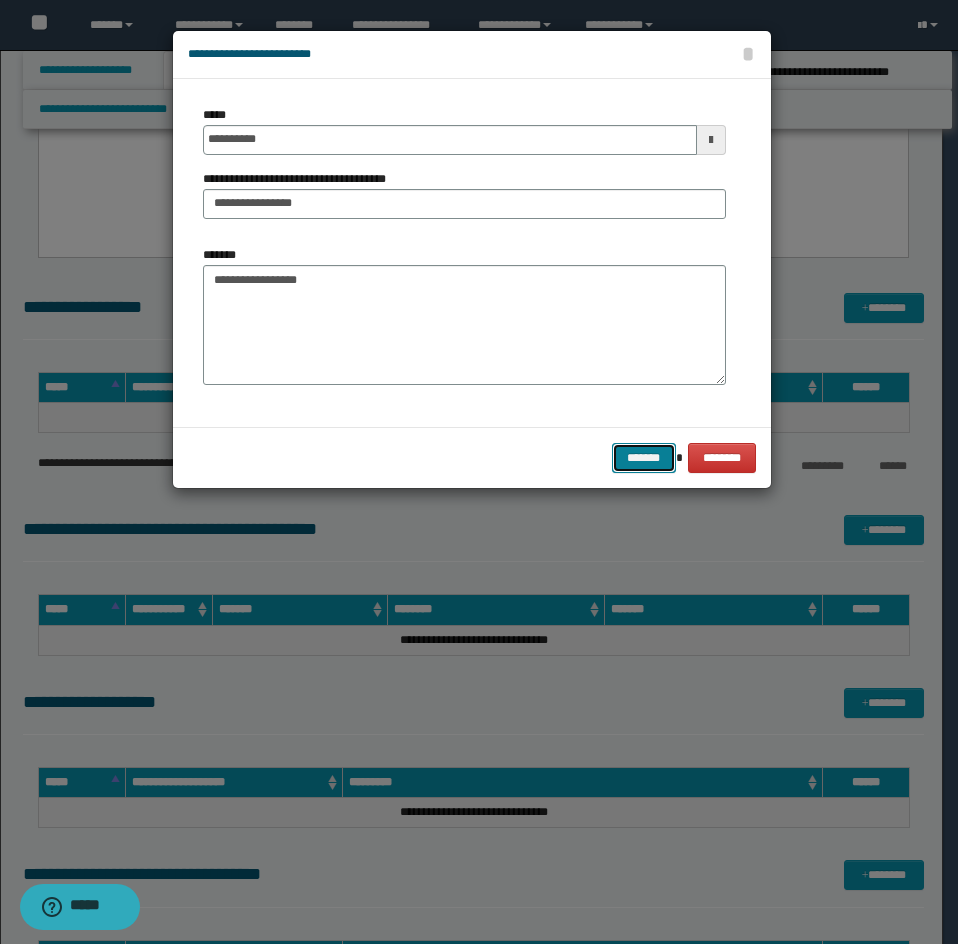 click on "*******" at bounding box center (644, 458) 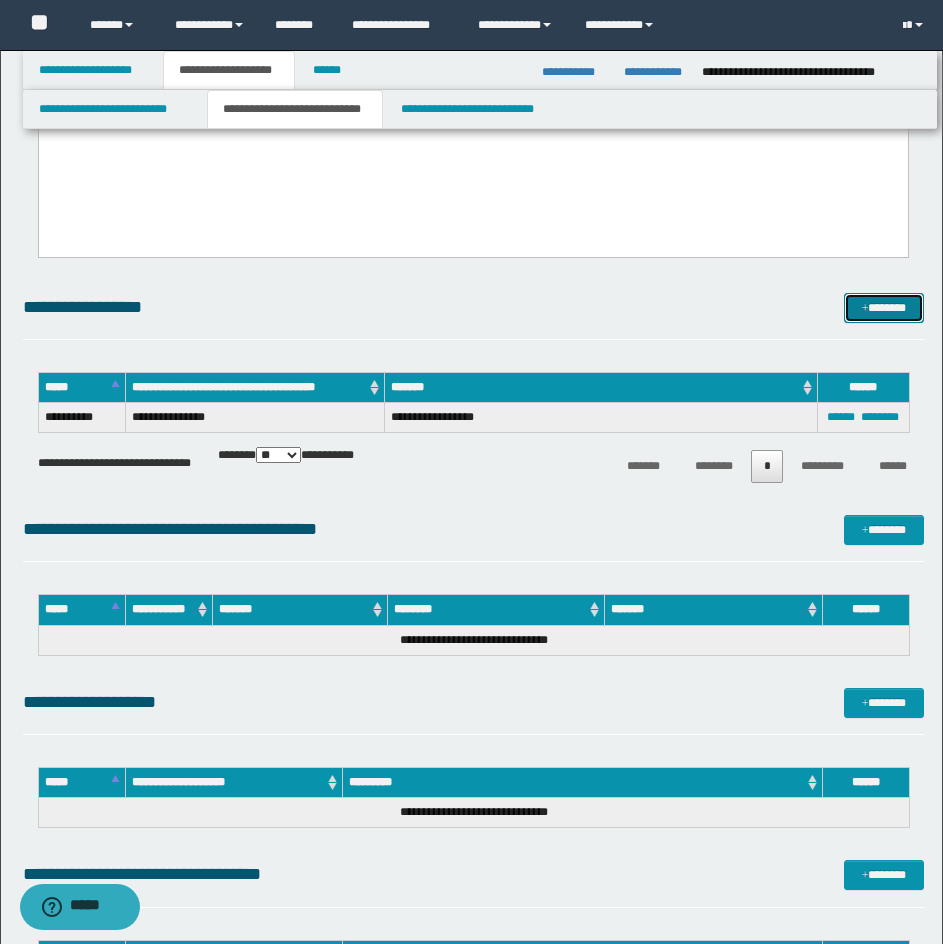 click at bounding box center (865, 309) 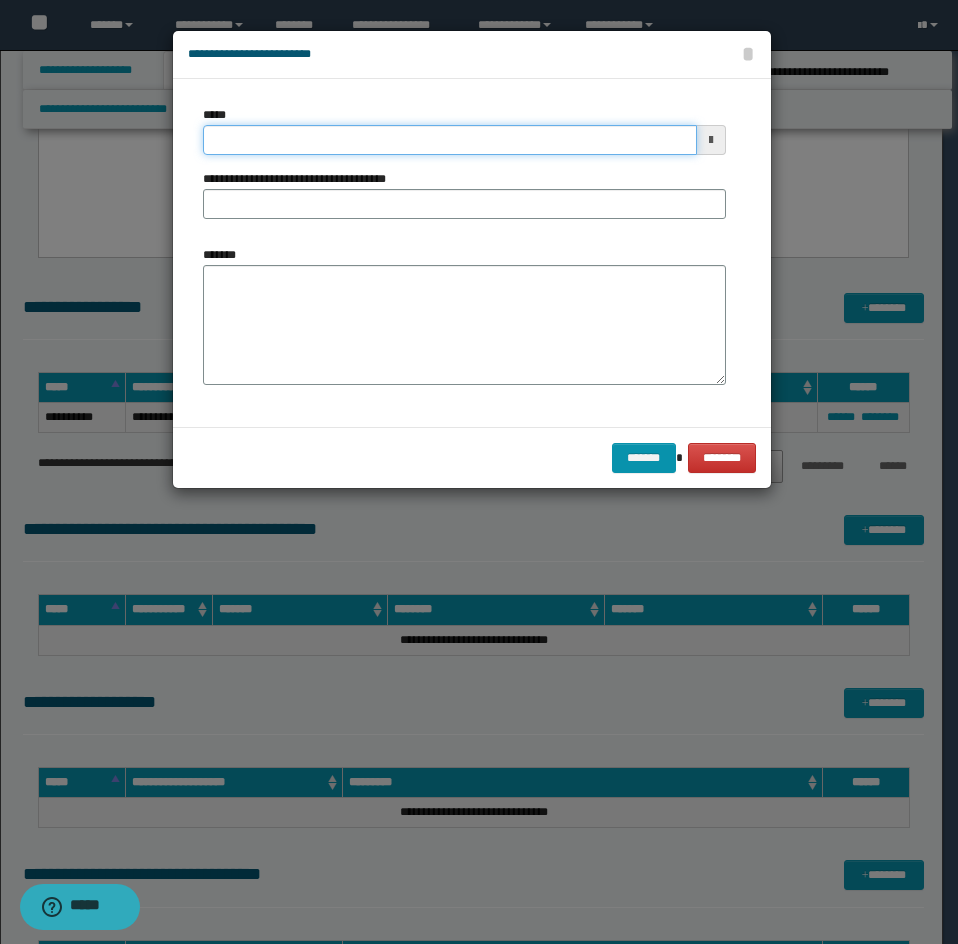click on "*****" at bounding box center [450, 140] 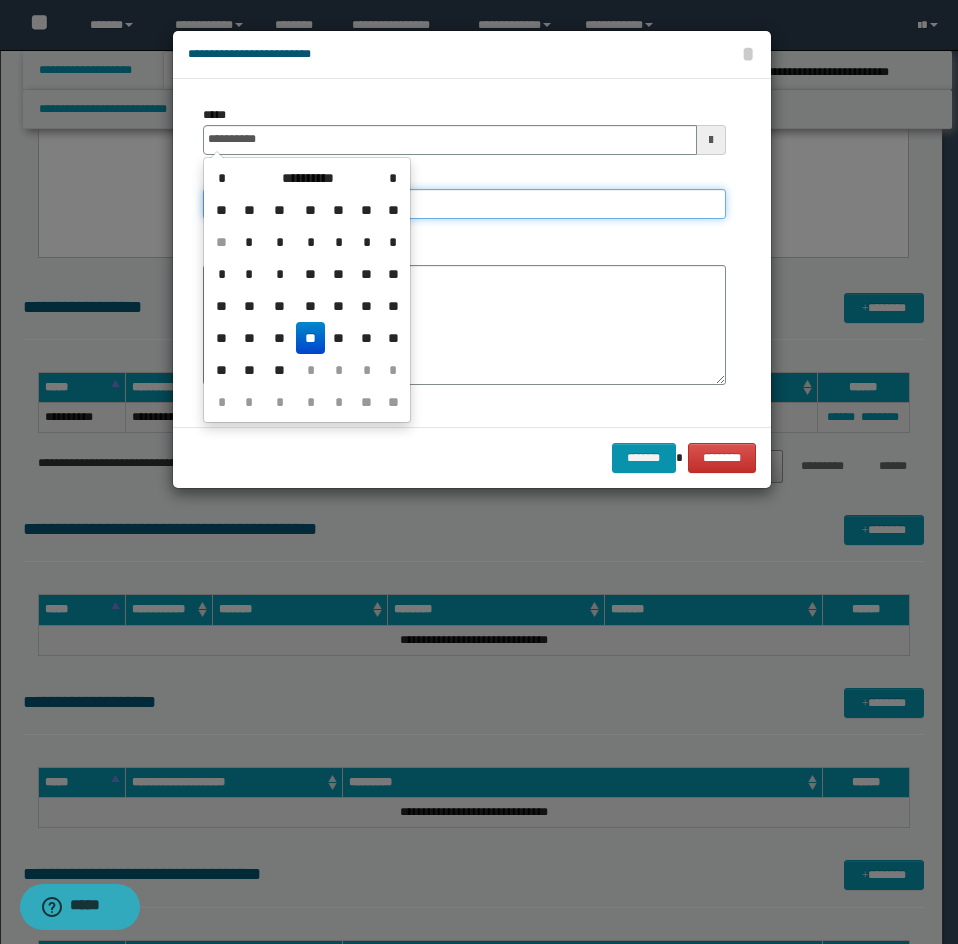 type on "**********" 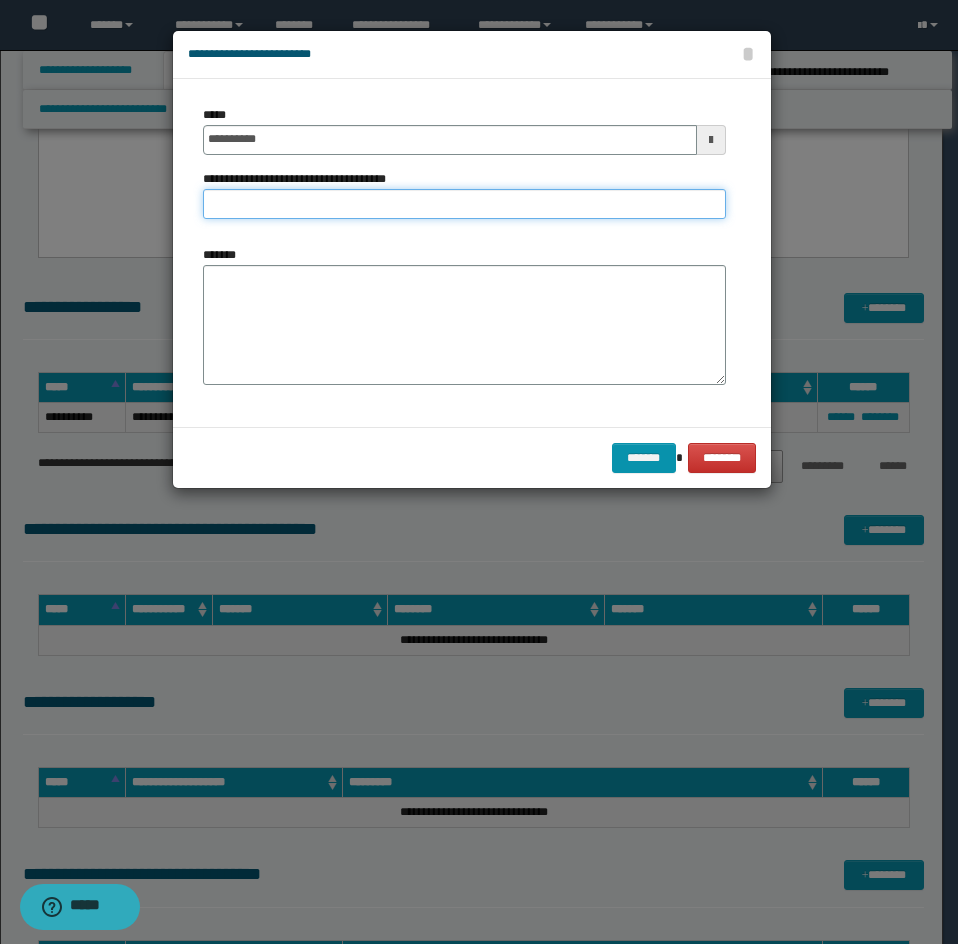 click on "**********" at bounding box center [464, 204] 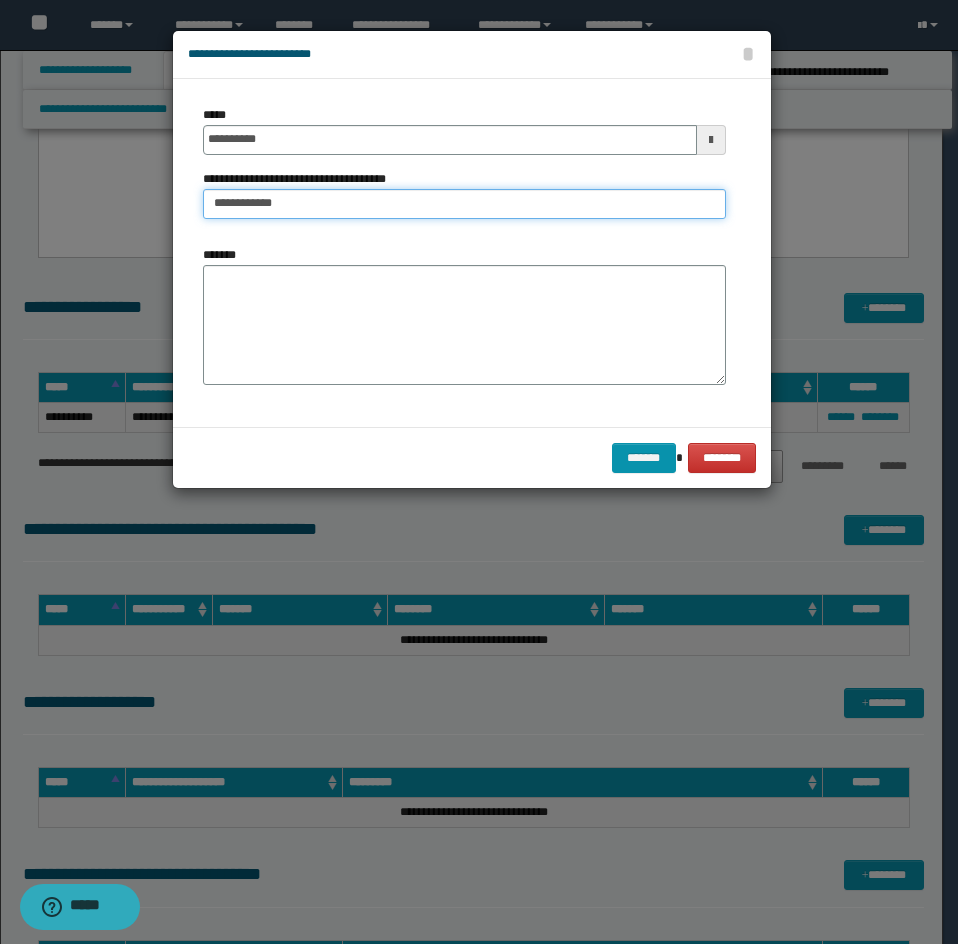 type on "**********" 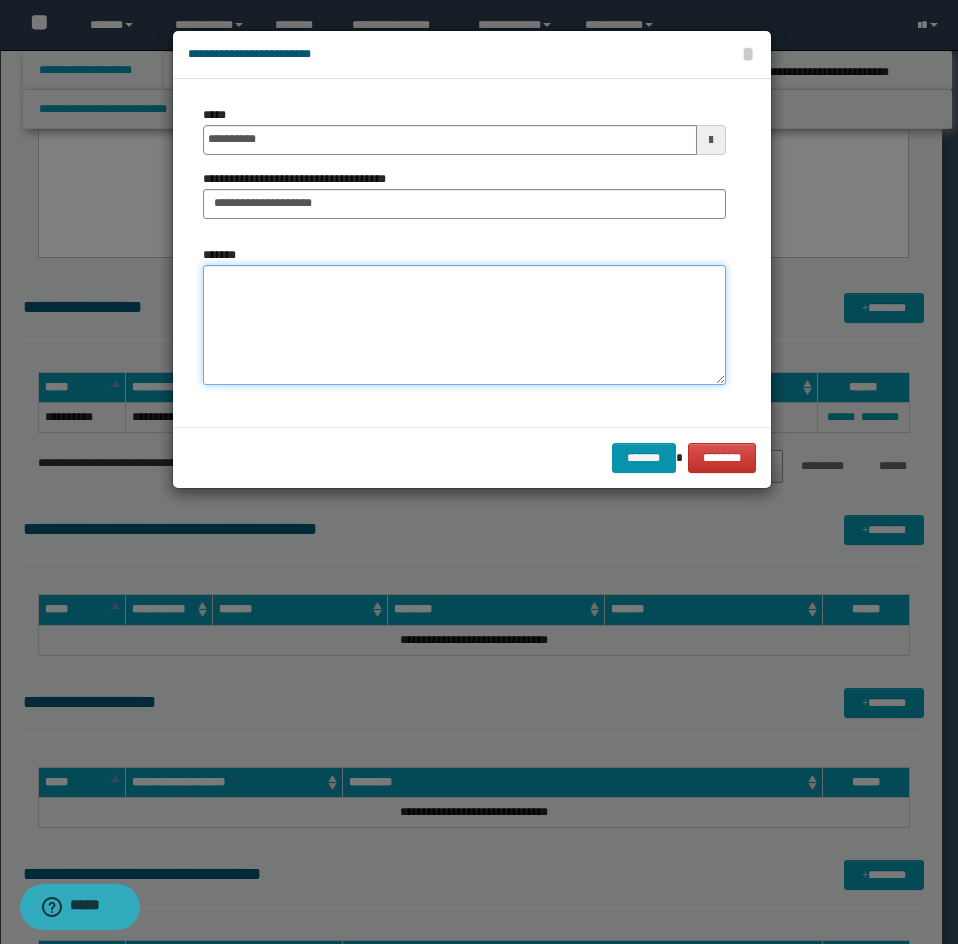 click on "*******" at bounding box center [464, 325] 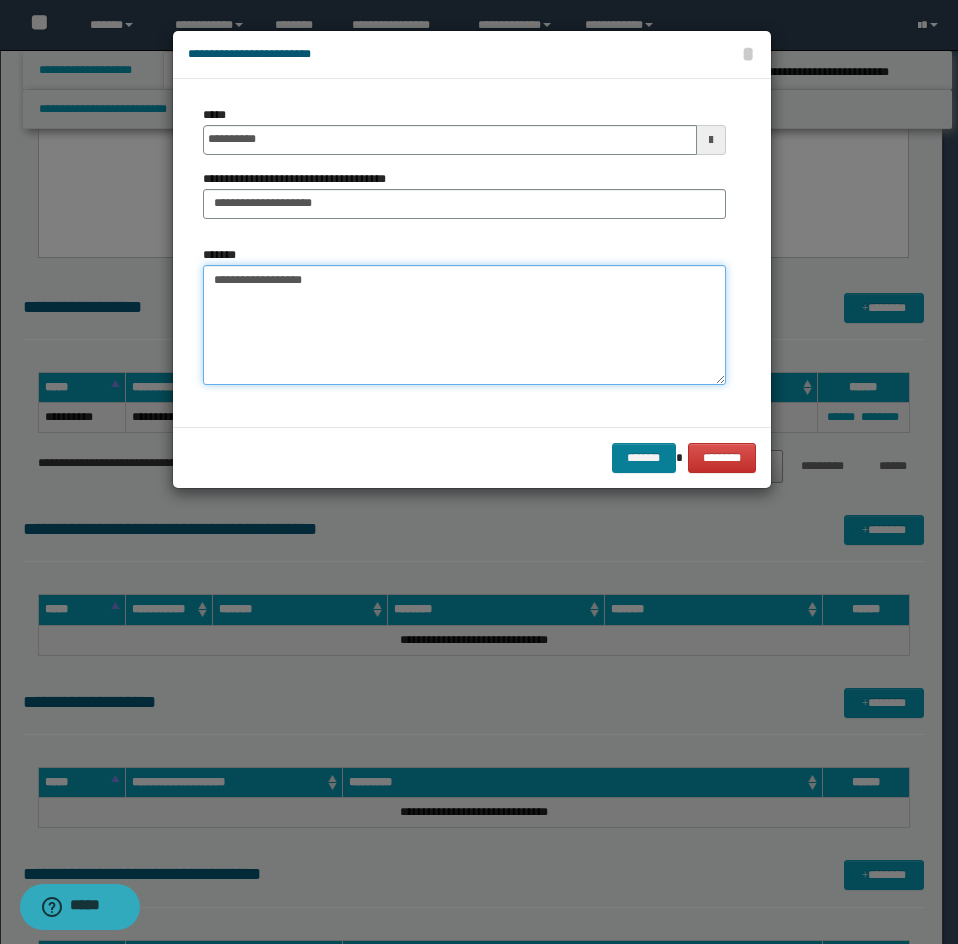 type on "**********" 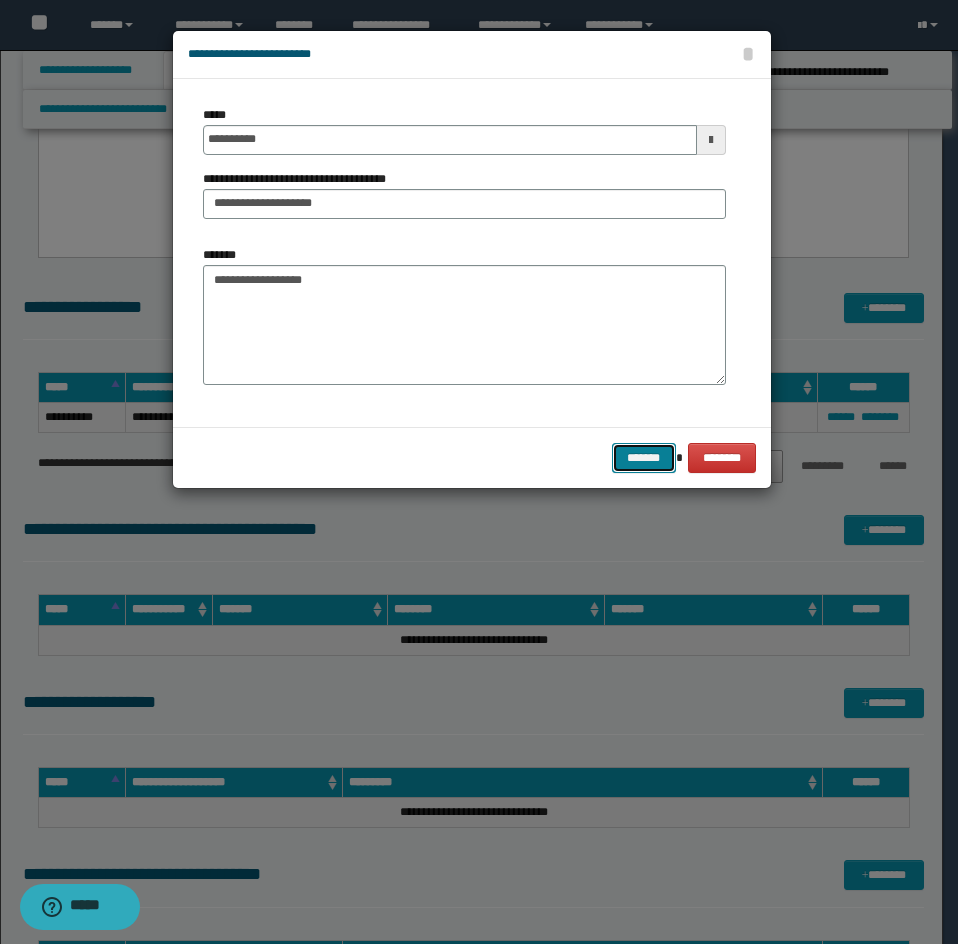 click on "*******" at bounding box center [644, 458] 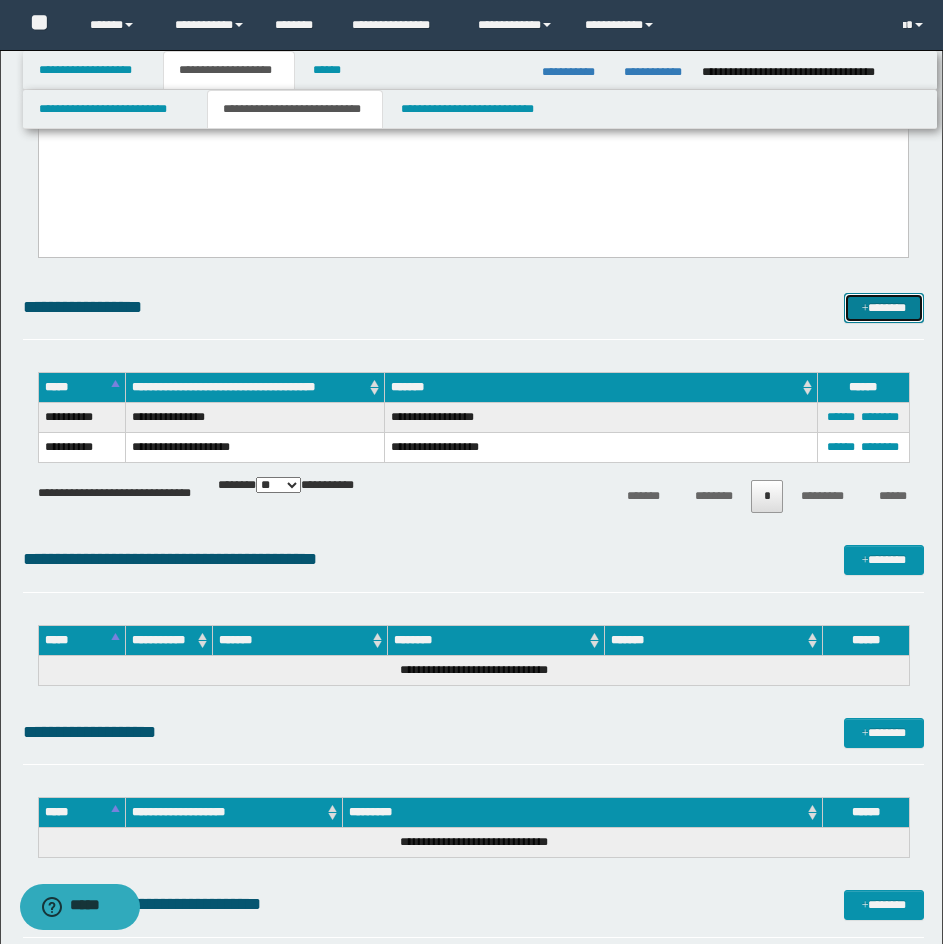 click on "*******" at bounding box center (884, 308) 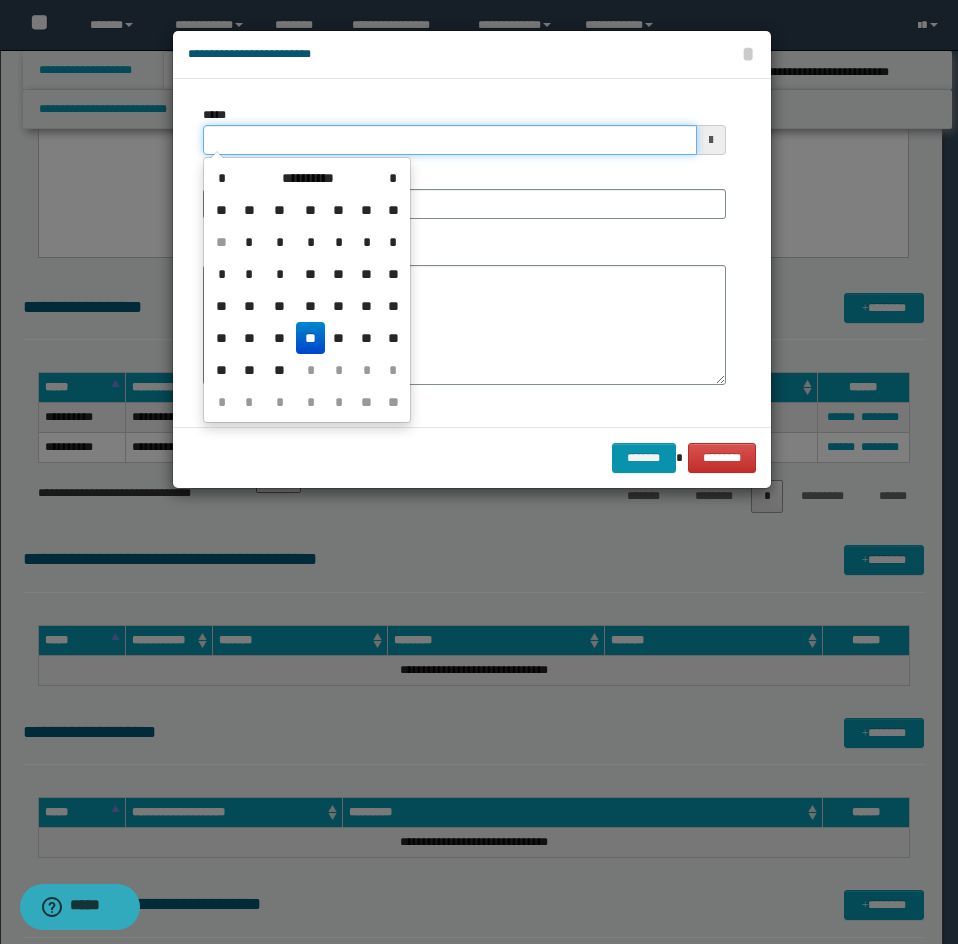 click on "*****" at bounding box center (450, 140) 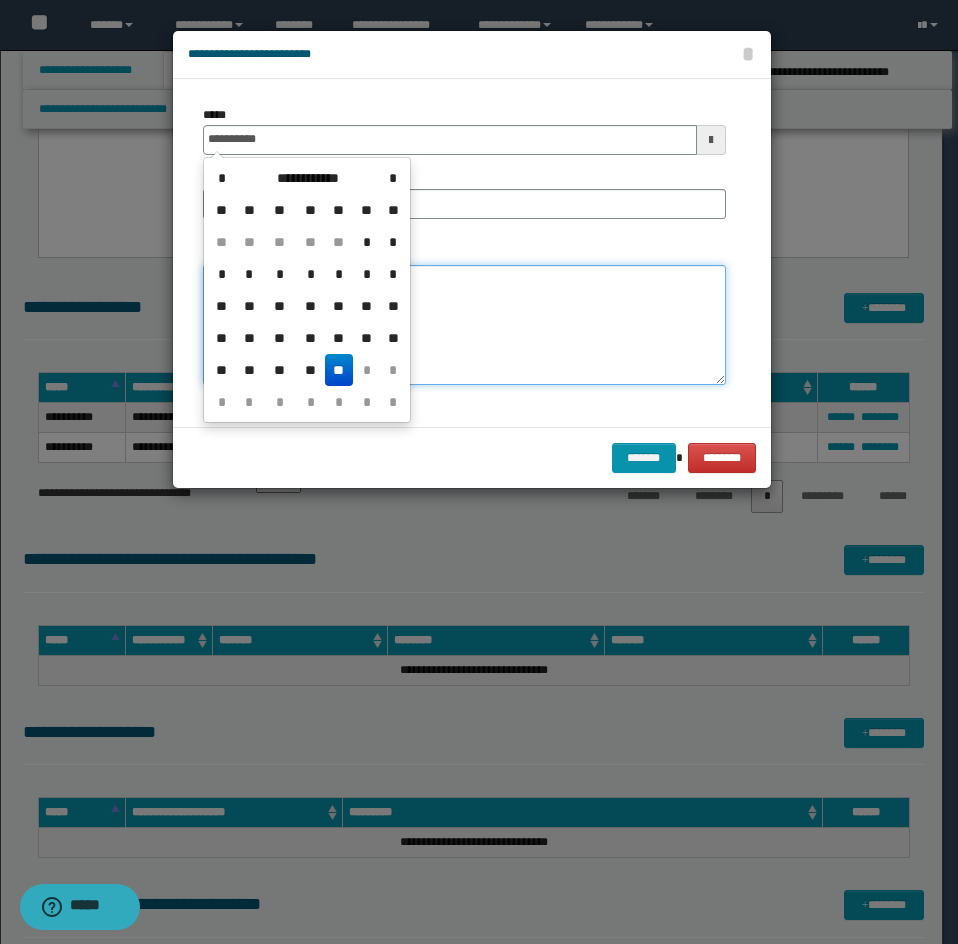 type on "**********" 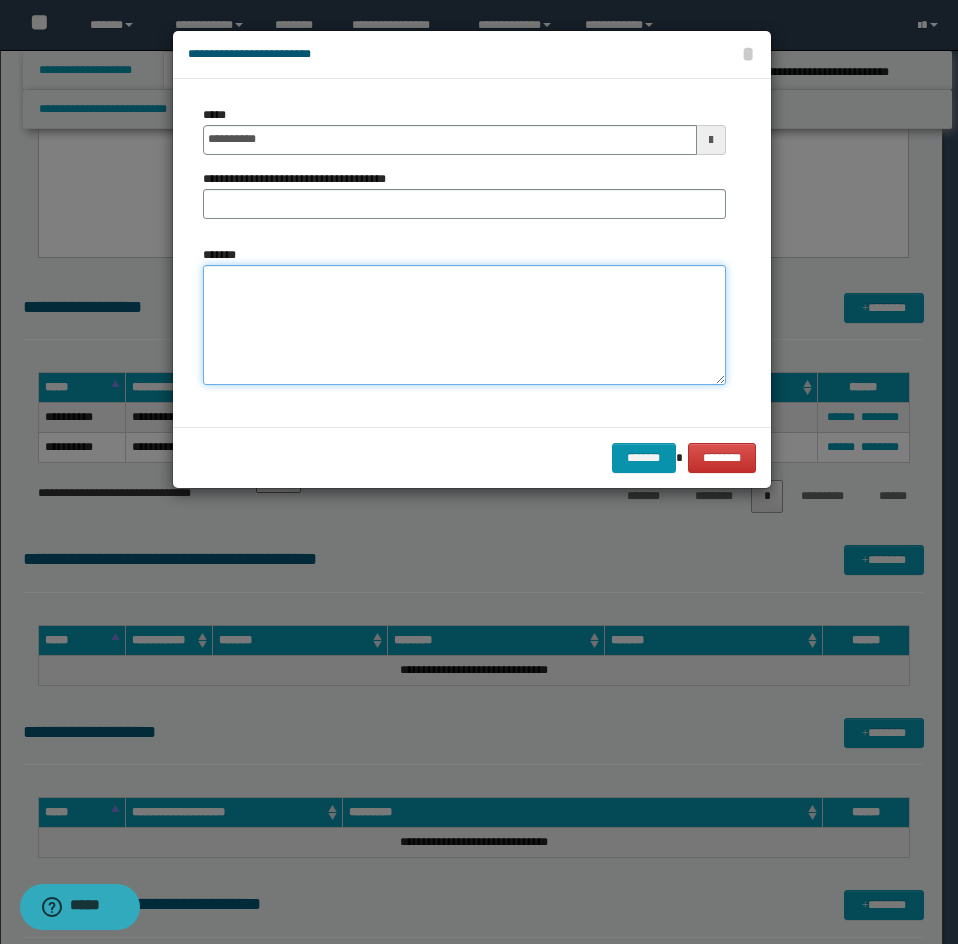 paste on "**********" 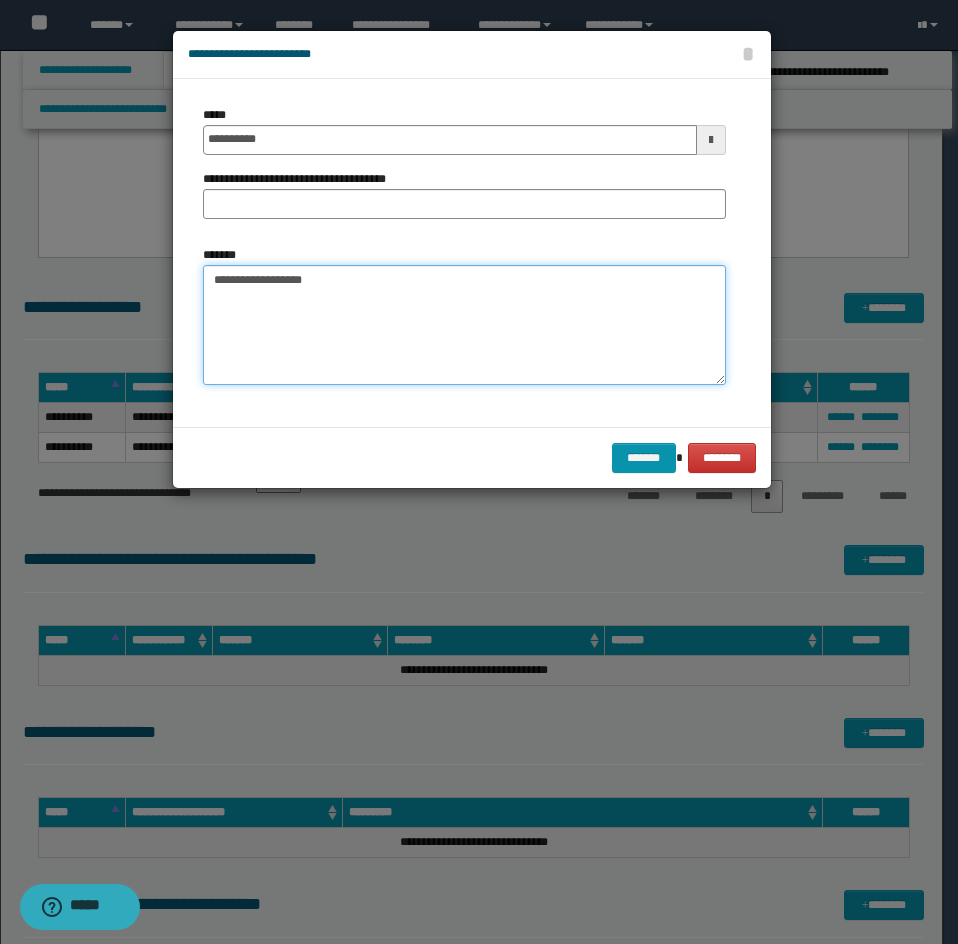 type on "**********" 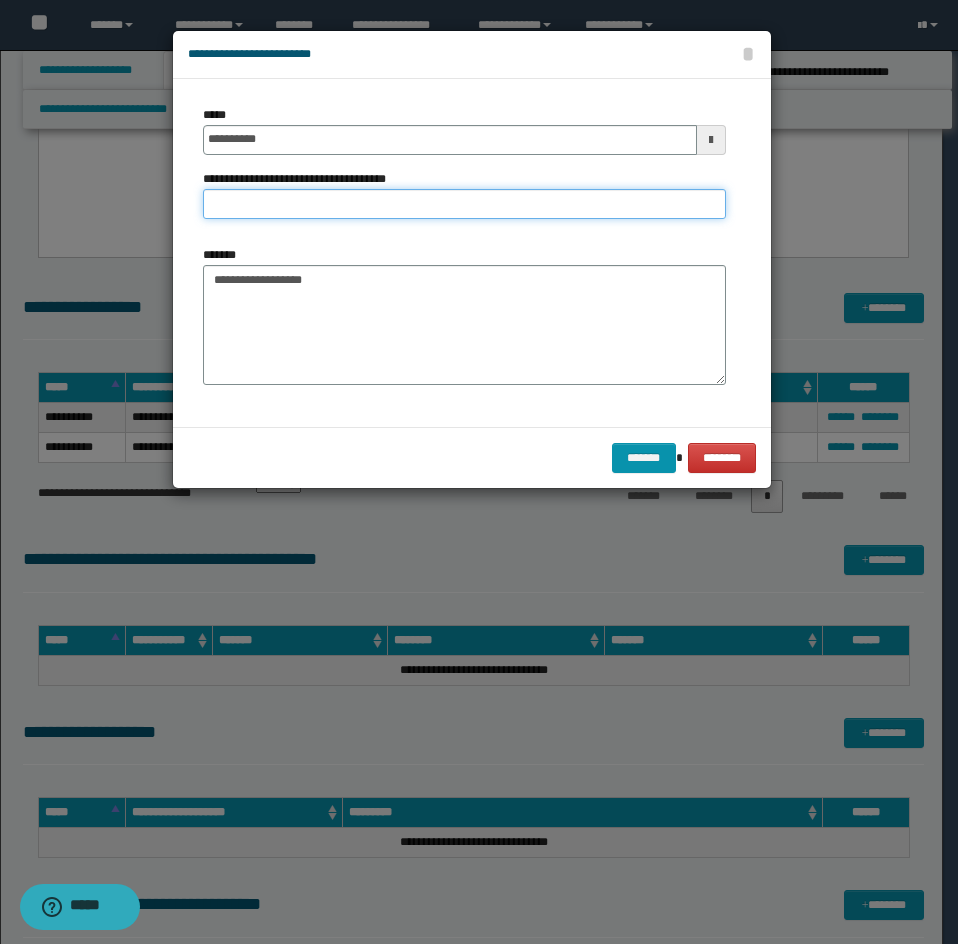 click on "**********" at bounding box center [464, 204] 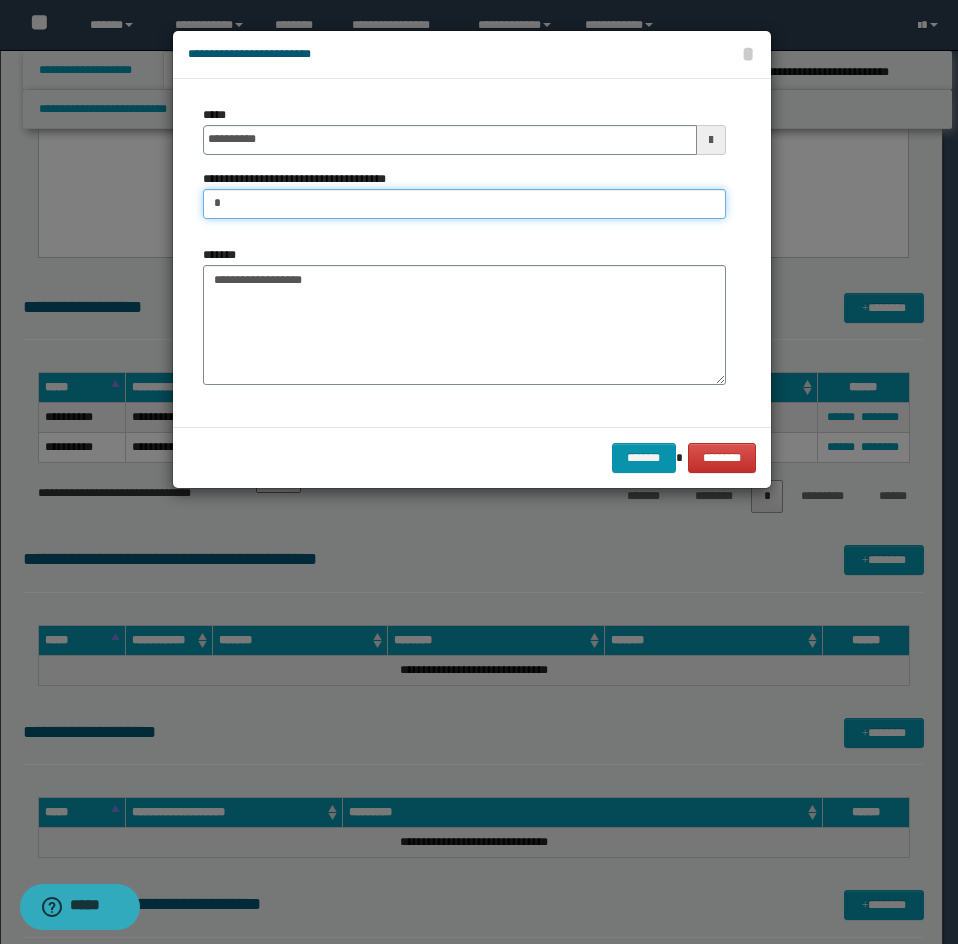 type on "**********" 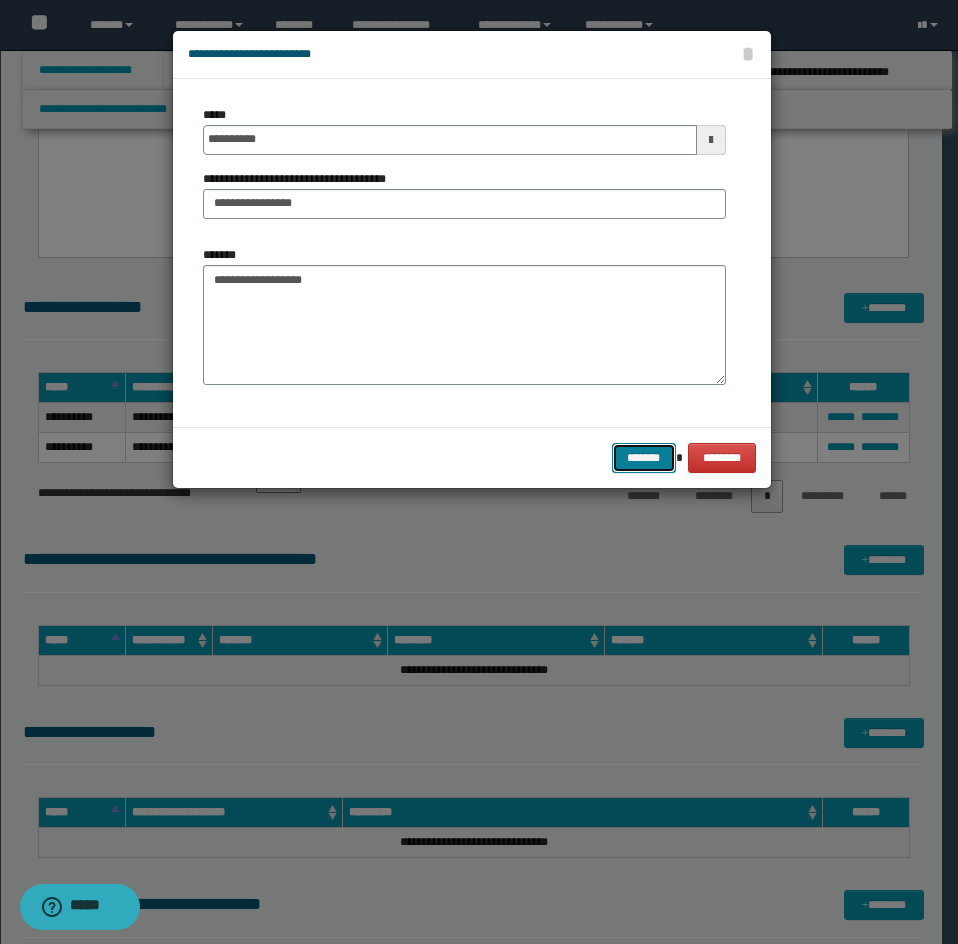click on "*******" at bounding box center [644, 458] 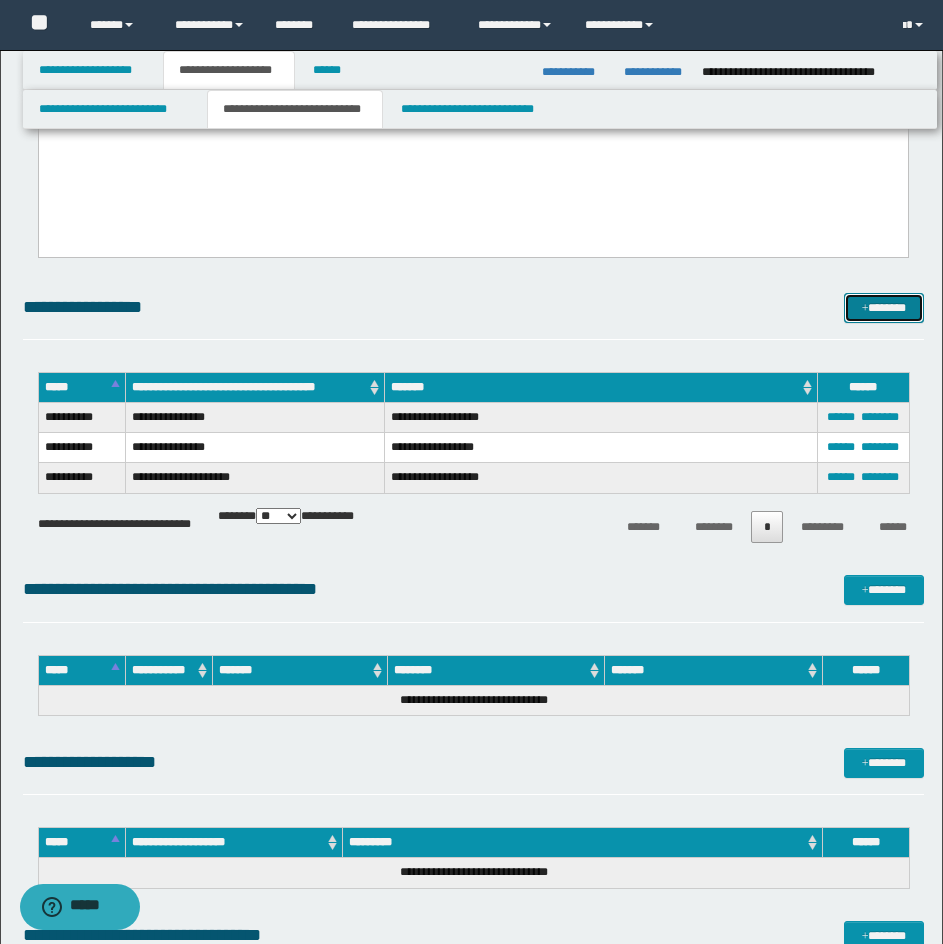 click on "*******" at bounding box center [884, 308] 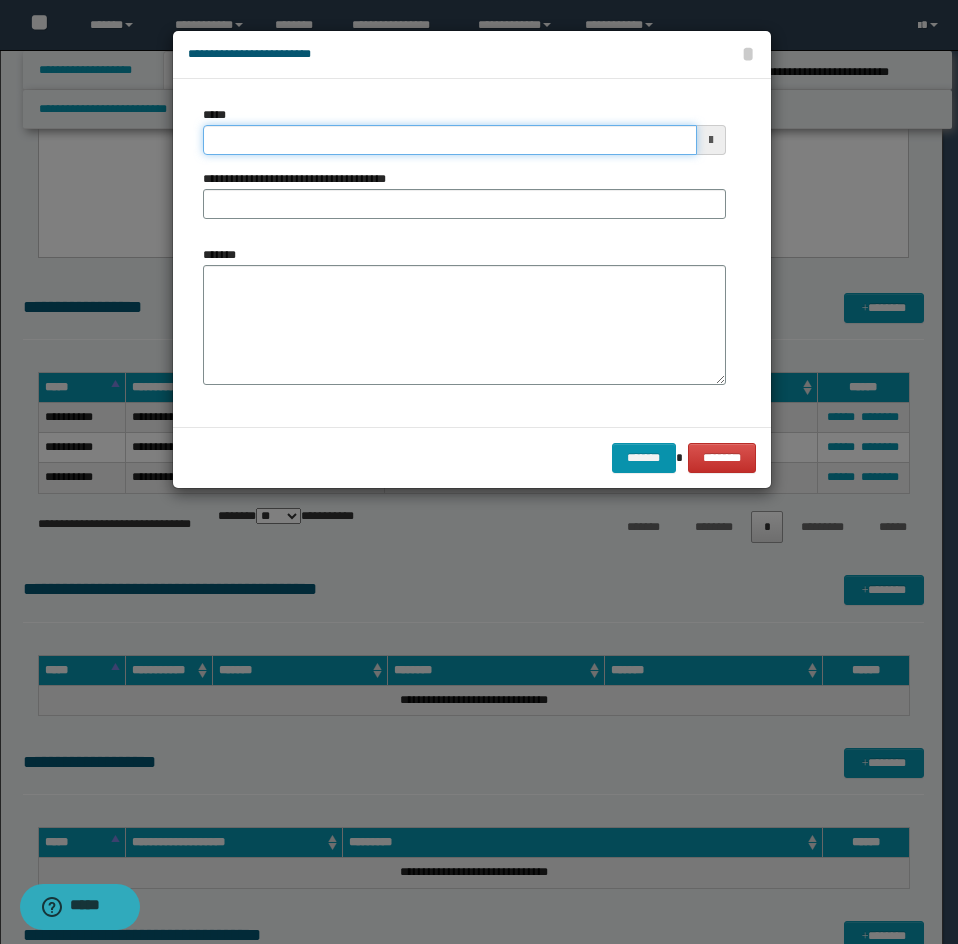 click on "*****" at bounding box center (450, 140) 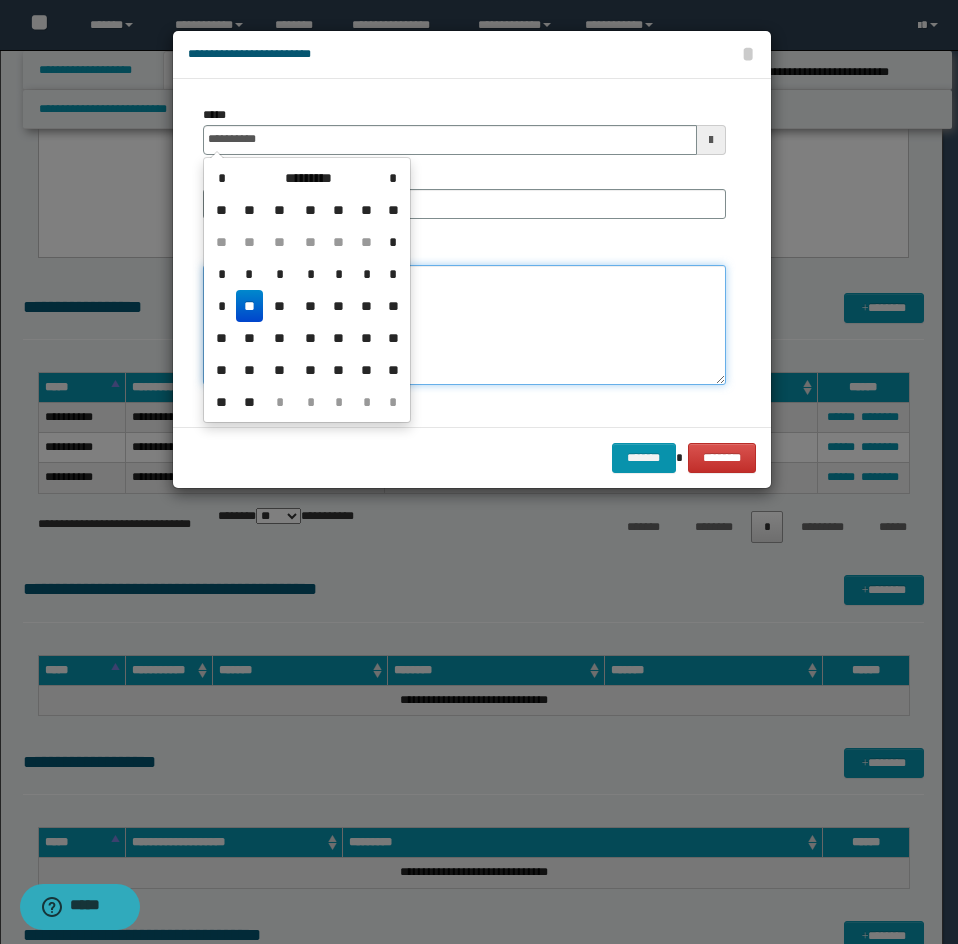 type on "**********" 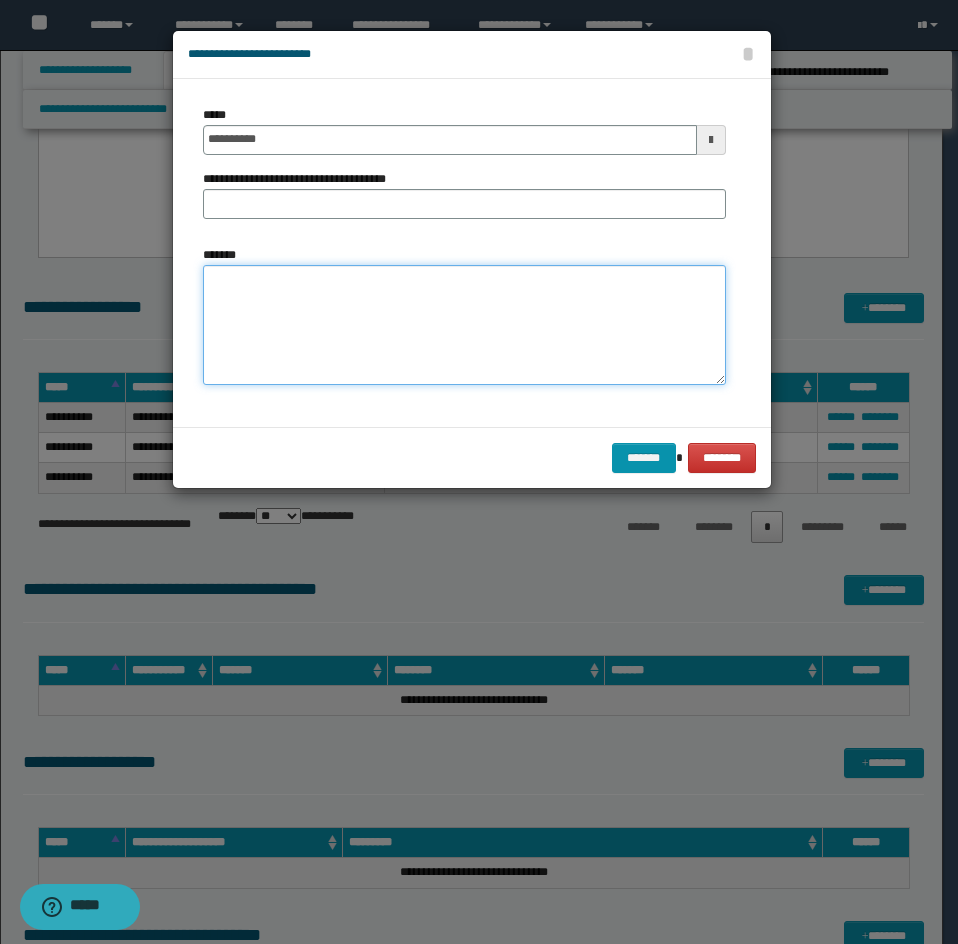 click on "*******" at bounding box center [464, 325] 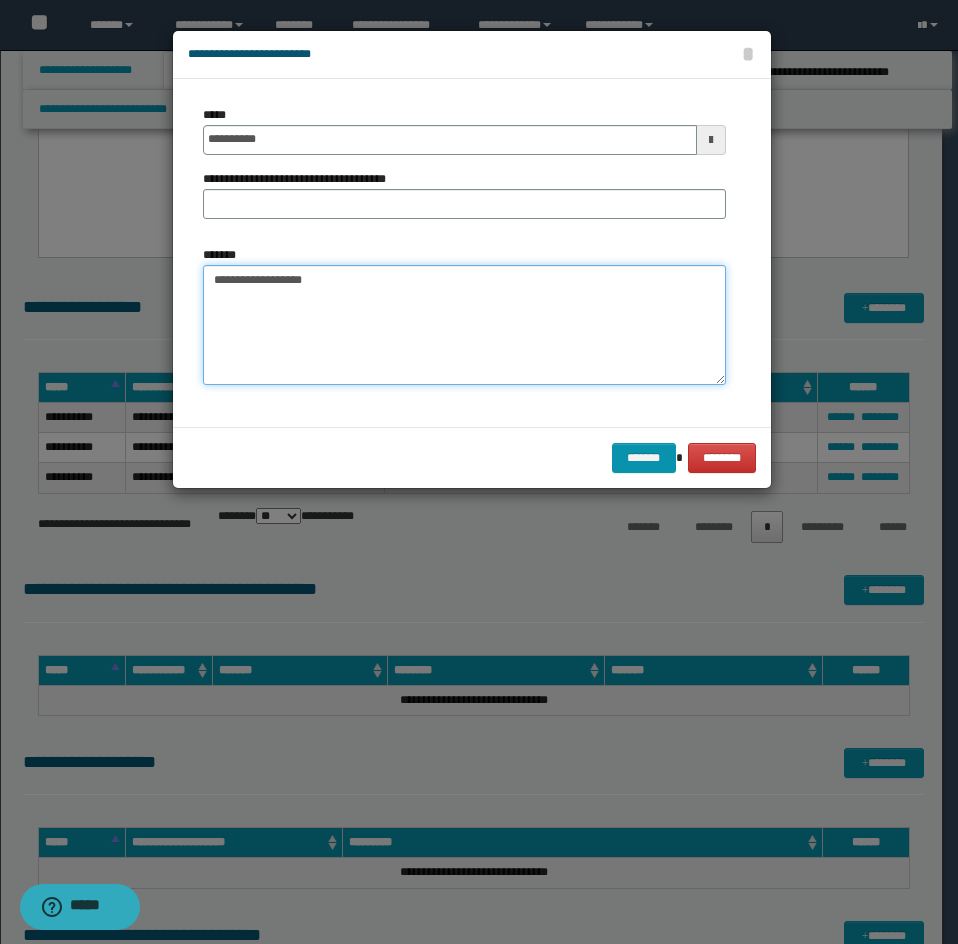 type on "**********" 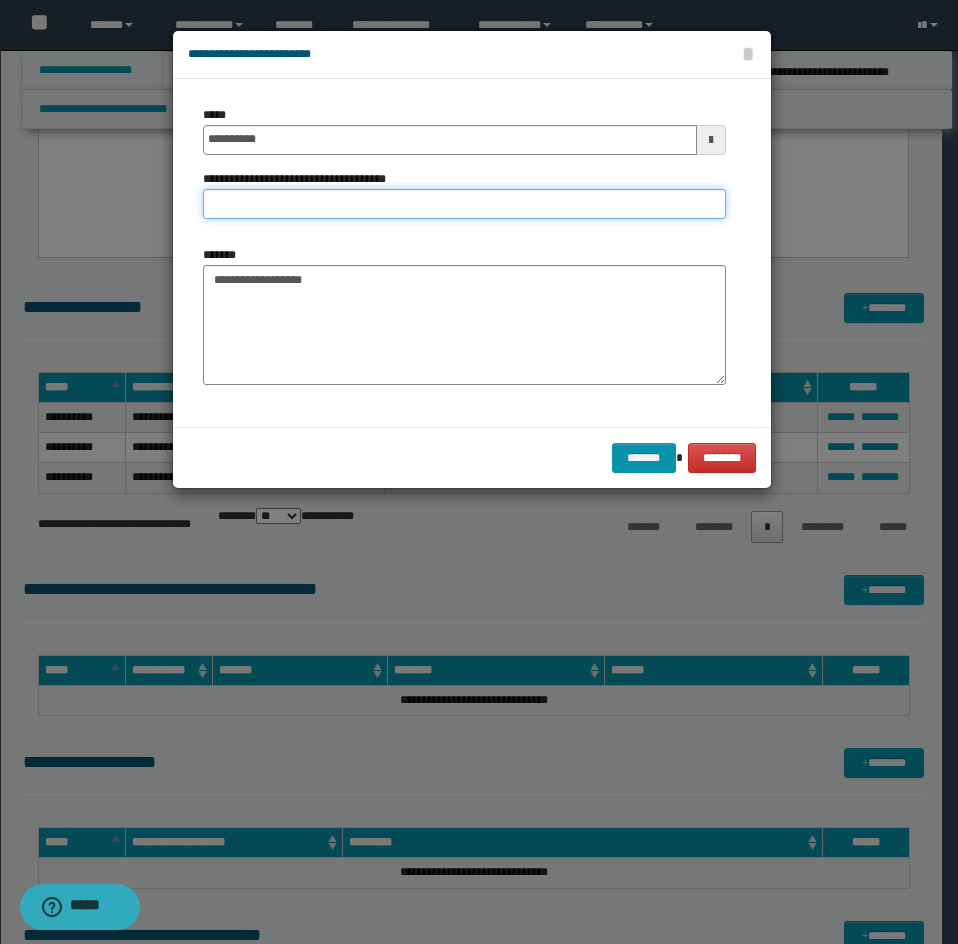 click on "**********" at bounding box center (464, 204) 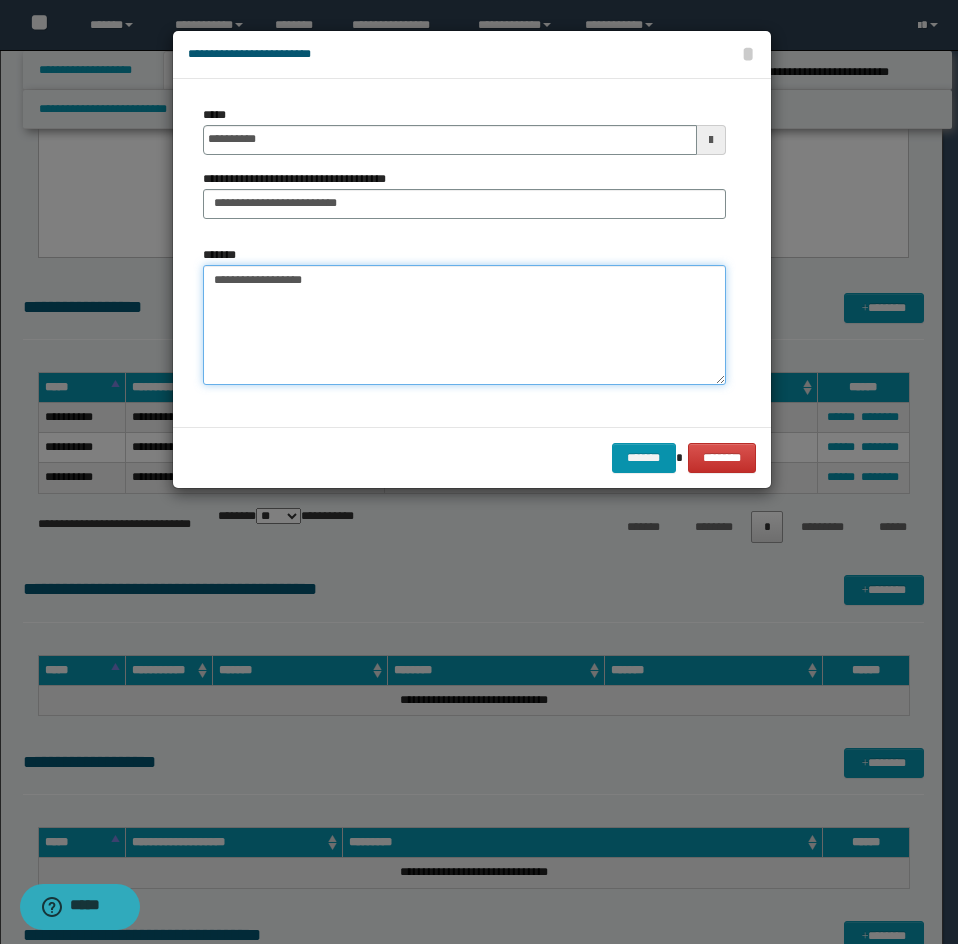 click on "**********" at bounding box center (464, 325) 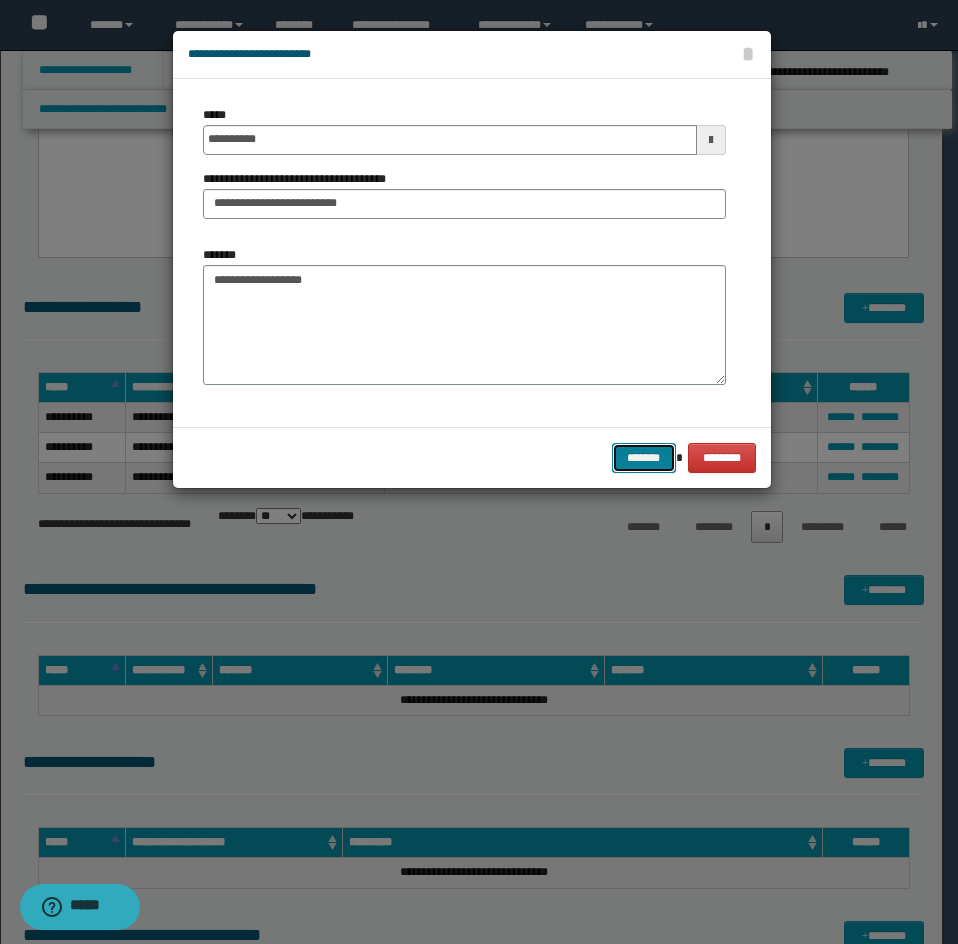 click on "*******" at bounding box center (644, 458) 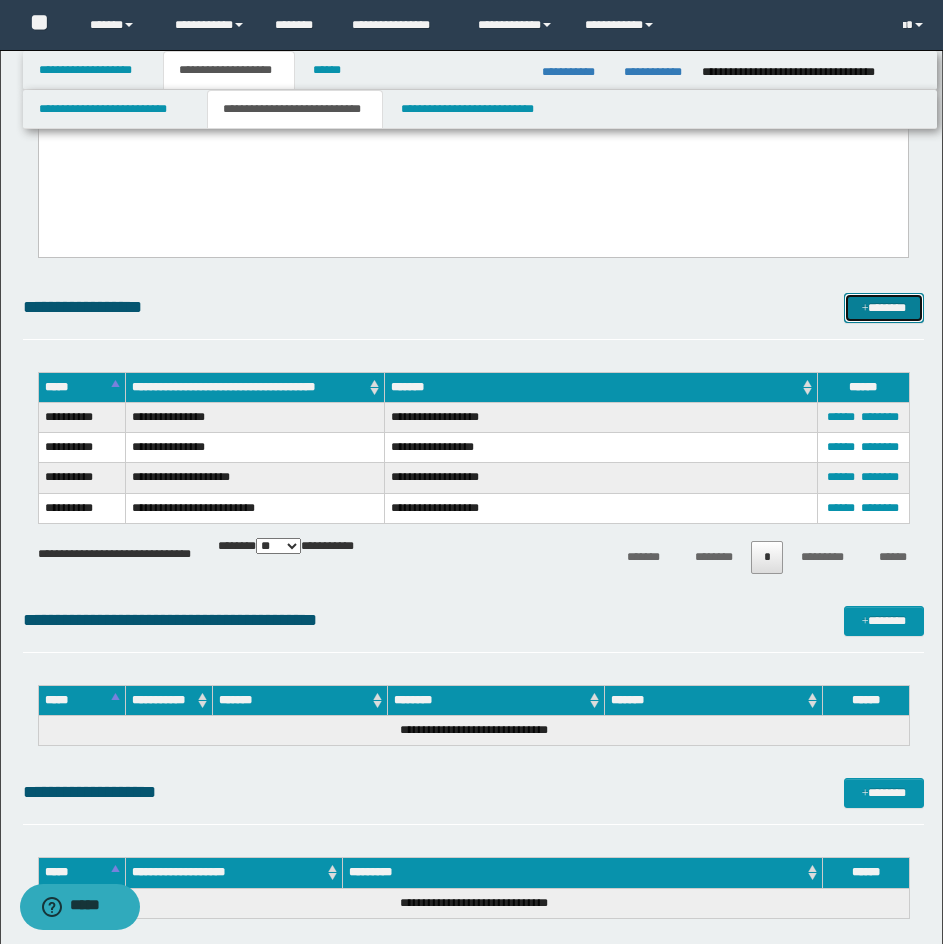 click on "*******" at bounding box center [884, 308] 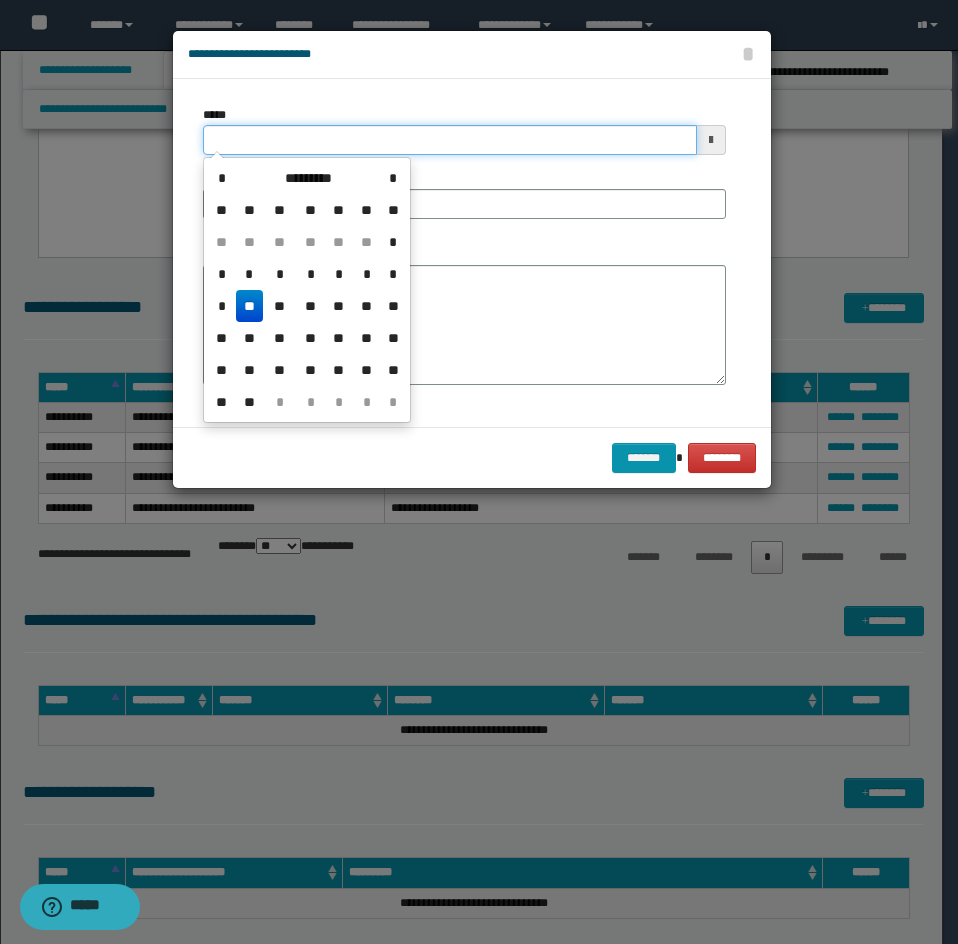 click on "*****" at bounding box center [450, 140] 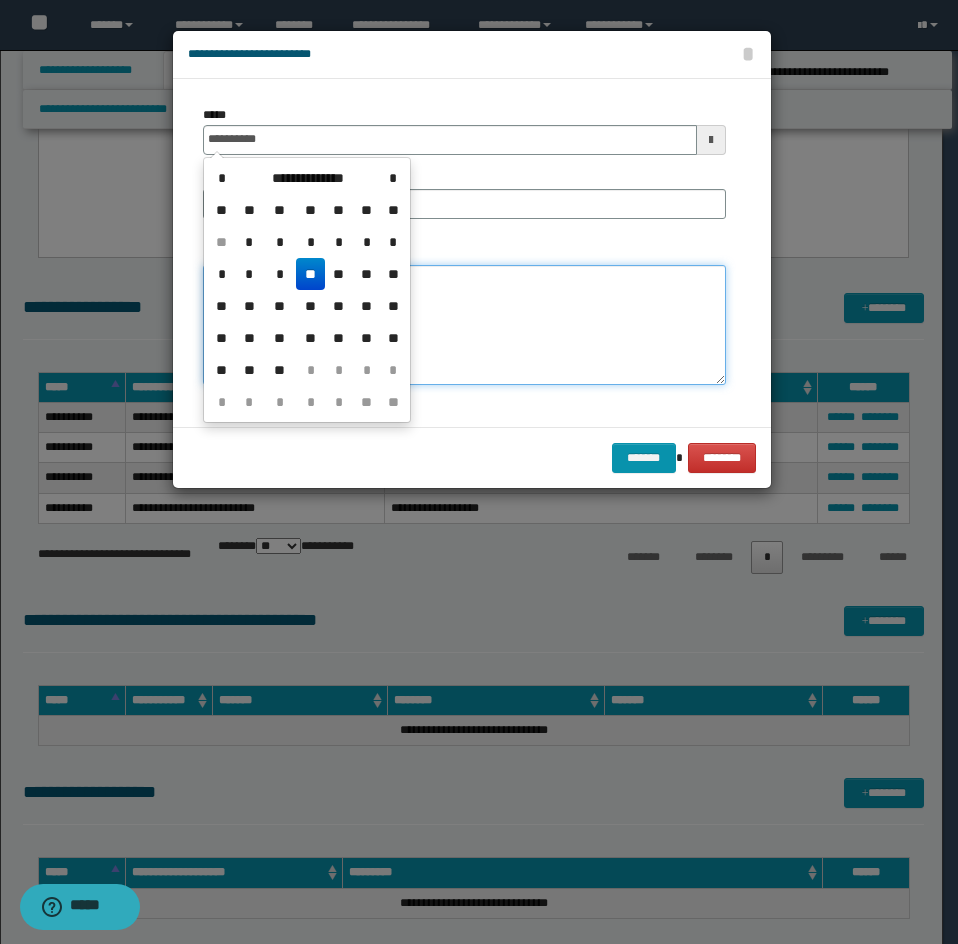 type on "**********" 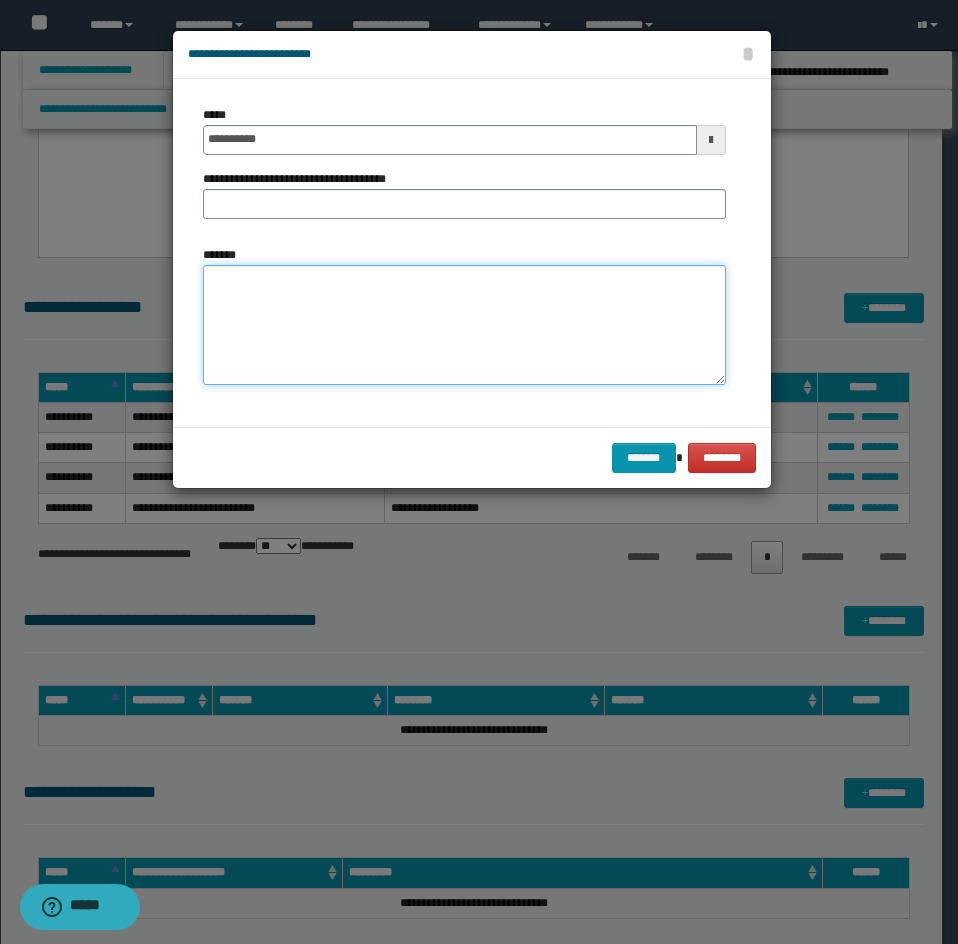 click on "*******" at bounding box center (464, 325) 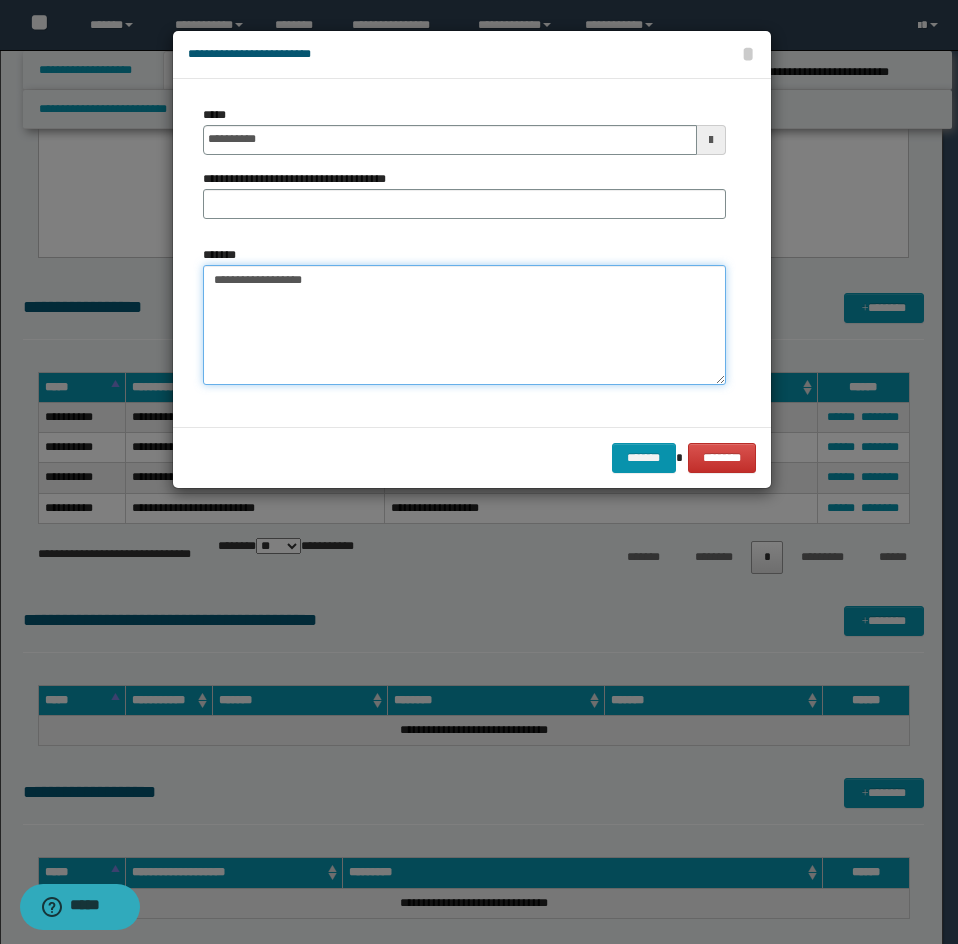 type on "**********" 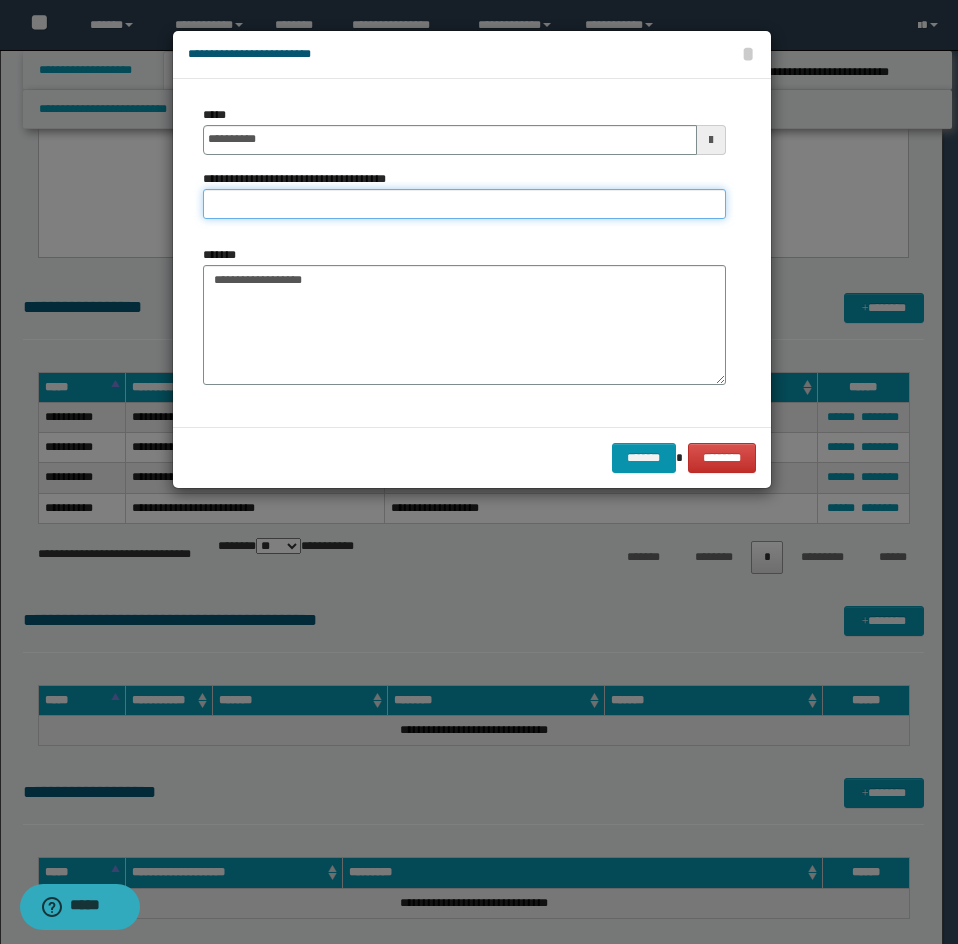 click on "**********" at bounding box center [464, 204] 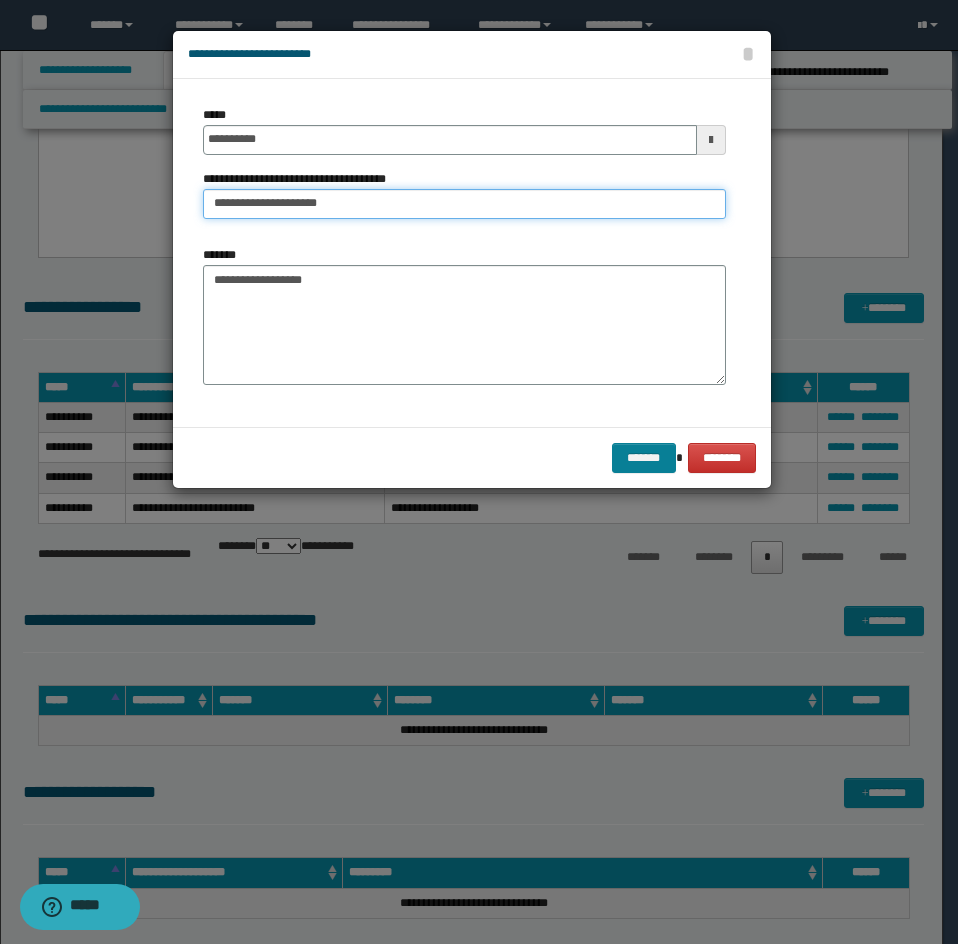 type on "**********" 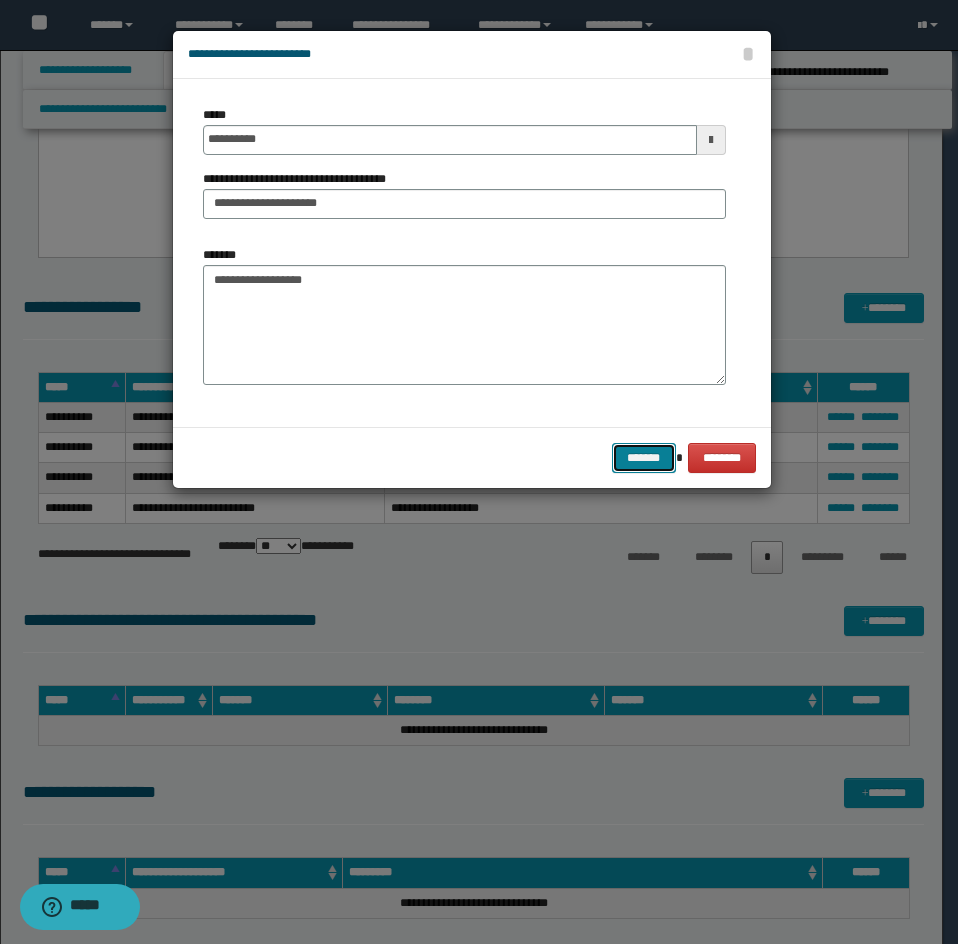 click on "*******" at bounding box center [644, 458] 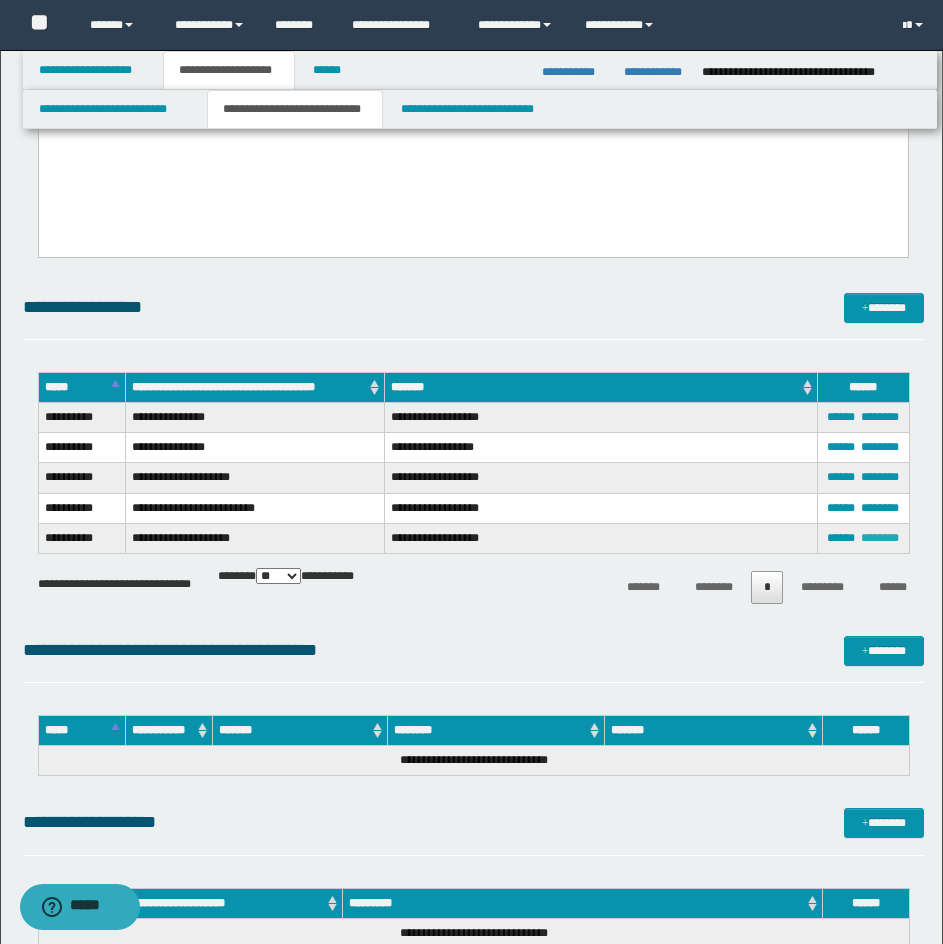 click on "********" at bounding box center (880, 538) 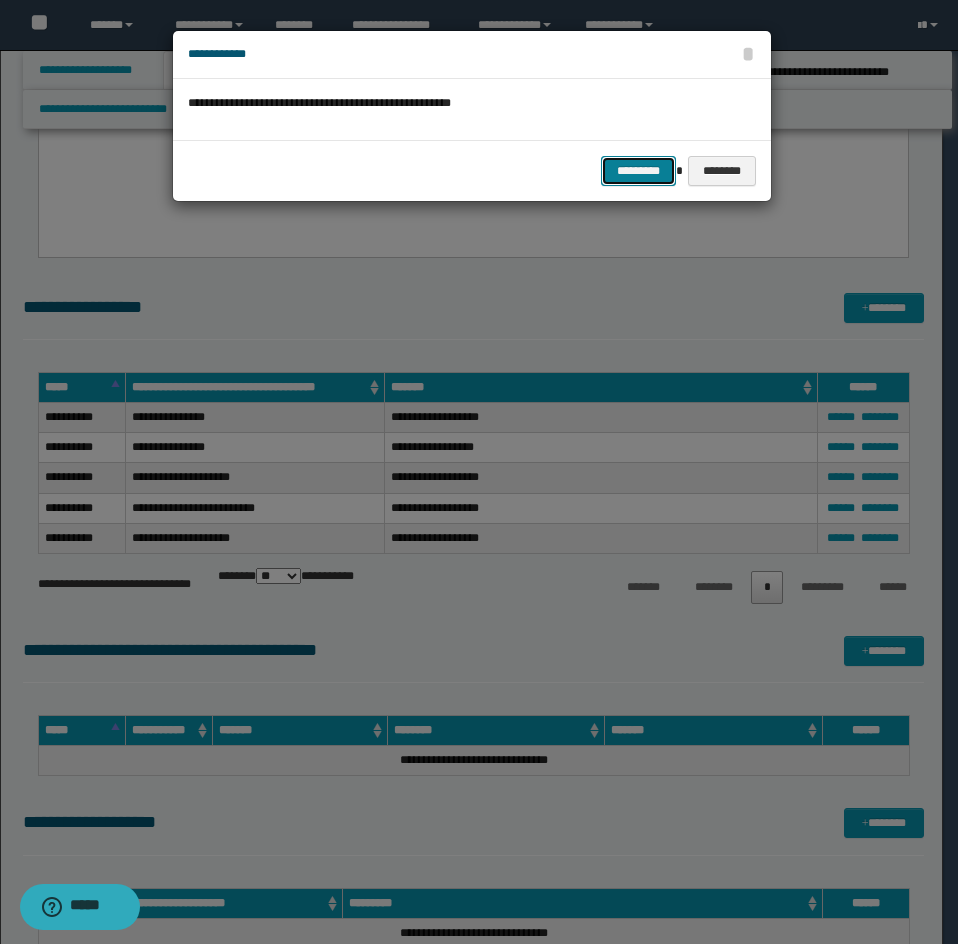 click on "*********" at bounding box center [638, 171] 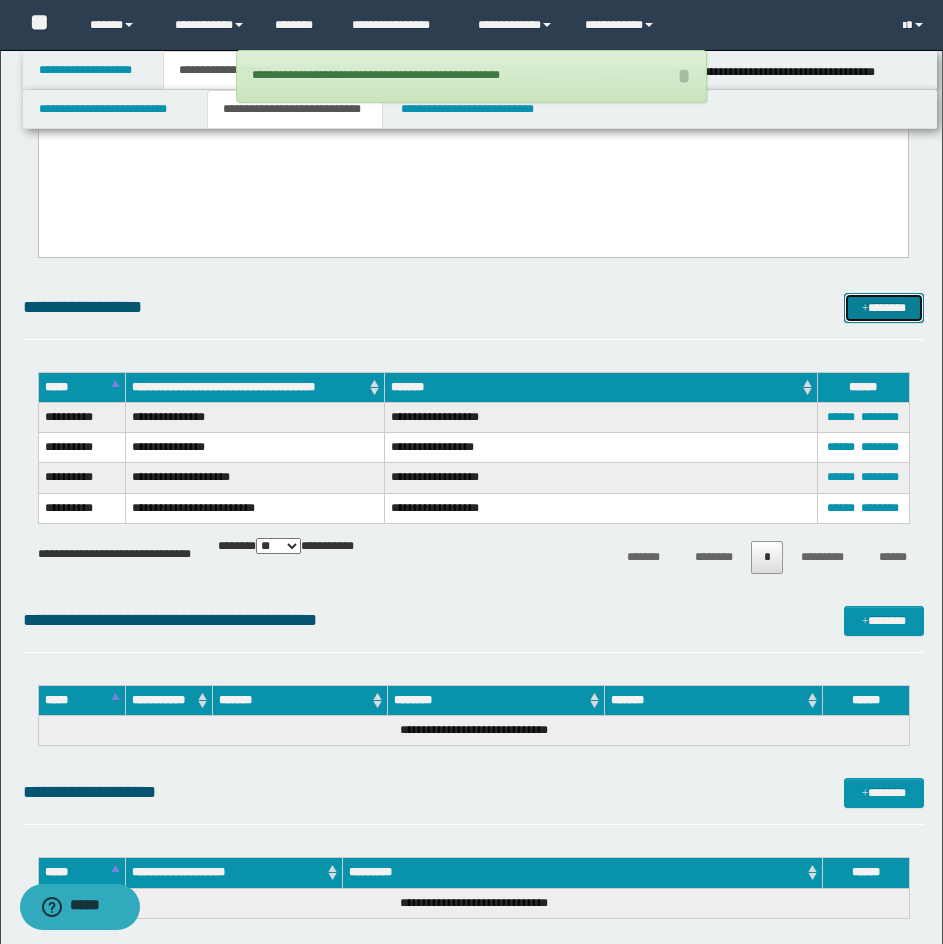 click at bounding box center (865, 309) 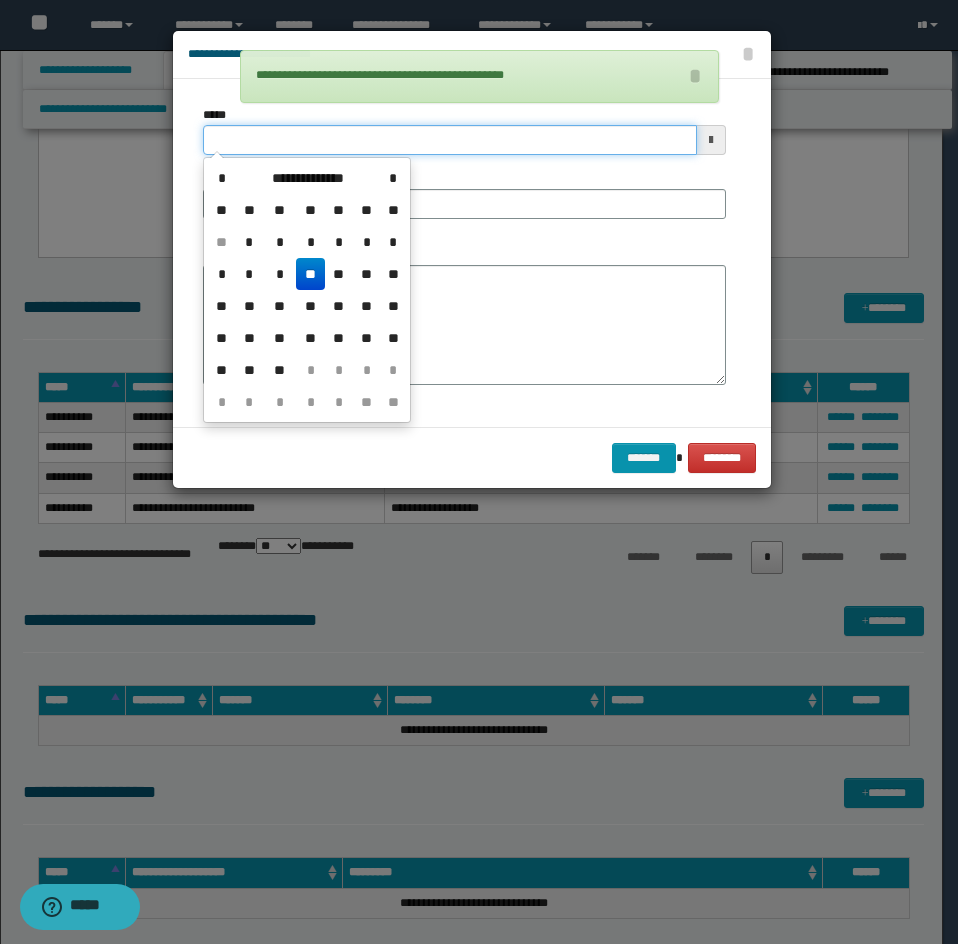 click on "*****" at bounding box center [450, 140] 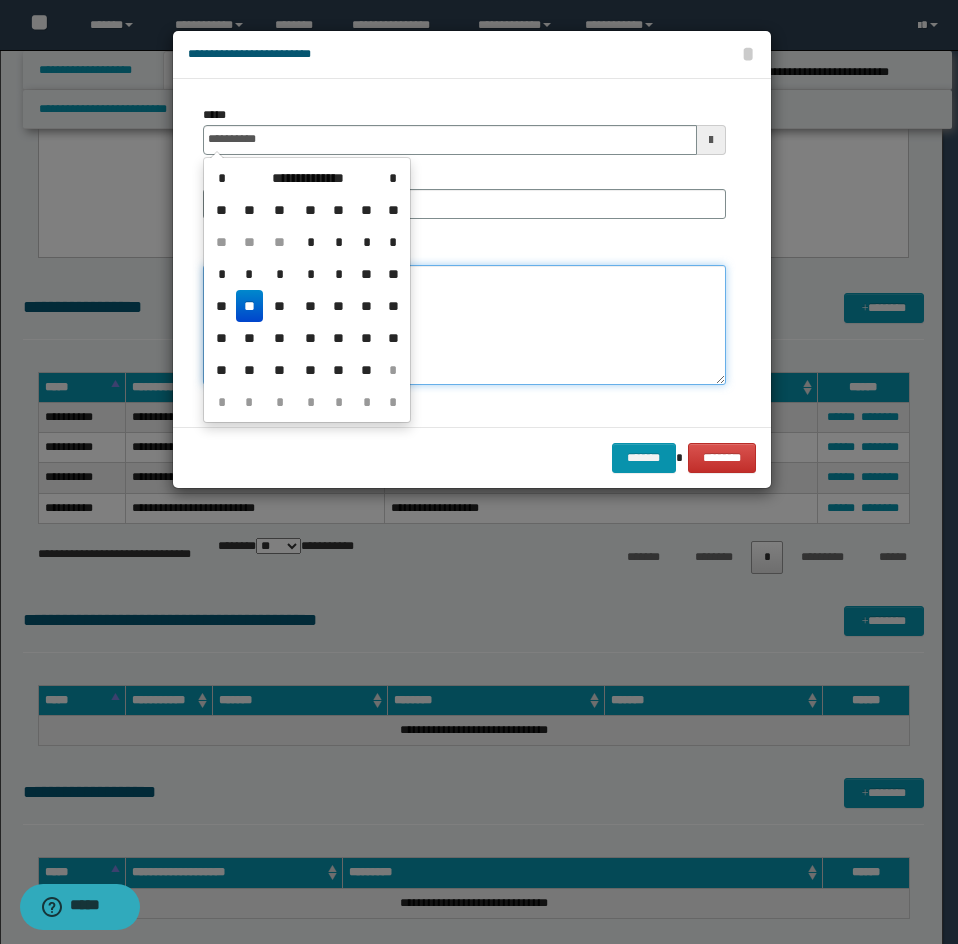 type on "**********" 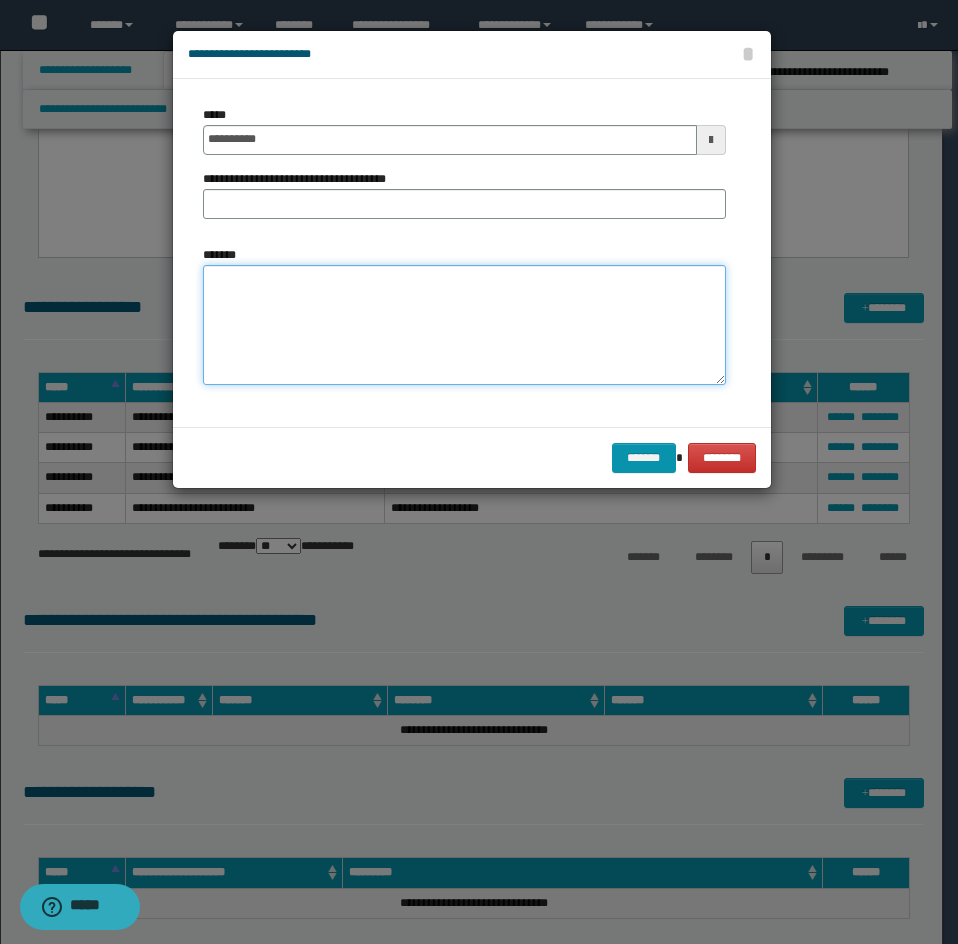 click on "*******" at bounding box center [464, 325] 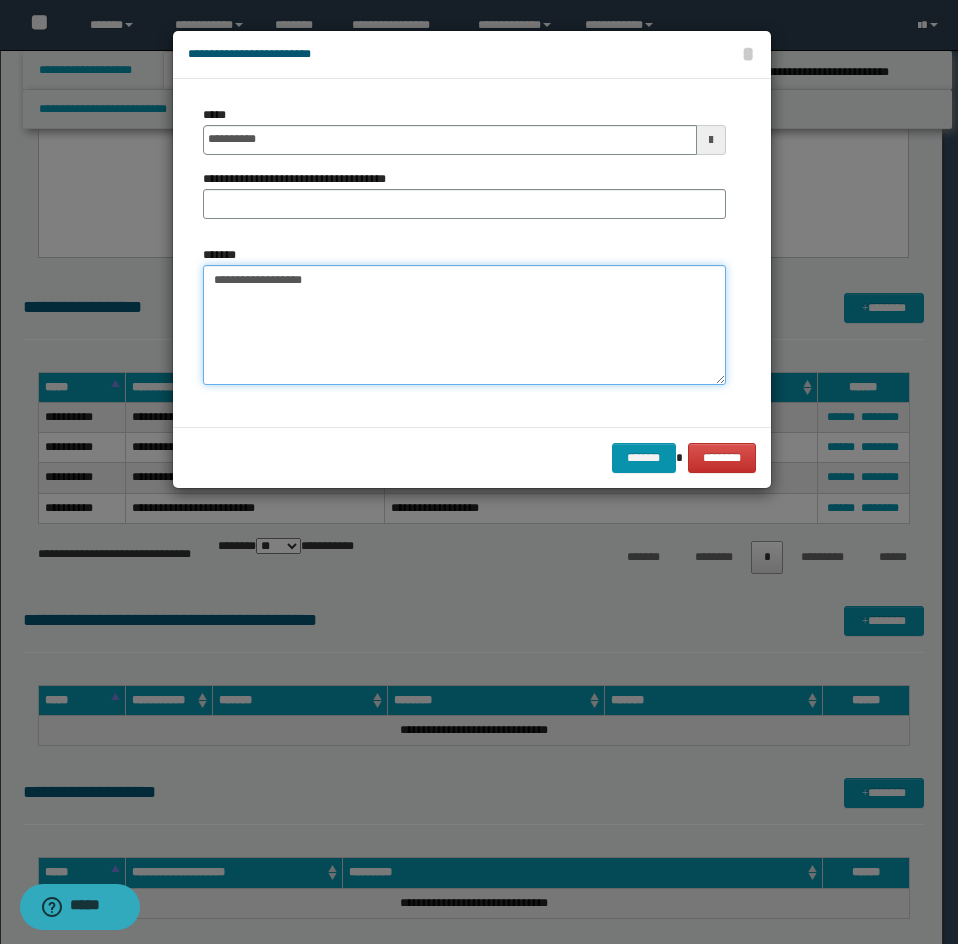 type on "**********" 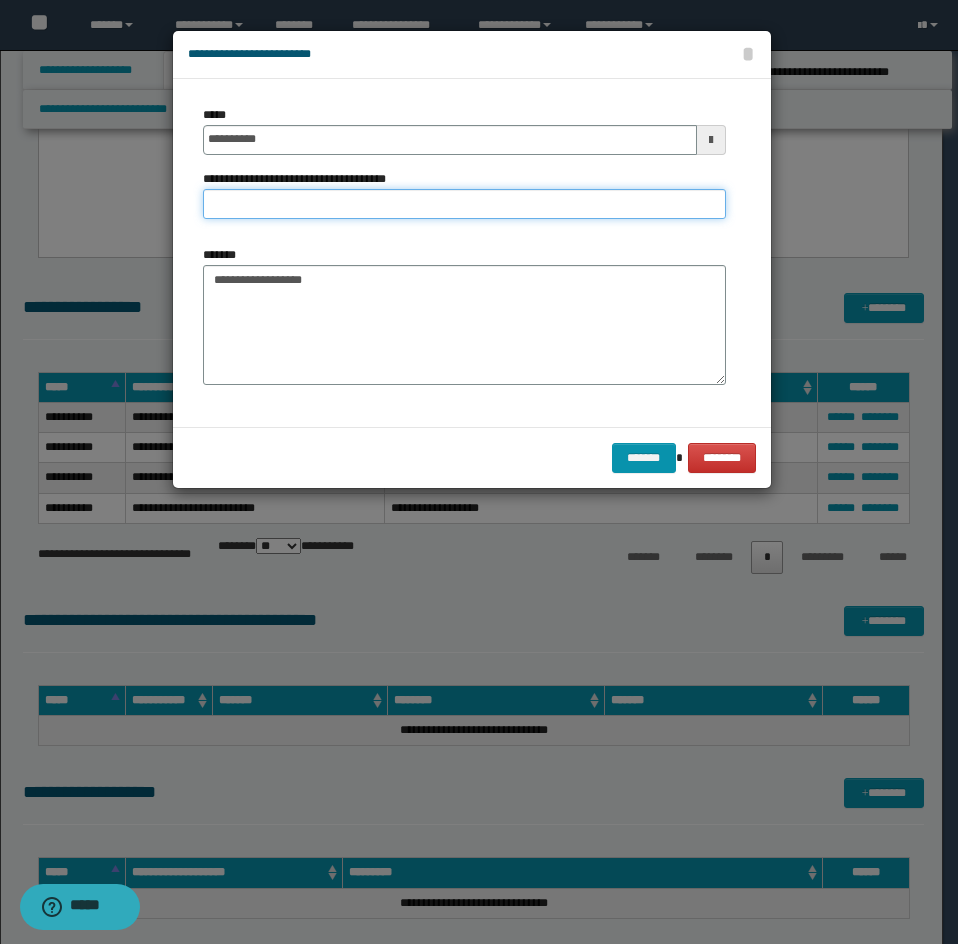 click on "**********" at bounding box center [464, 204] 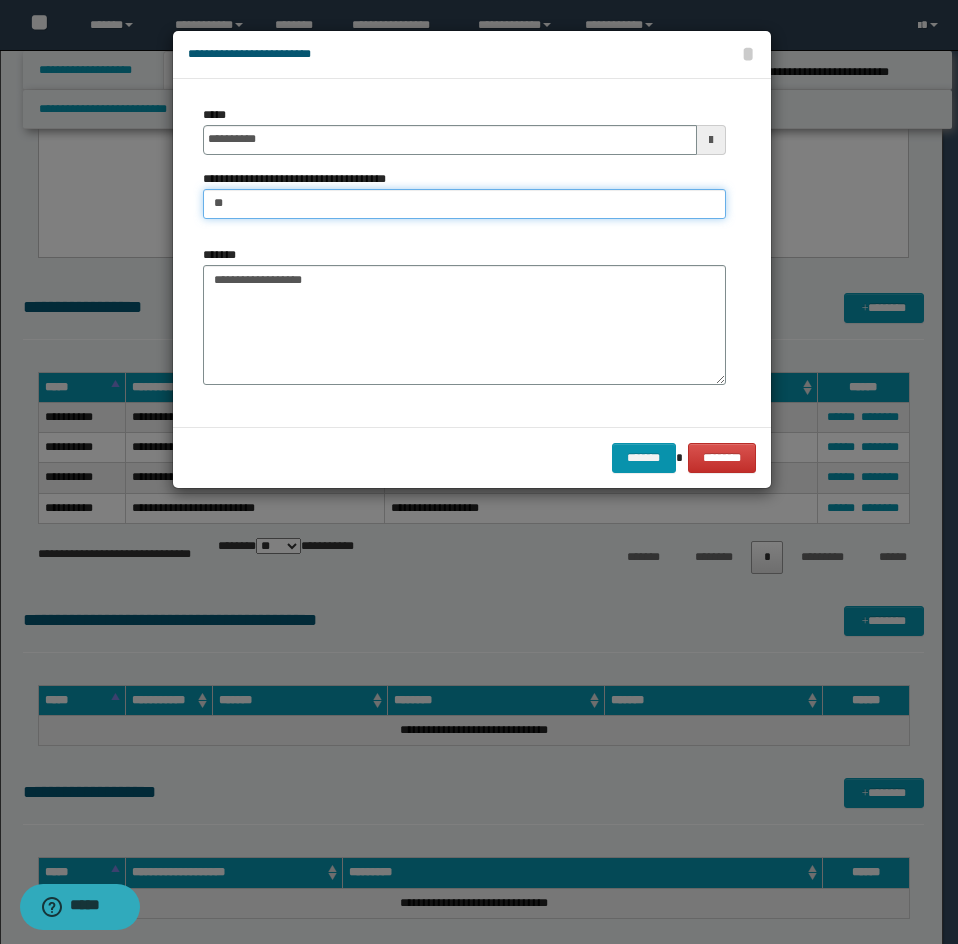 type on "*********" 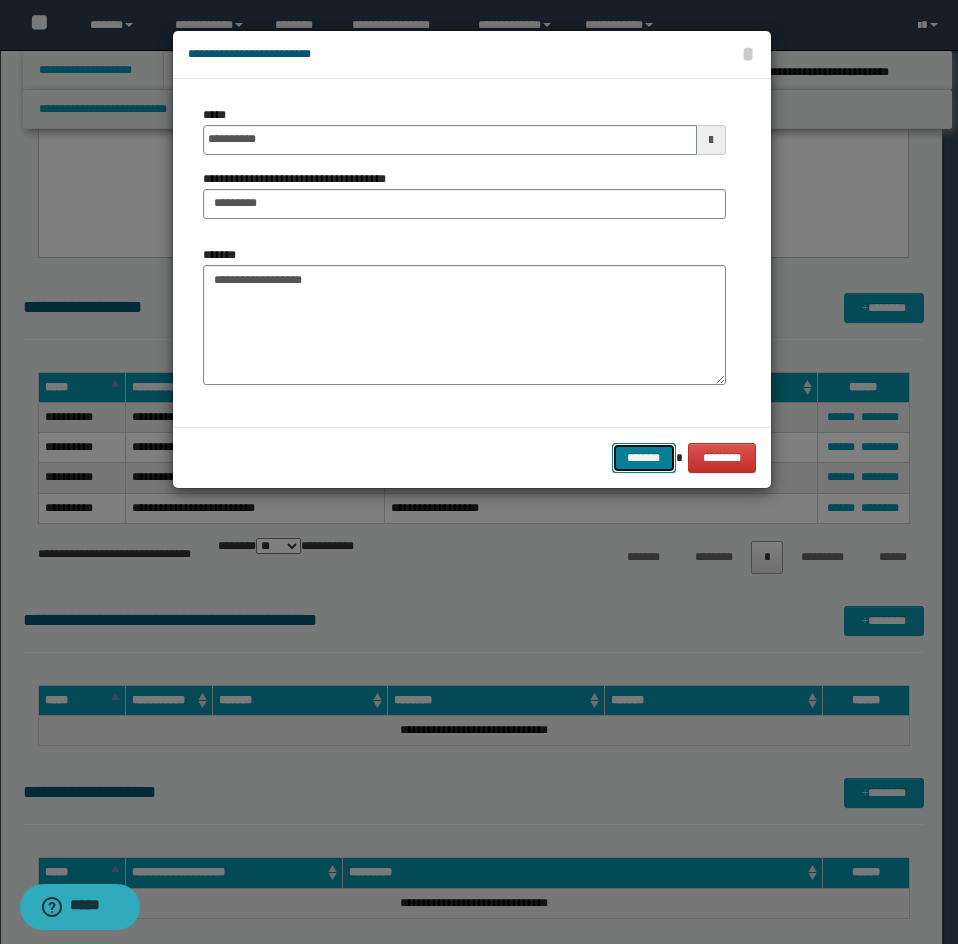click on "*******" at bounding box center [644, 458] 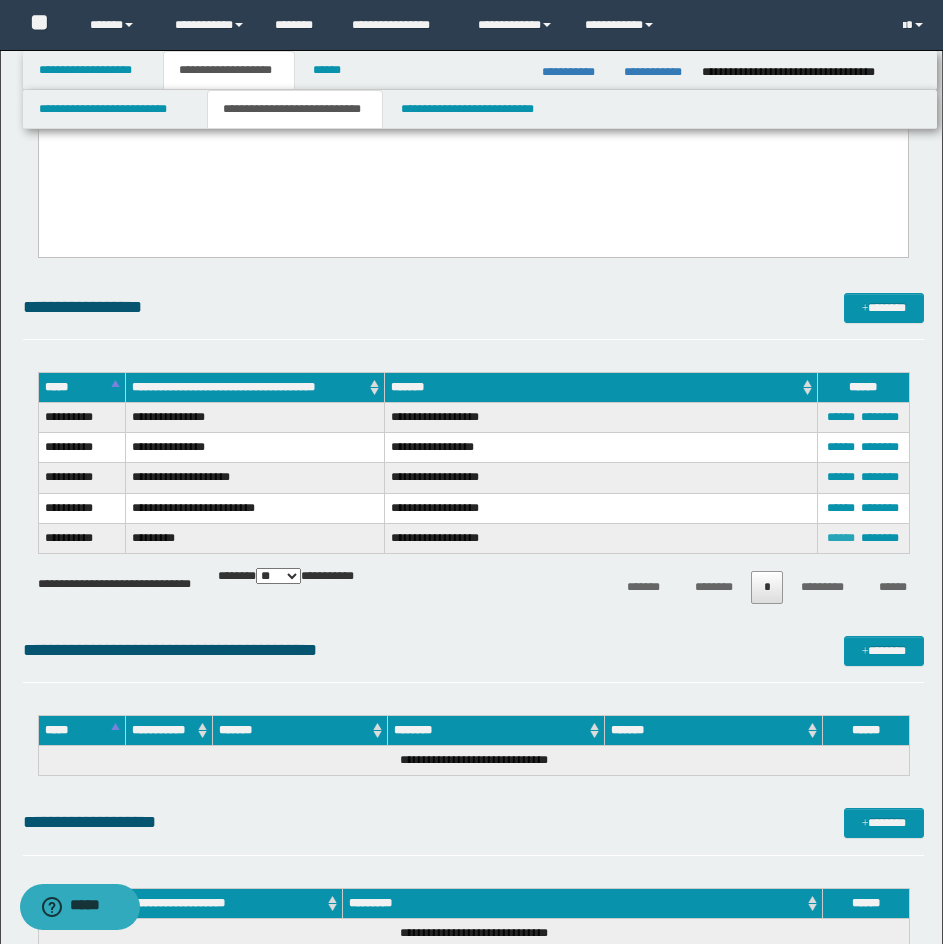 click on "******" at bounding box center (841, 538) 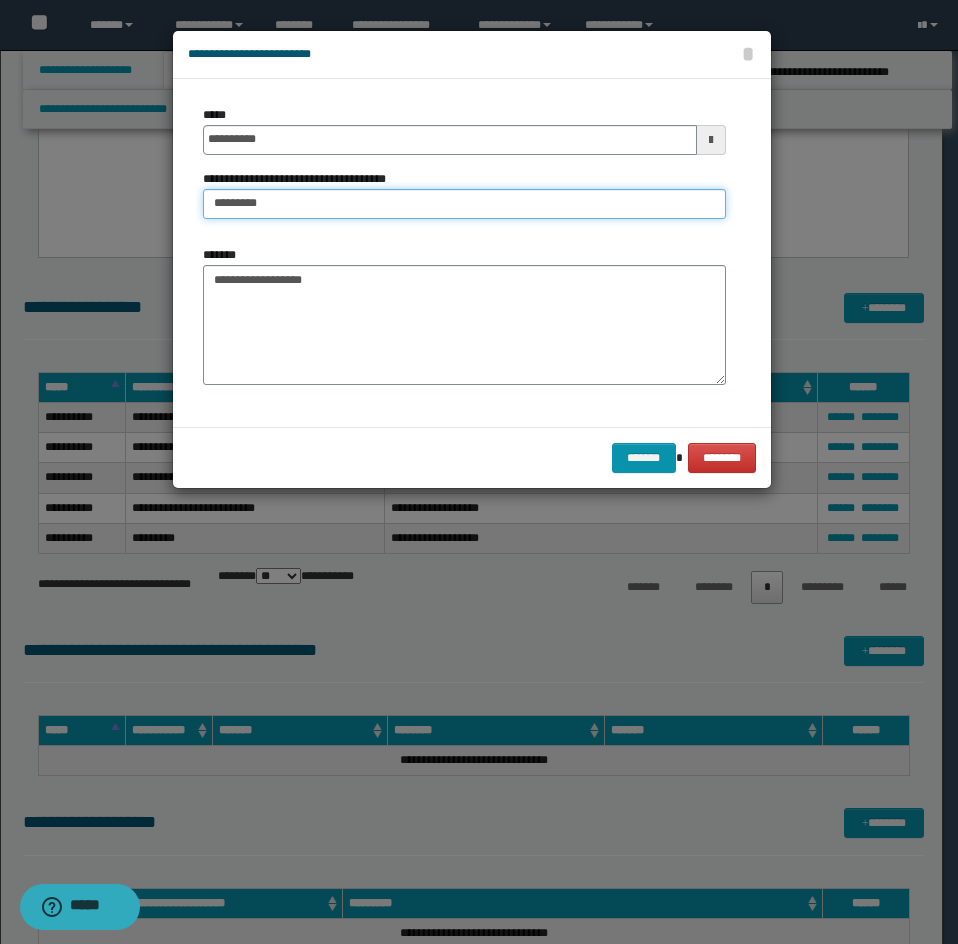 click on "*********" at bounding box center [464, 204] 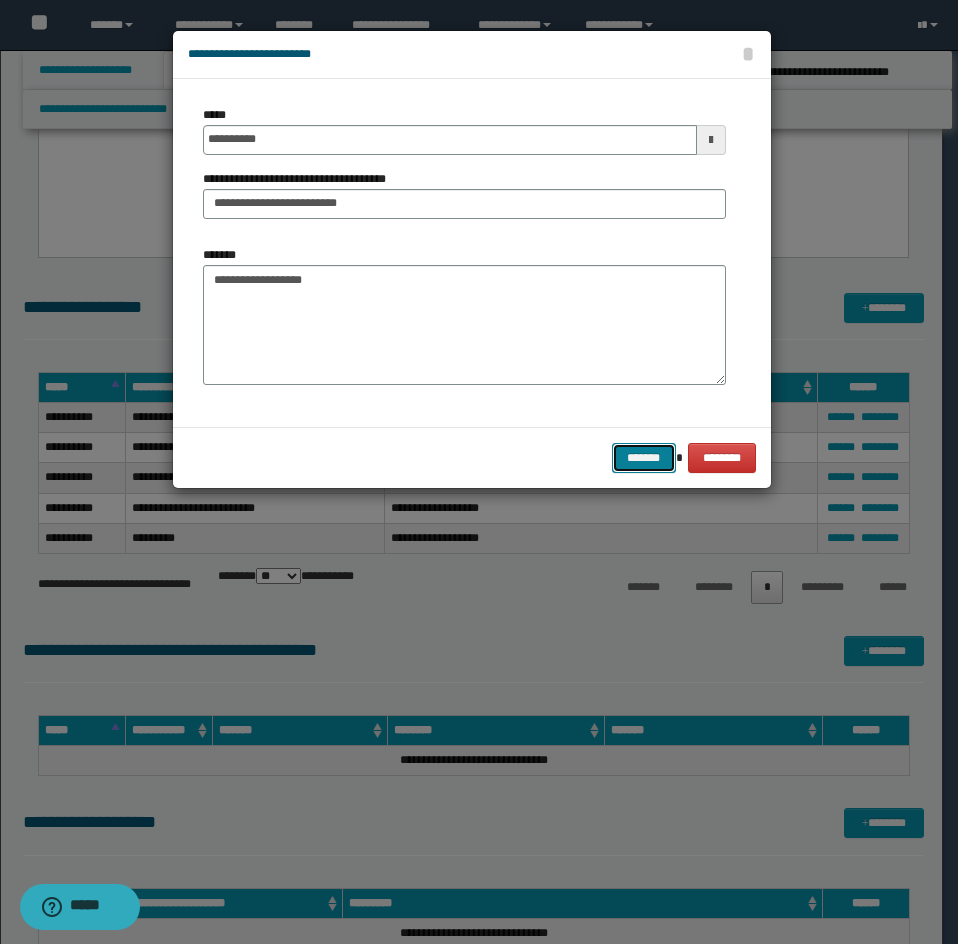 click on "*******" at bounding box center (644, 458) 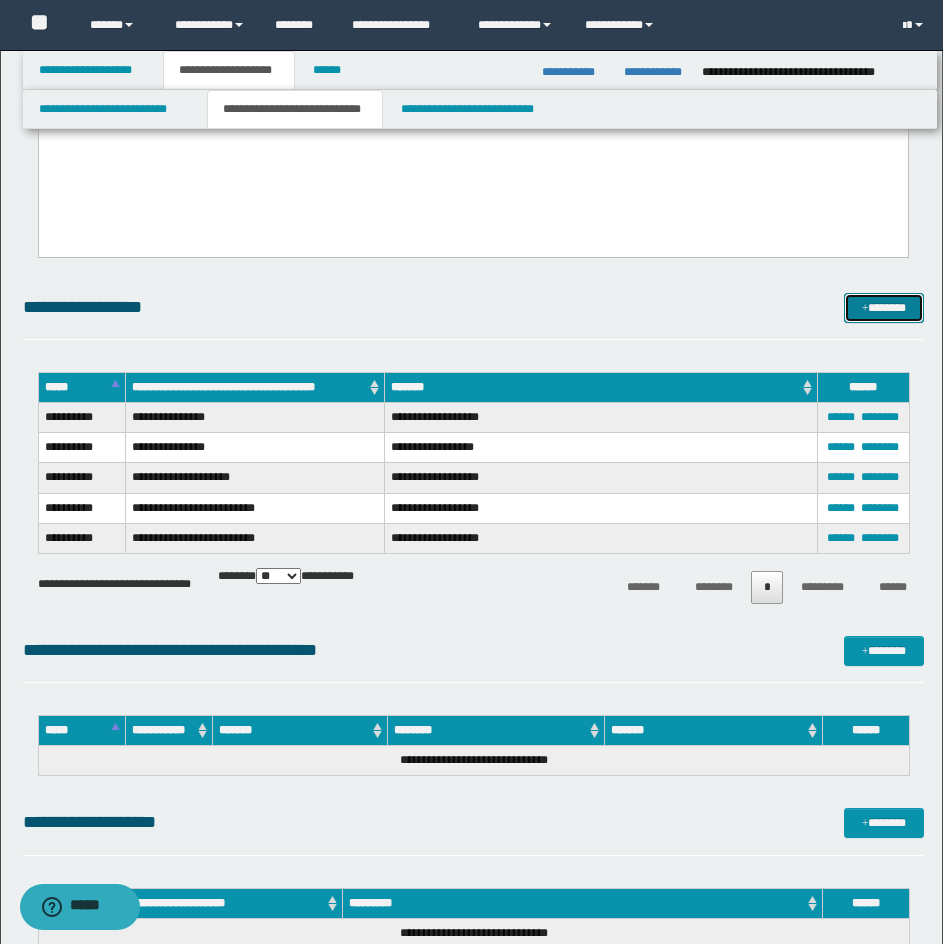 click on "*******" at bounding box center (884, 308) 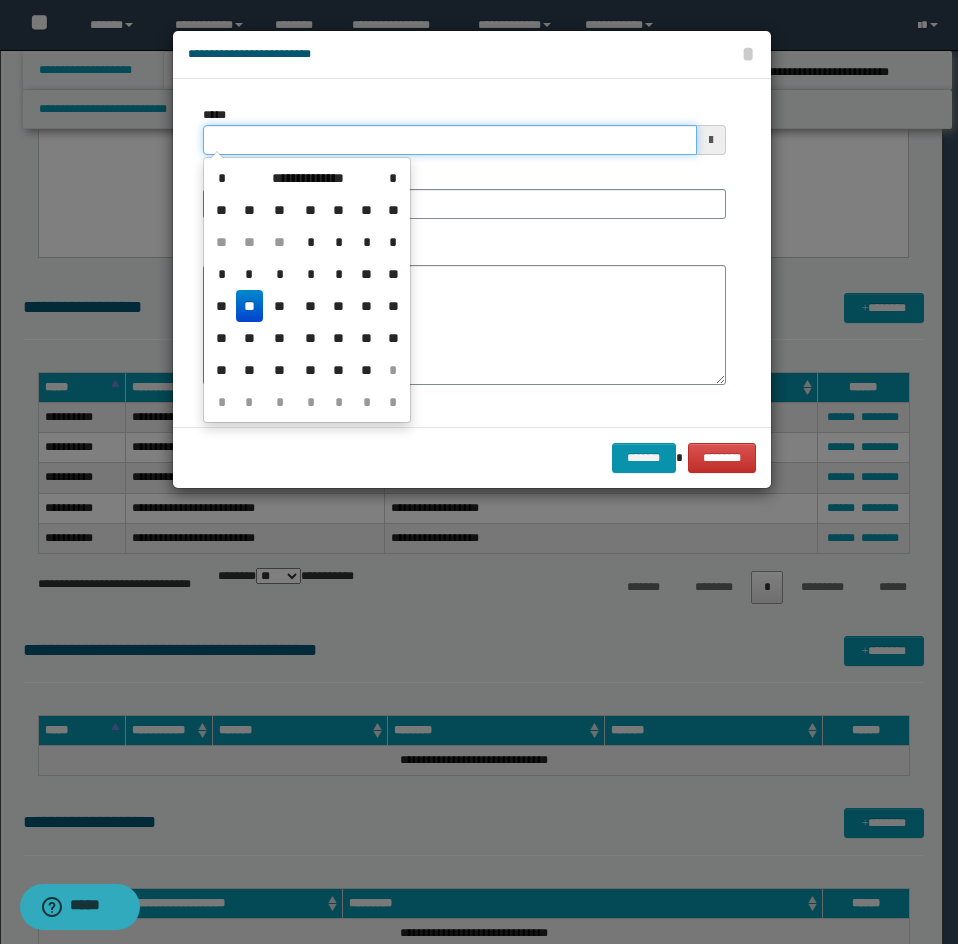 click on "*****" at bounding box center (450, 140) 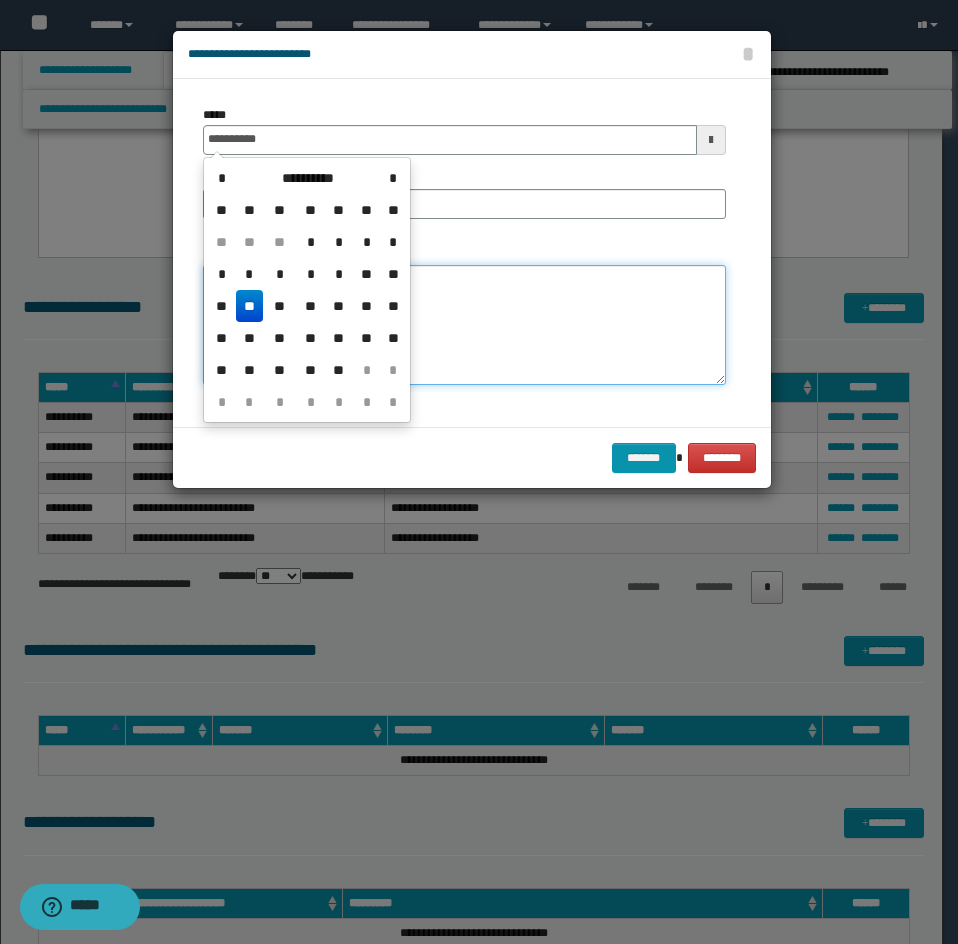 type on "**********" 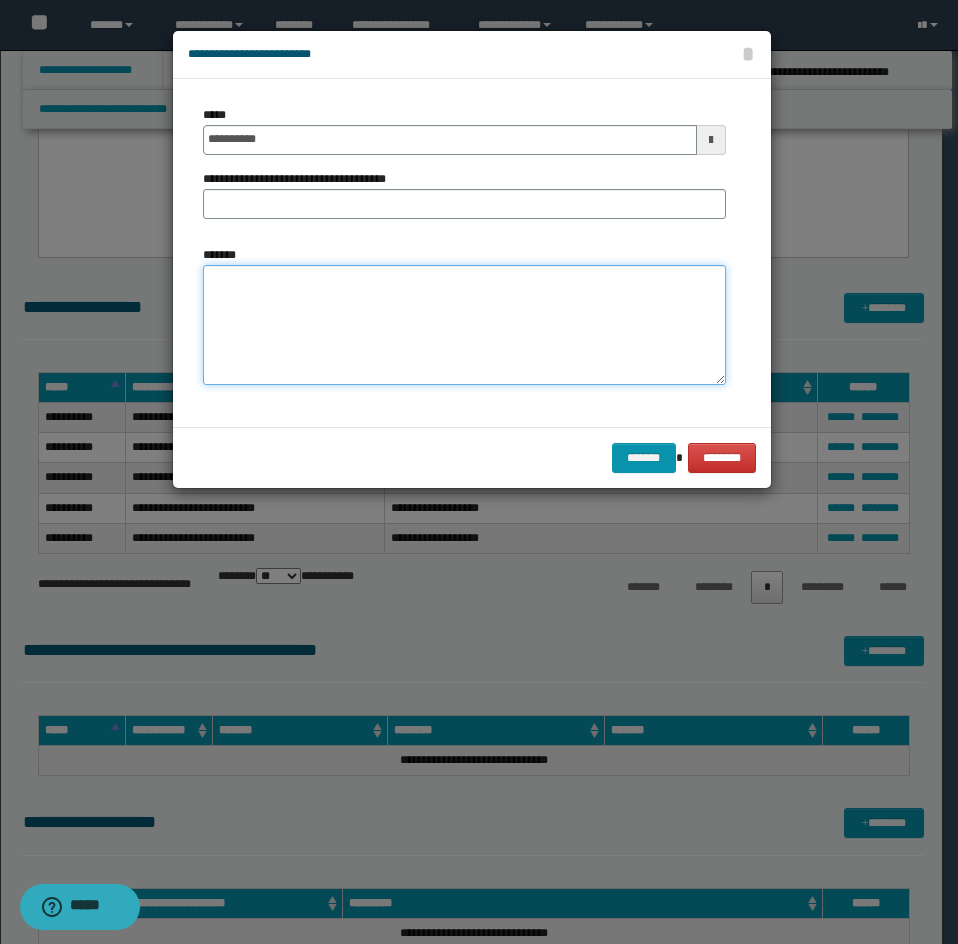 click on "*******" at bounding box center (464, 325) 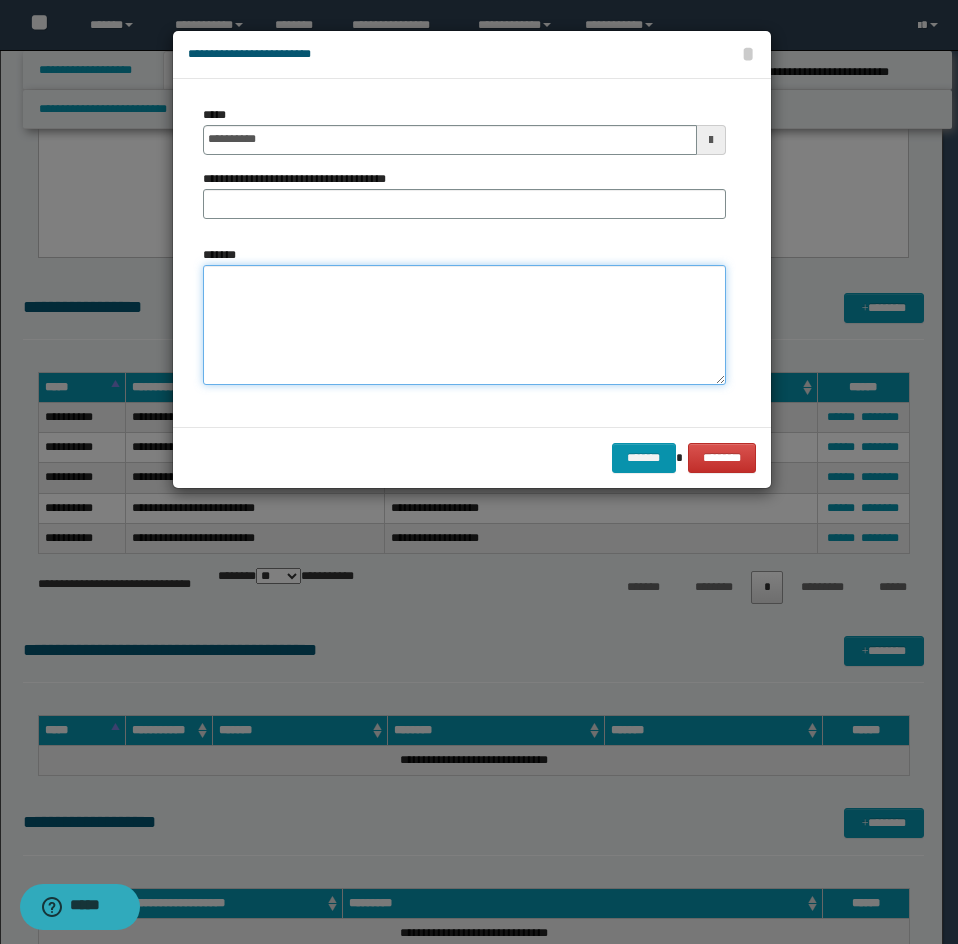 paste on "**********" 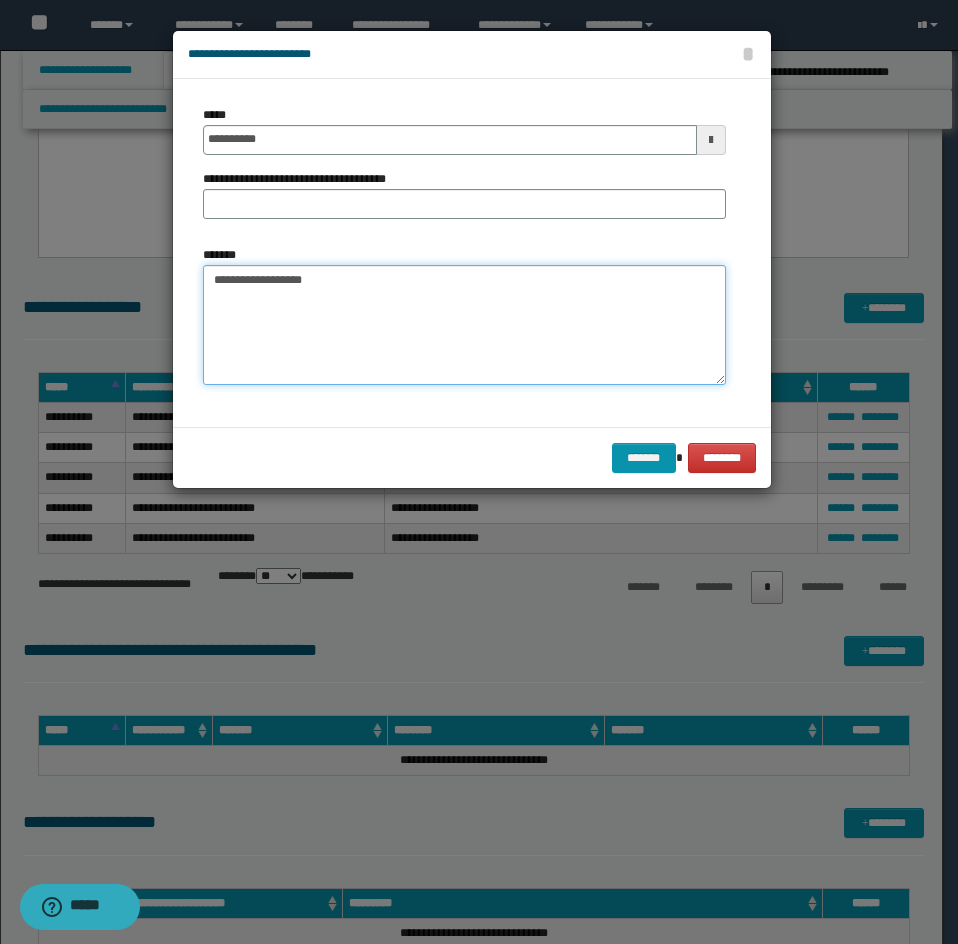 type on "**********" 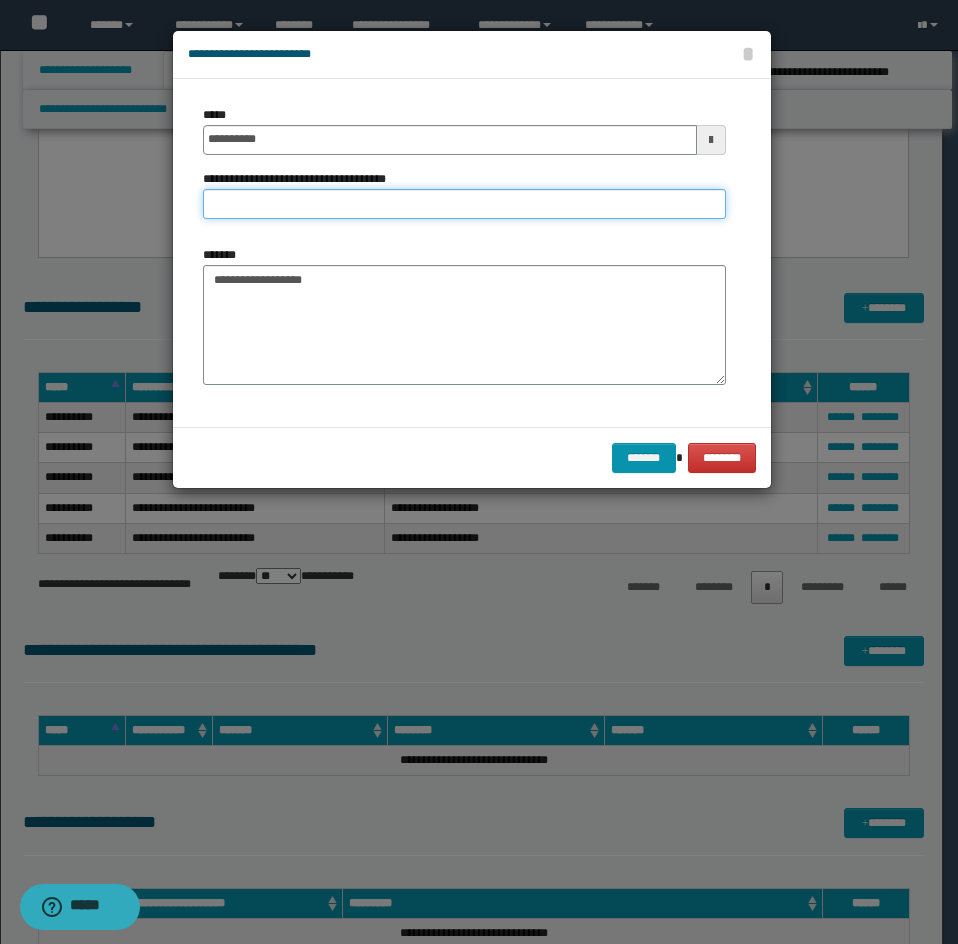 click on "**********" at bounding box center [464, 204] 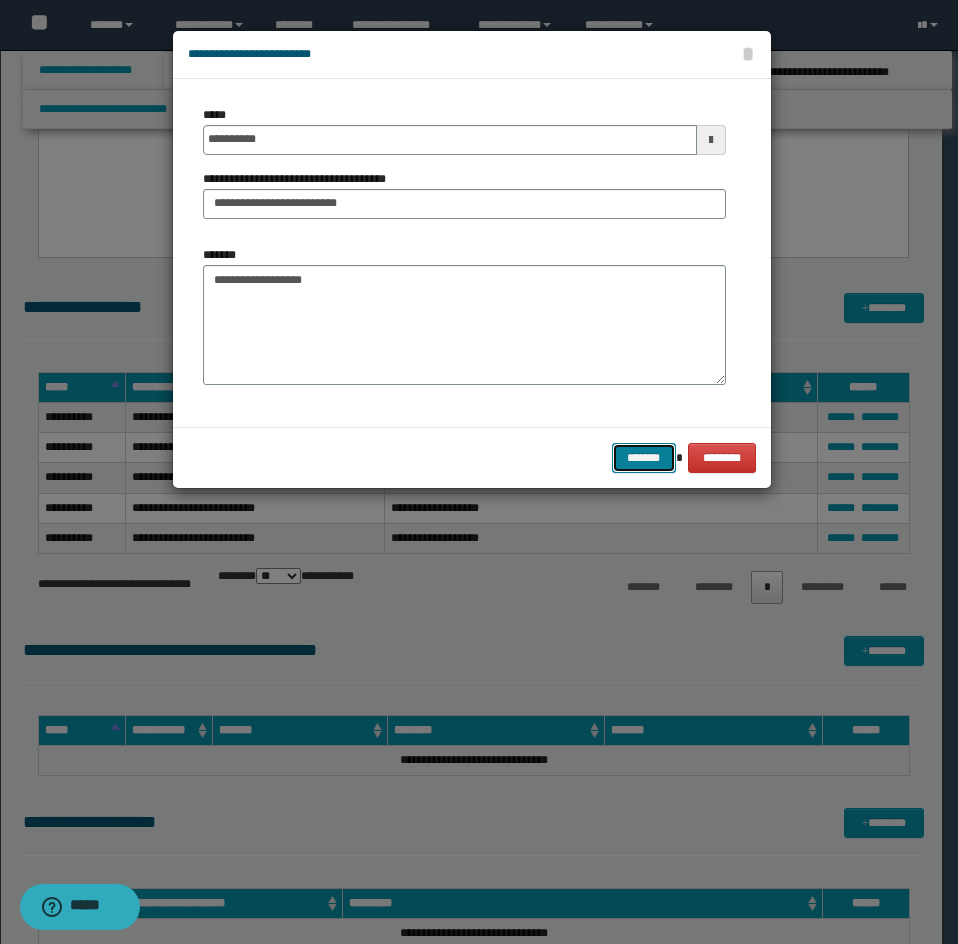 click on "*******" at bounding box center (644, 458) 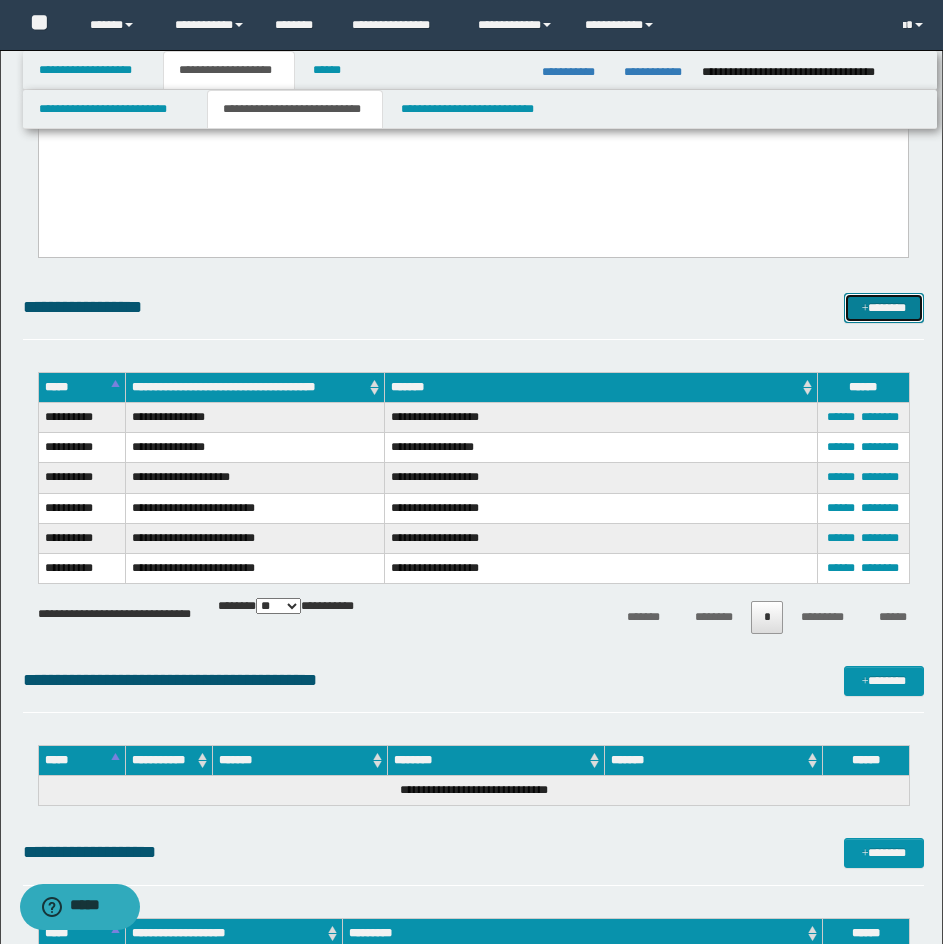 click on "*******" at bounding box center (884, 308) 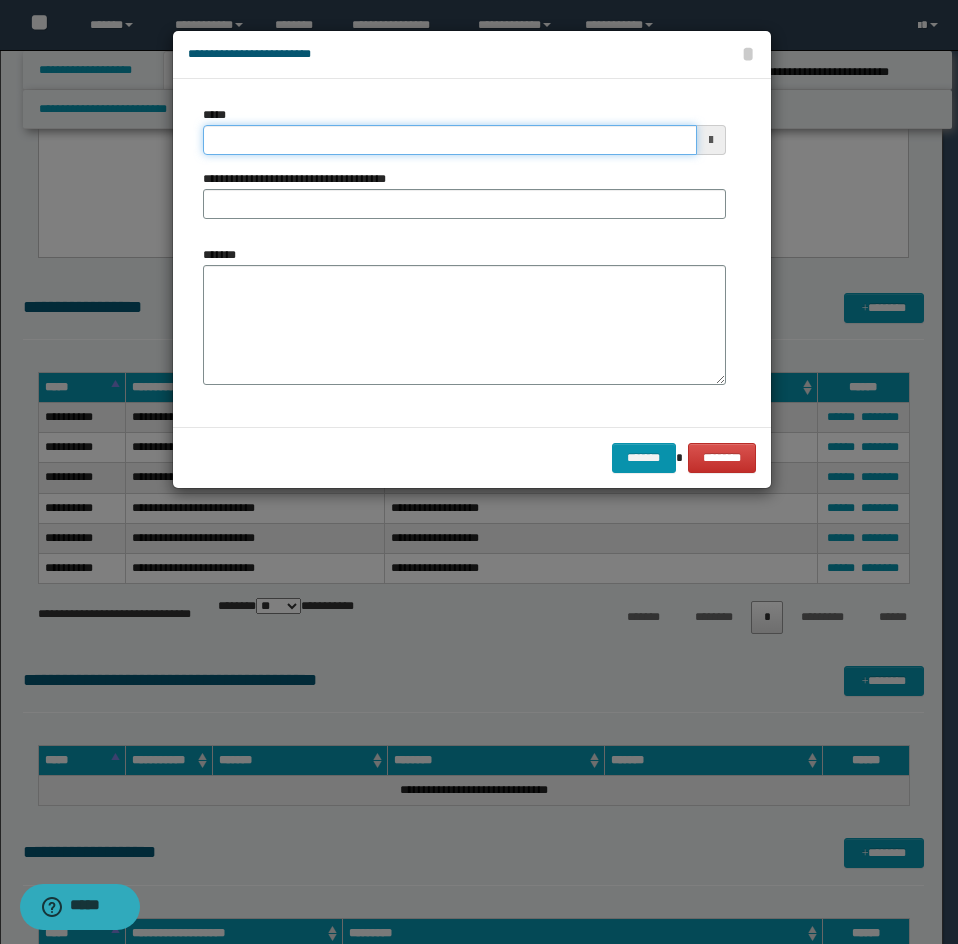 click on "*****" at bounding box center (450, 140) 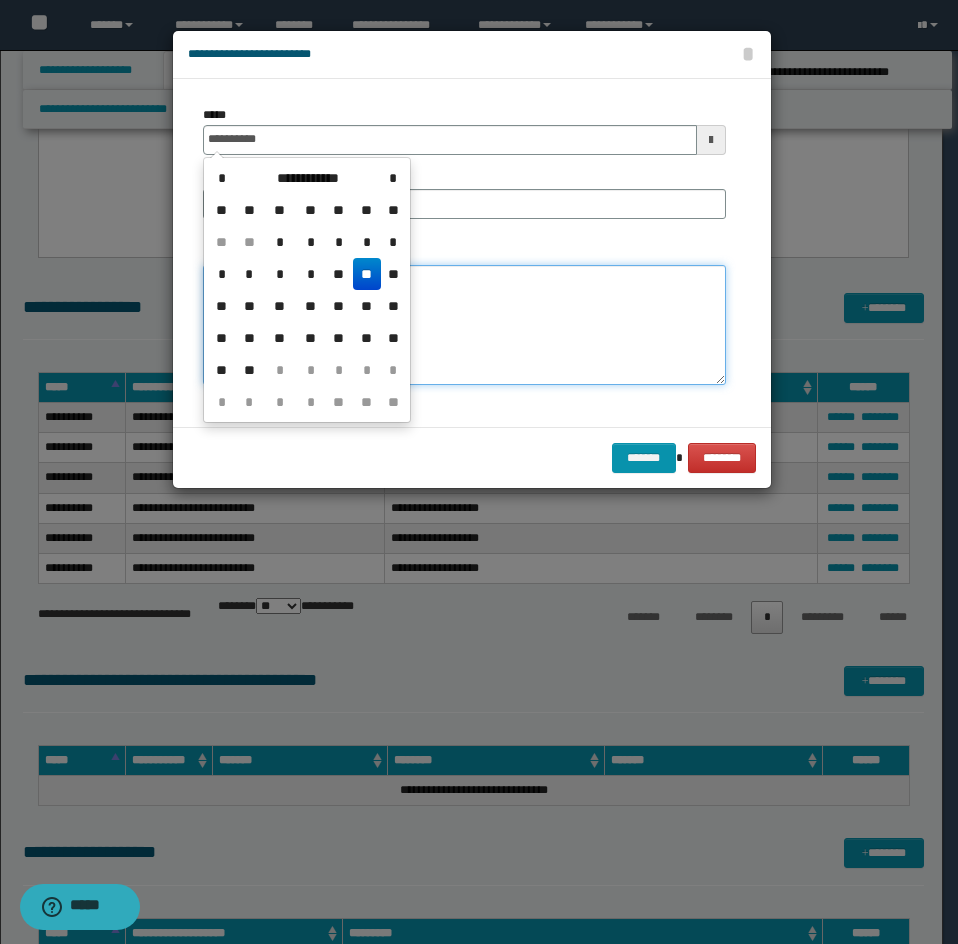 type on "**********" 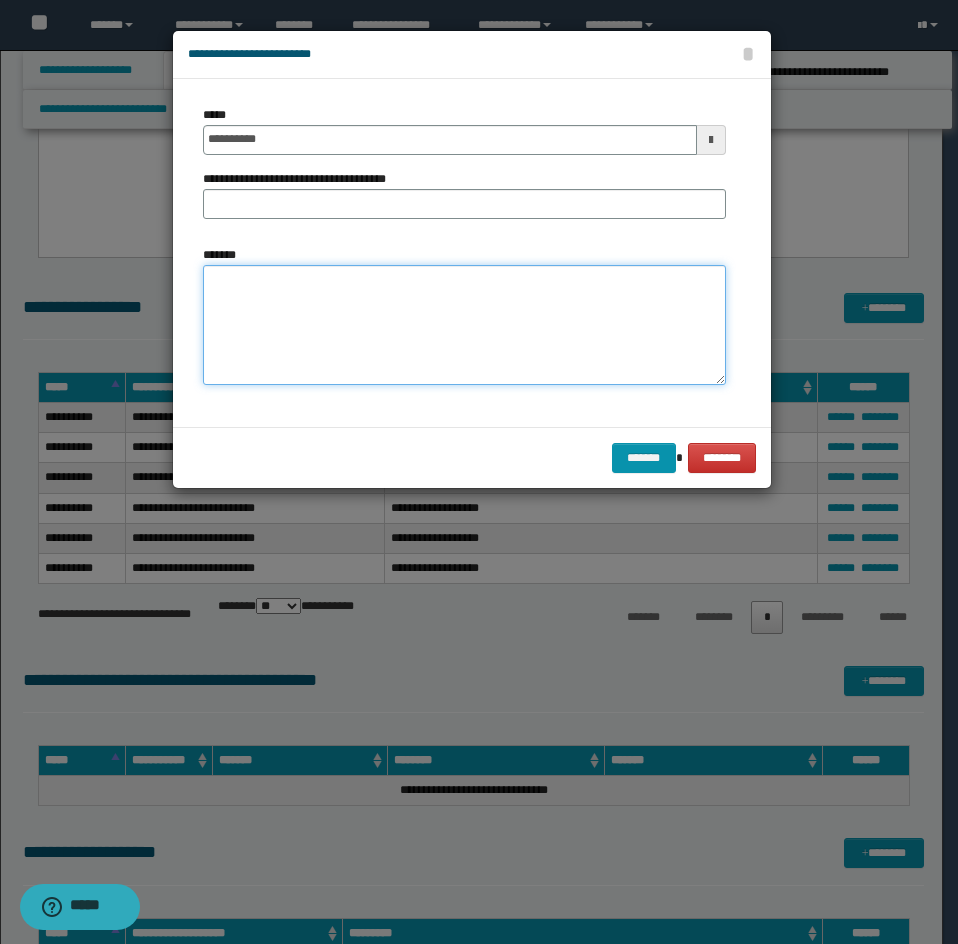 paste on "**********" 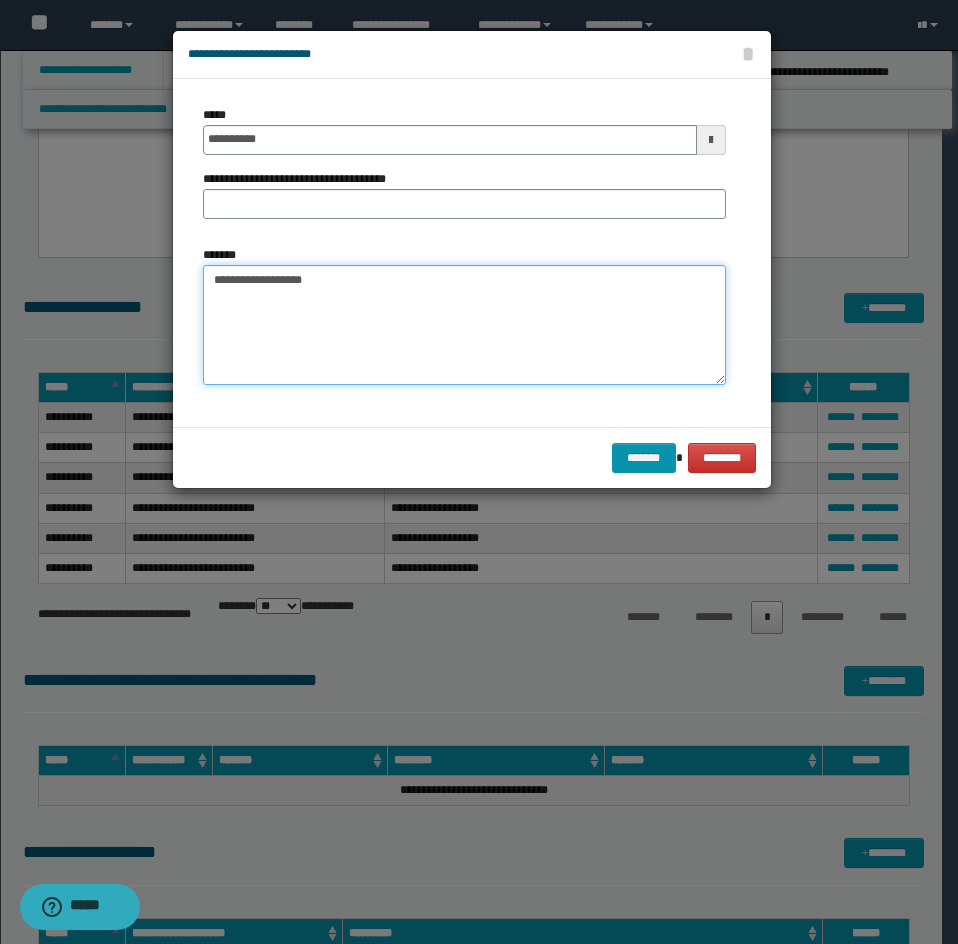 type on "**********" 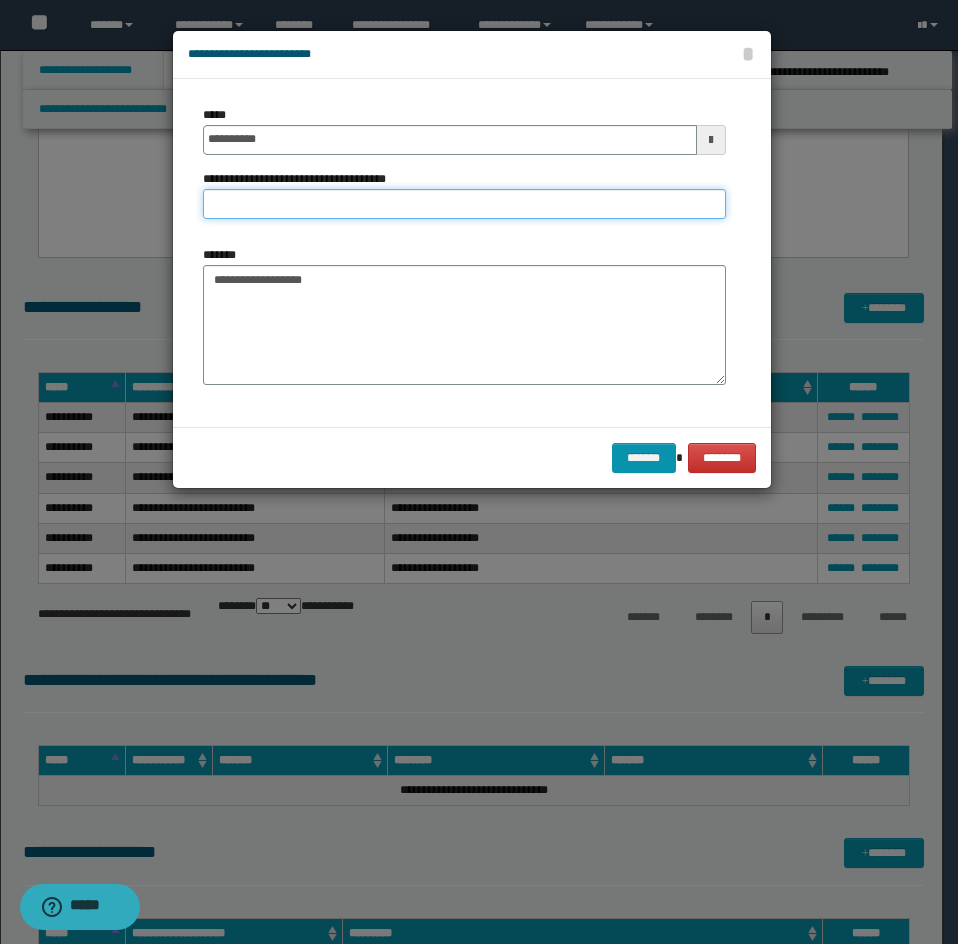 click on "**********" at bounding box center [464, 204] 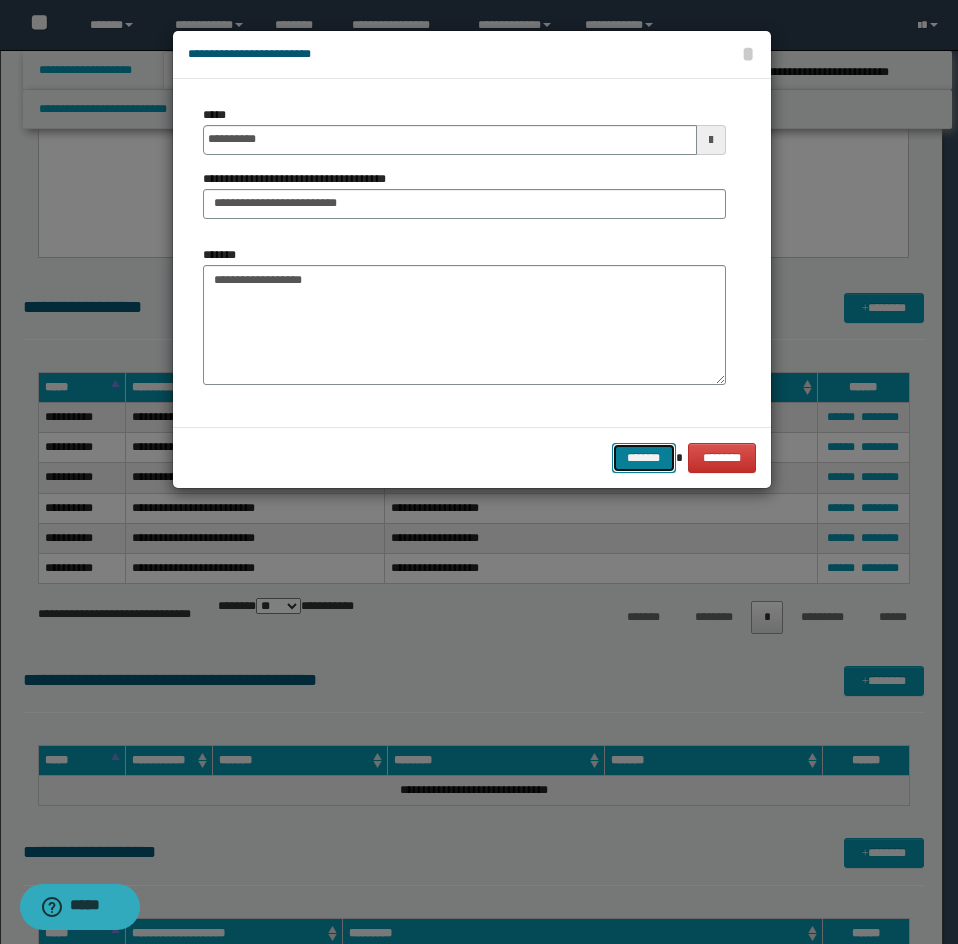 click on "*******" at bounding box center [644, 458] 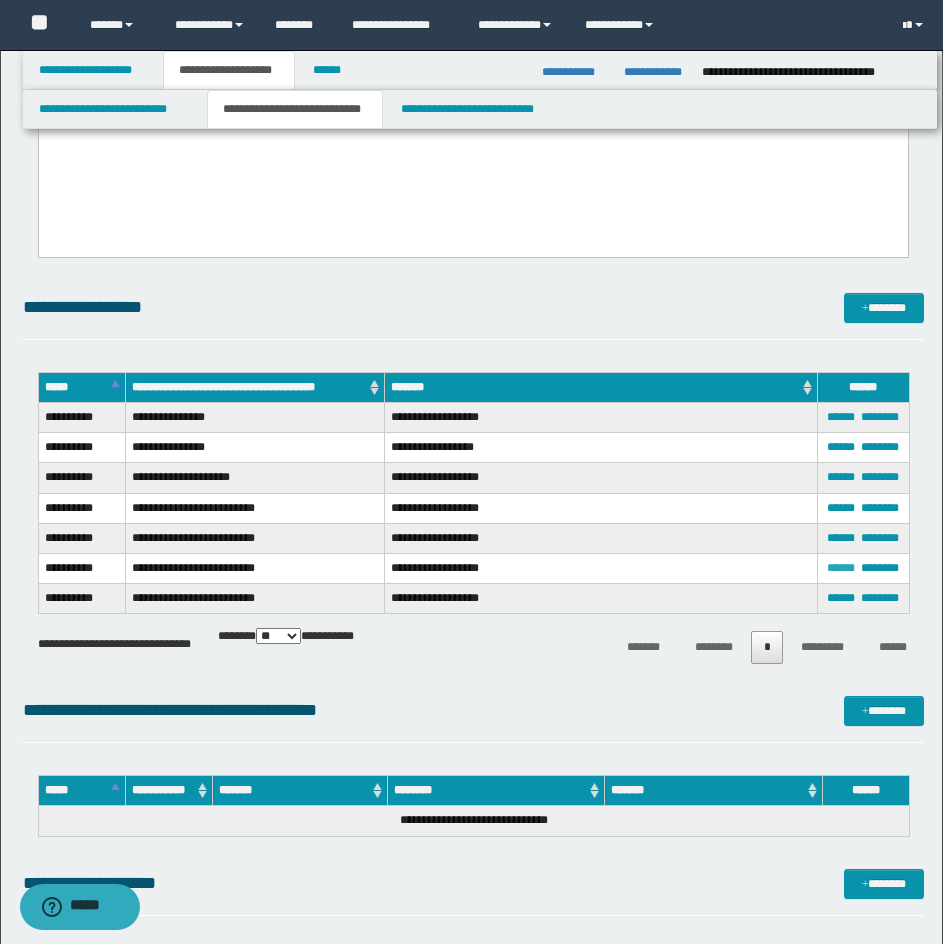 click on "******" at bounding box center (841, 568) 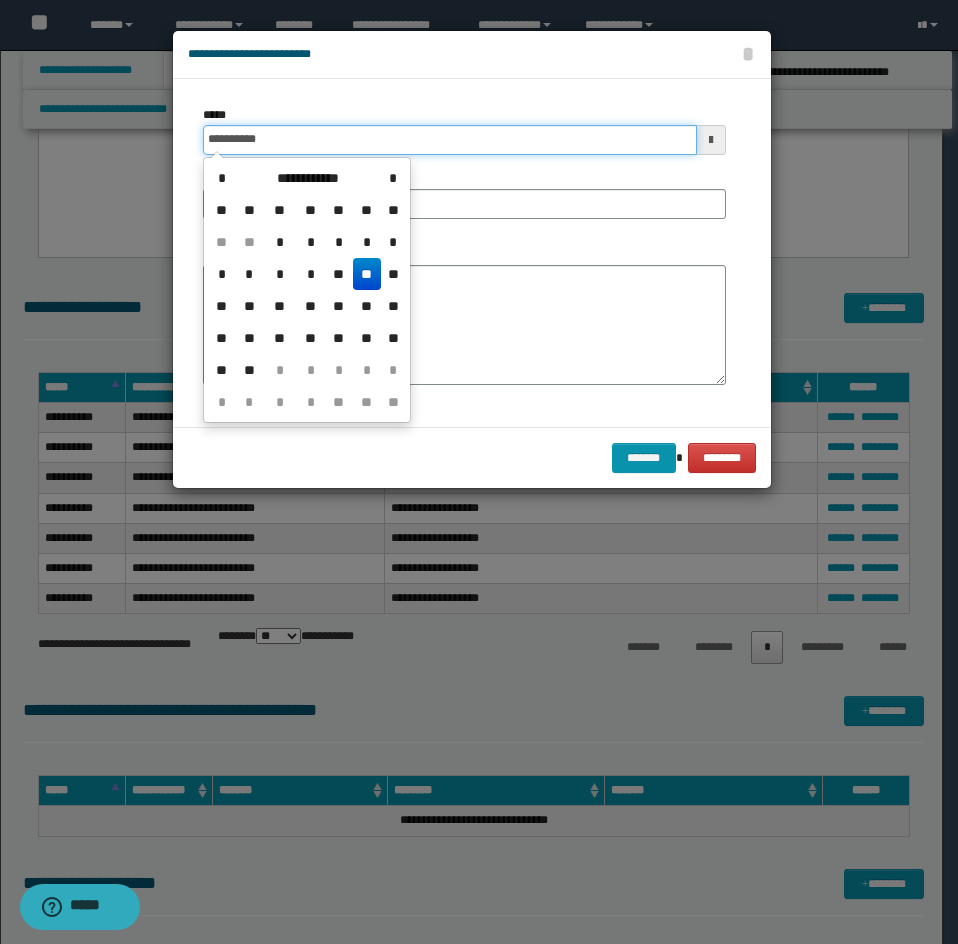 drag, startPoint x: 331, startPoint y: 140, endPoint x: 12, endPoint y: 157, distance: 319.45267 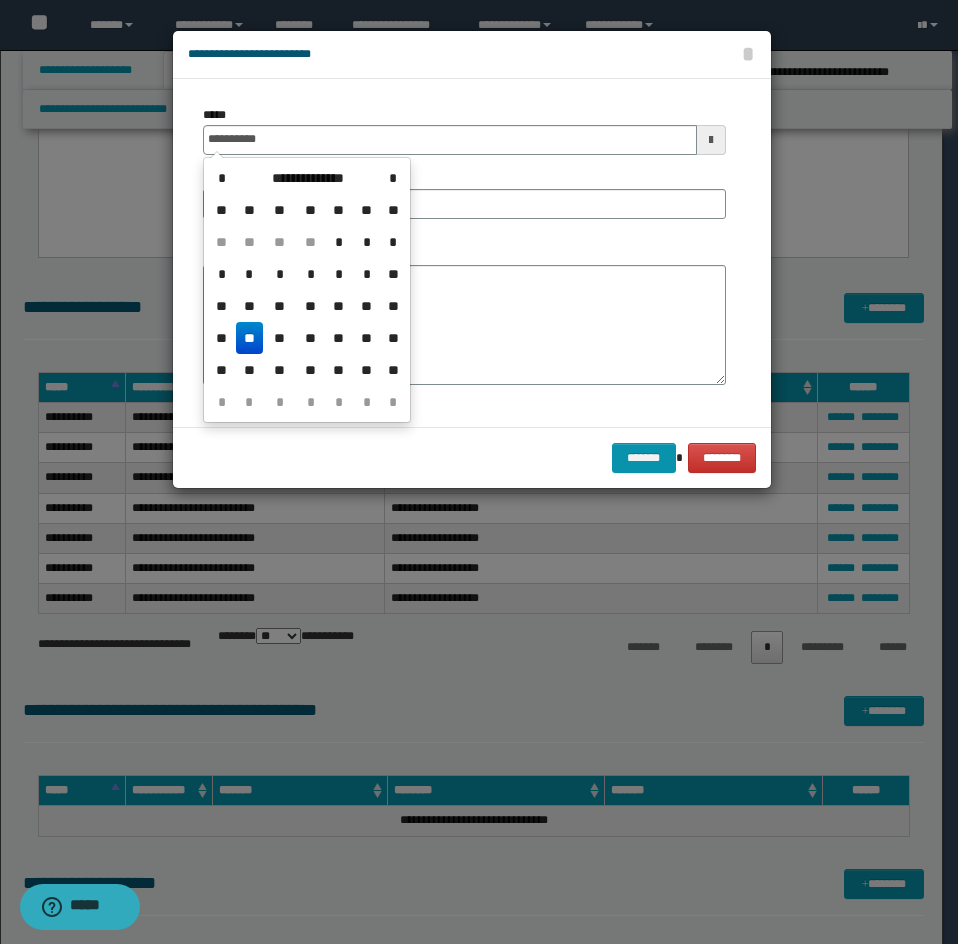 type on "**********" 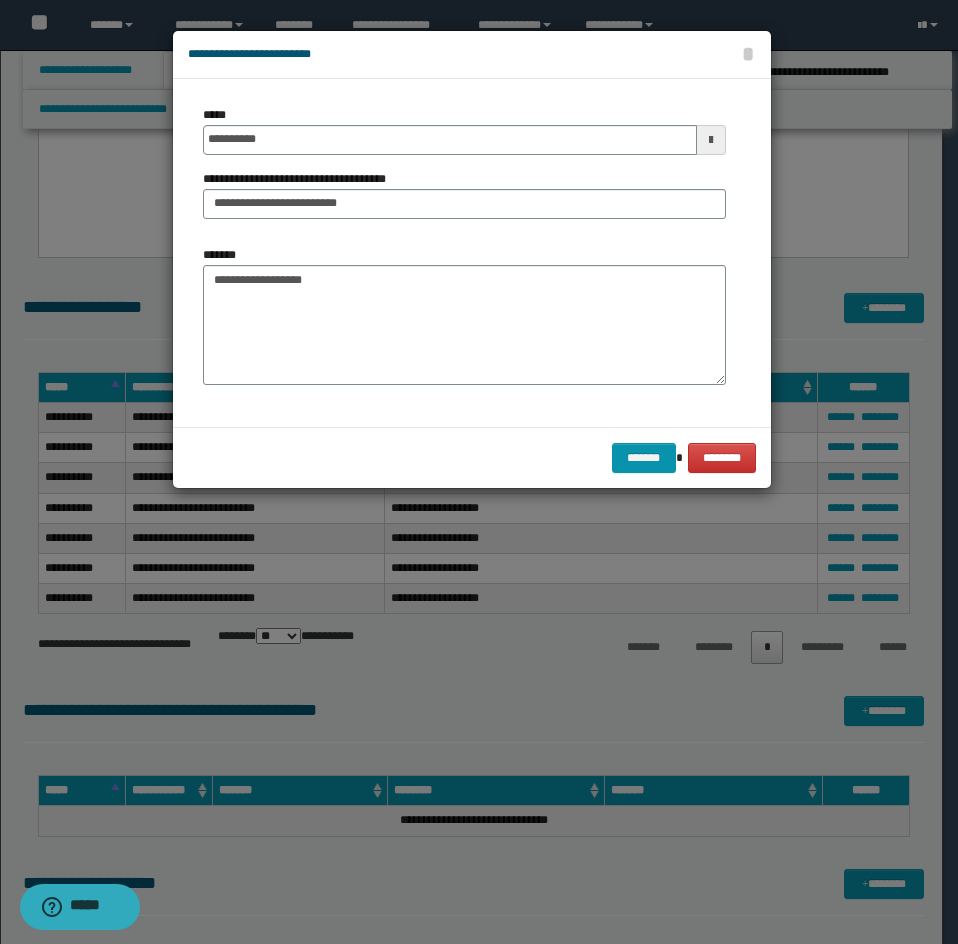 click on "**********" at bounding box center (464, 194) 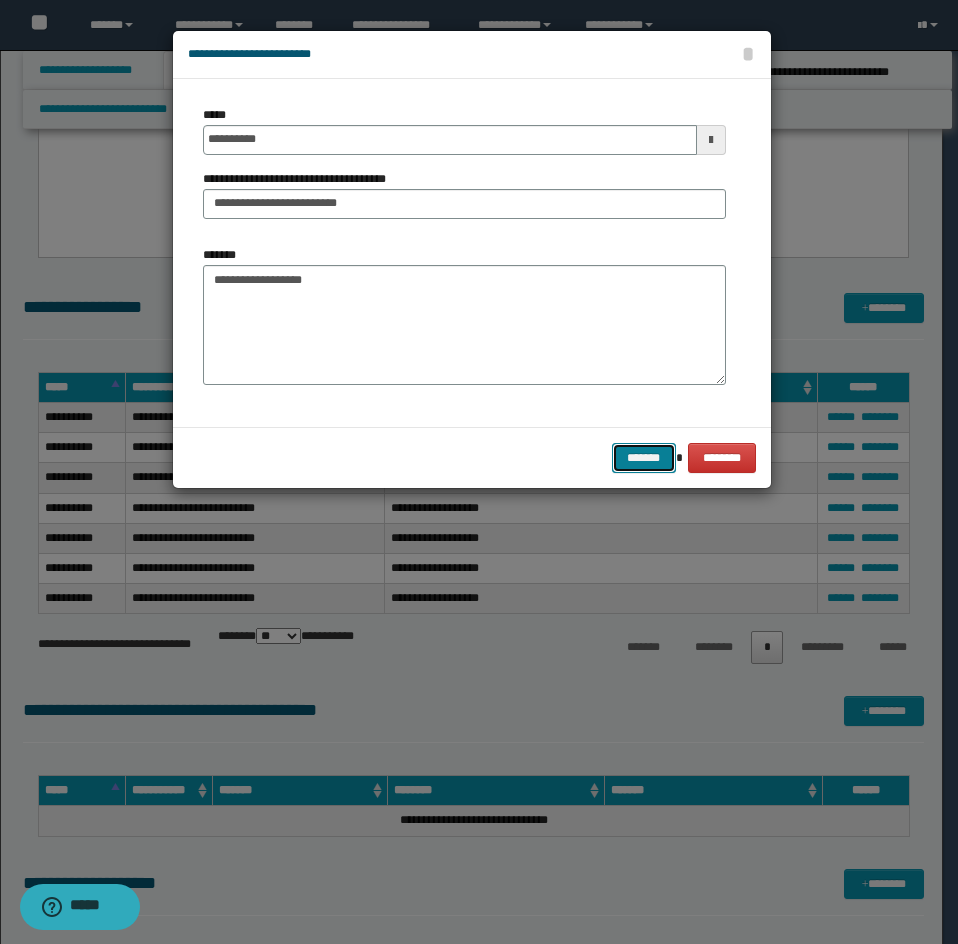 click on "*******" at bounding box center [644, 458] 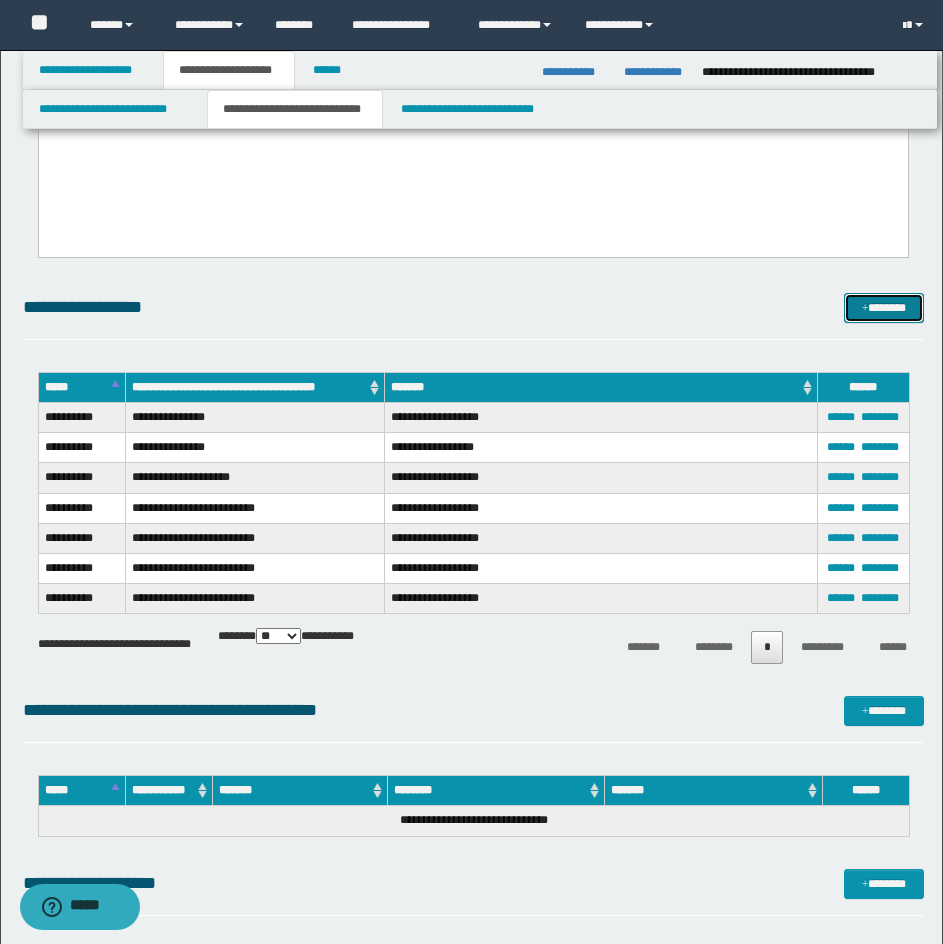 click on "*******" at bounding box center [884, 308] 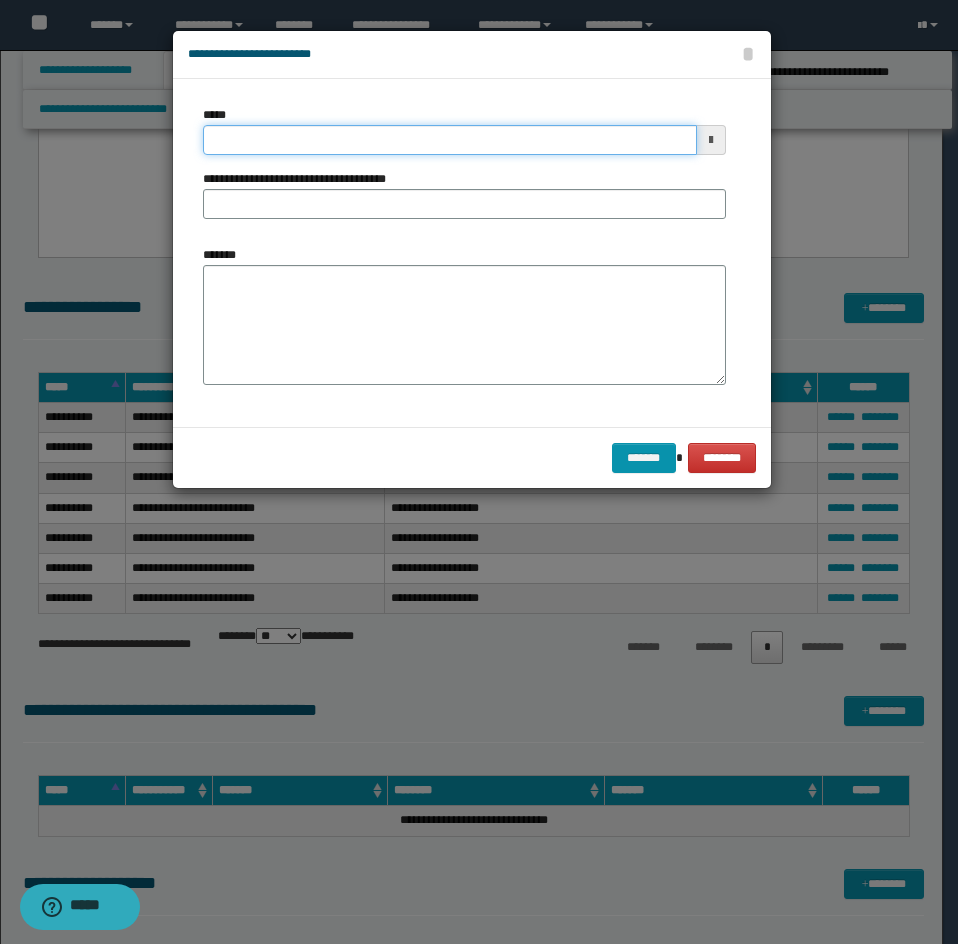 click on "*****" at bounding box center (450, 140) 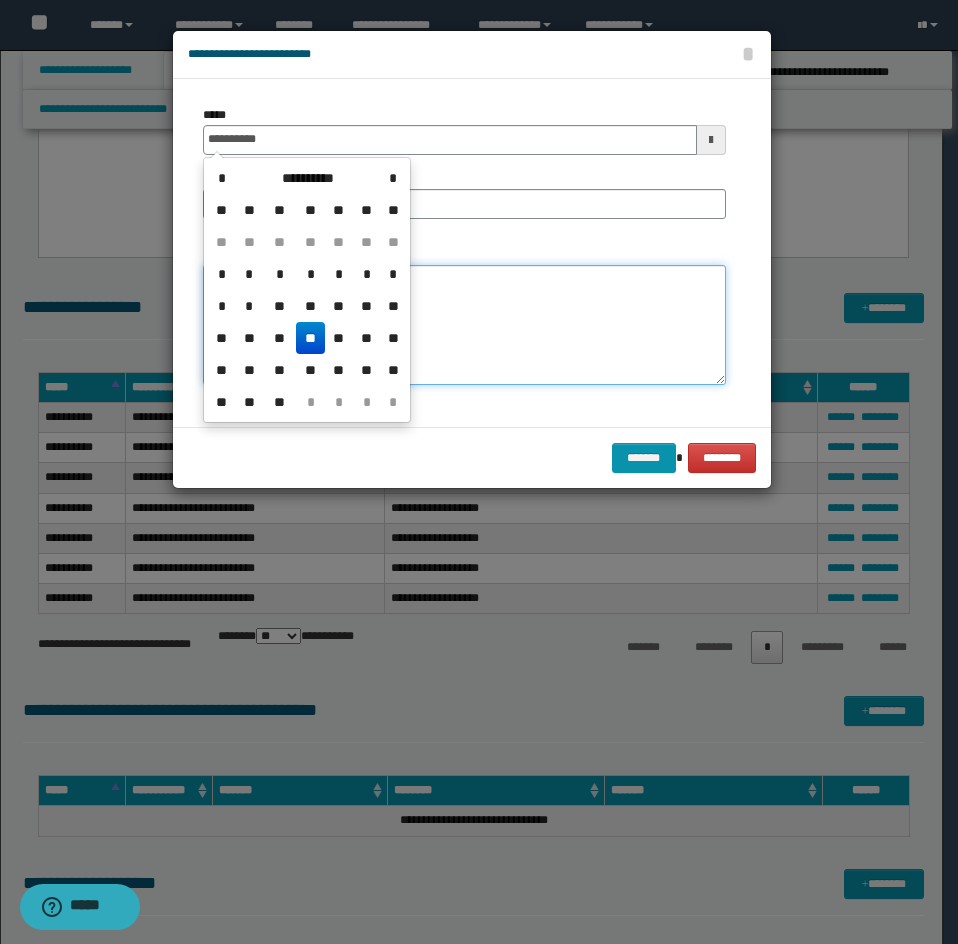 type on "**********" 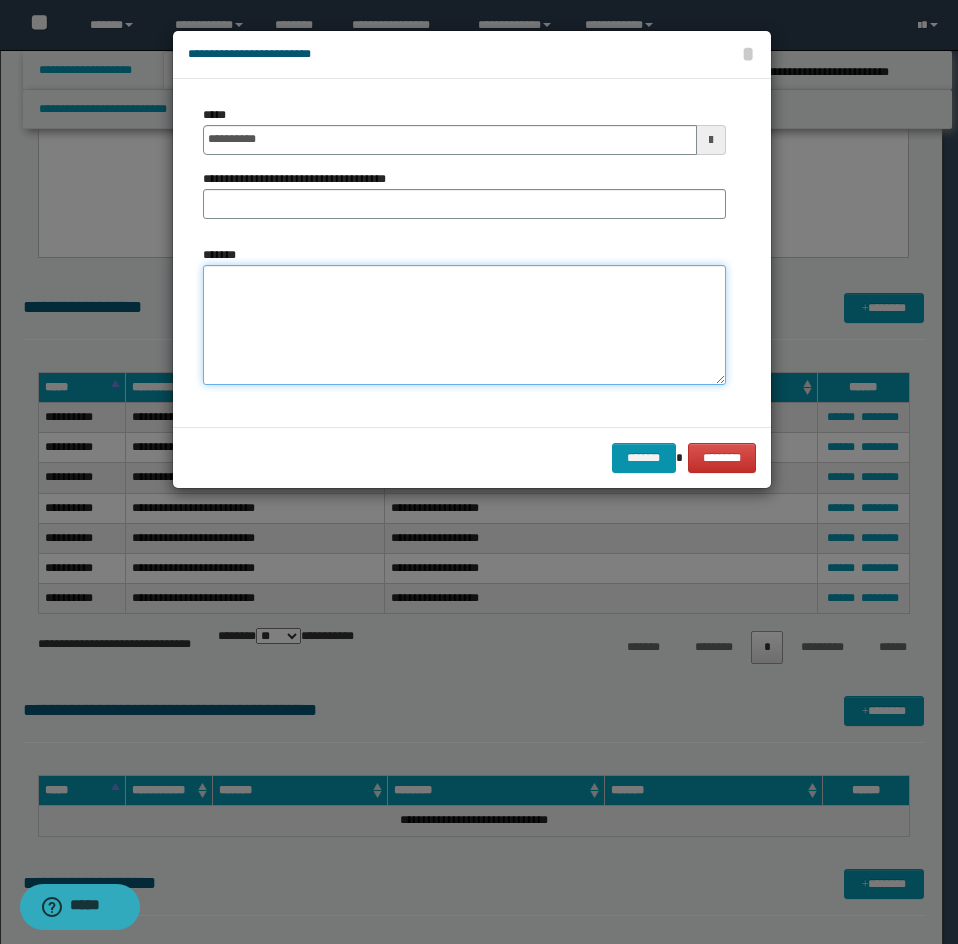 click on "*******" at bounding box center [464, 325] 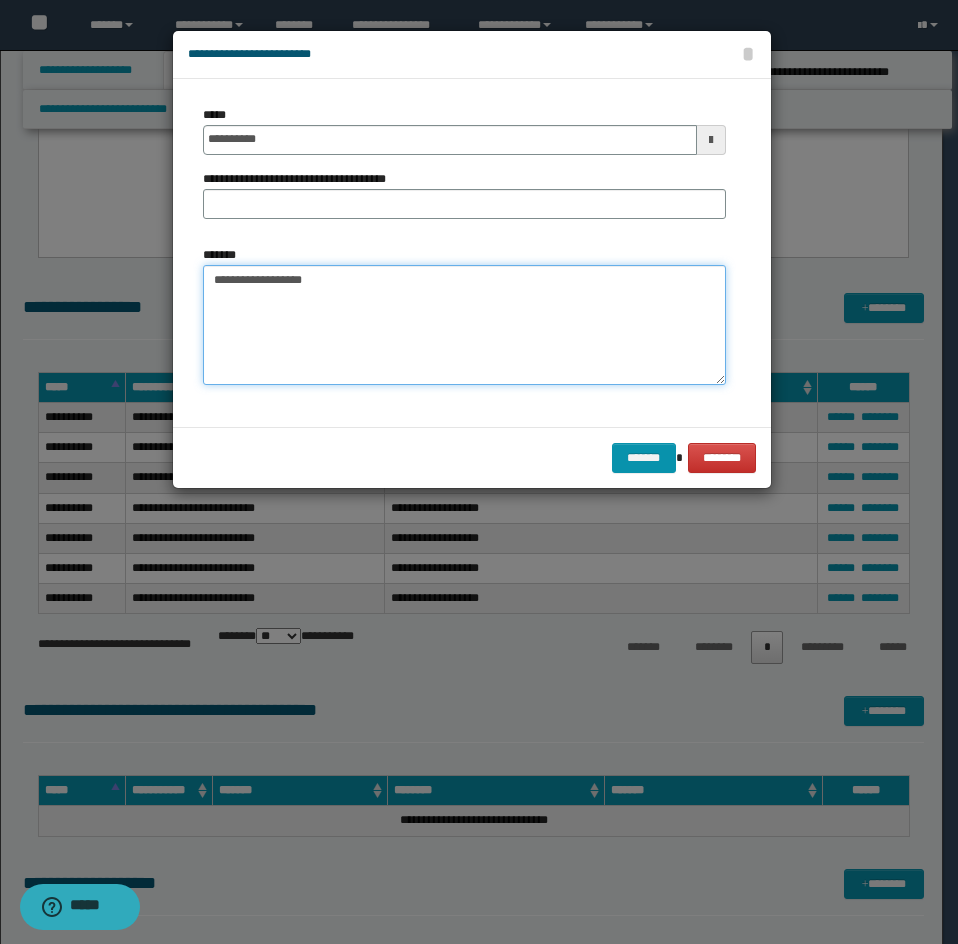 type on "**********" 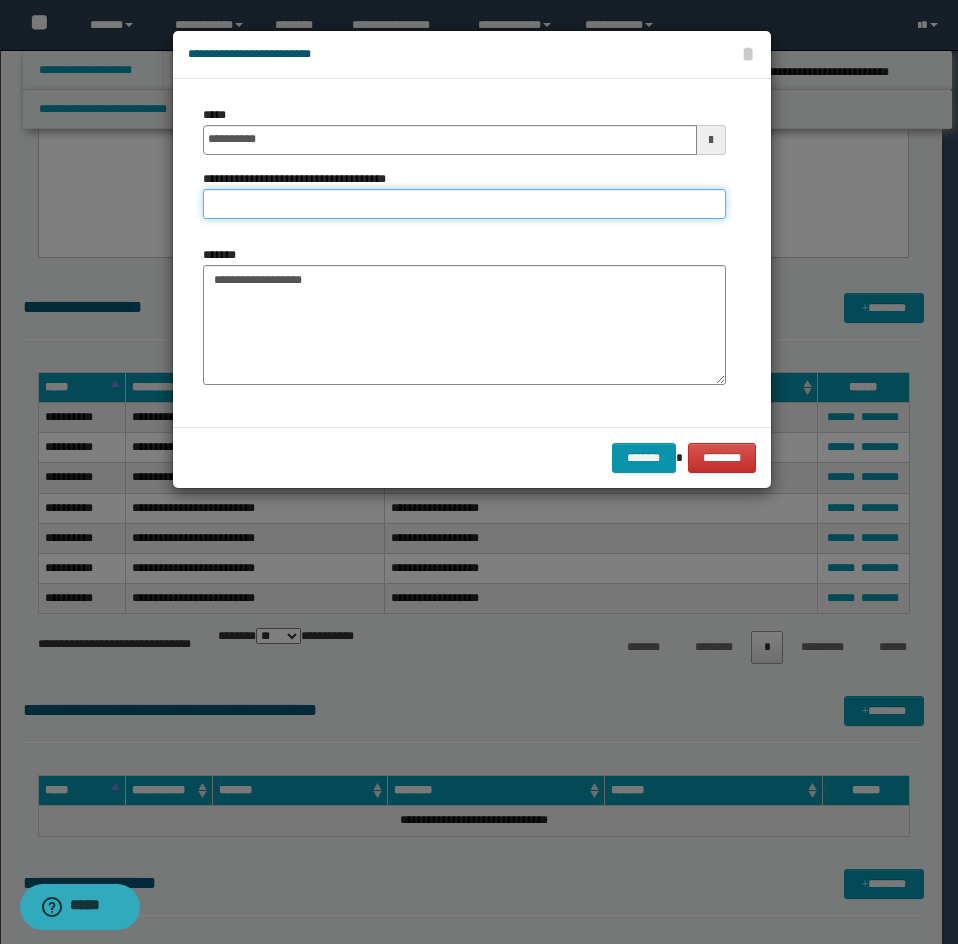click on "**********" at bounding box center [464, 204] 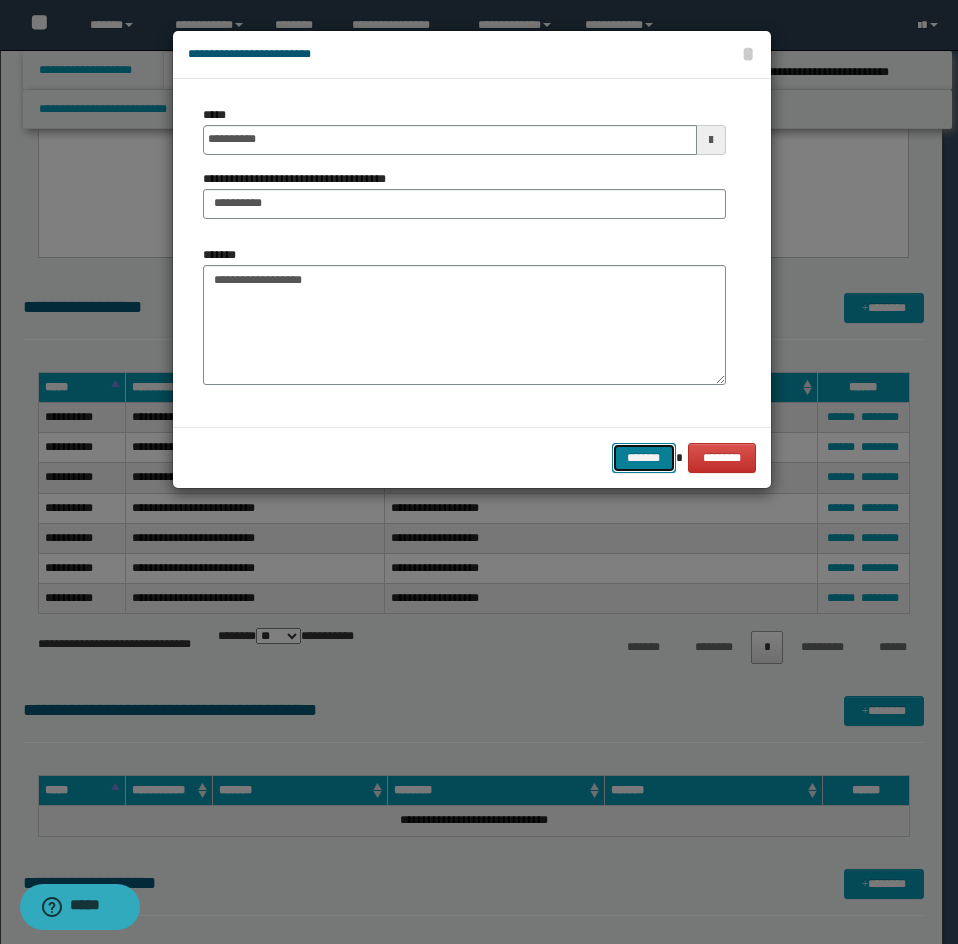 click on "*******" at bounding box center (644, 458) 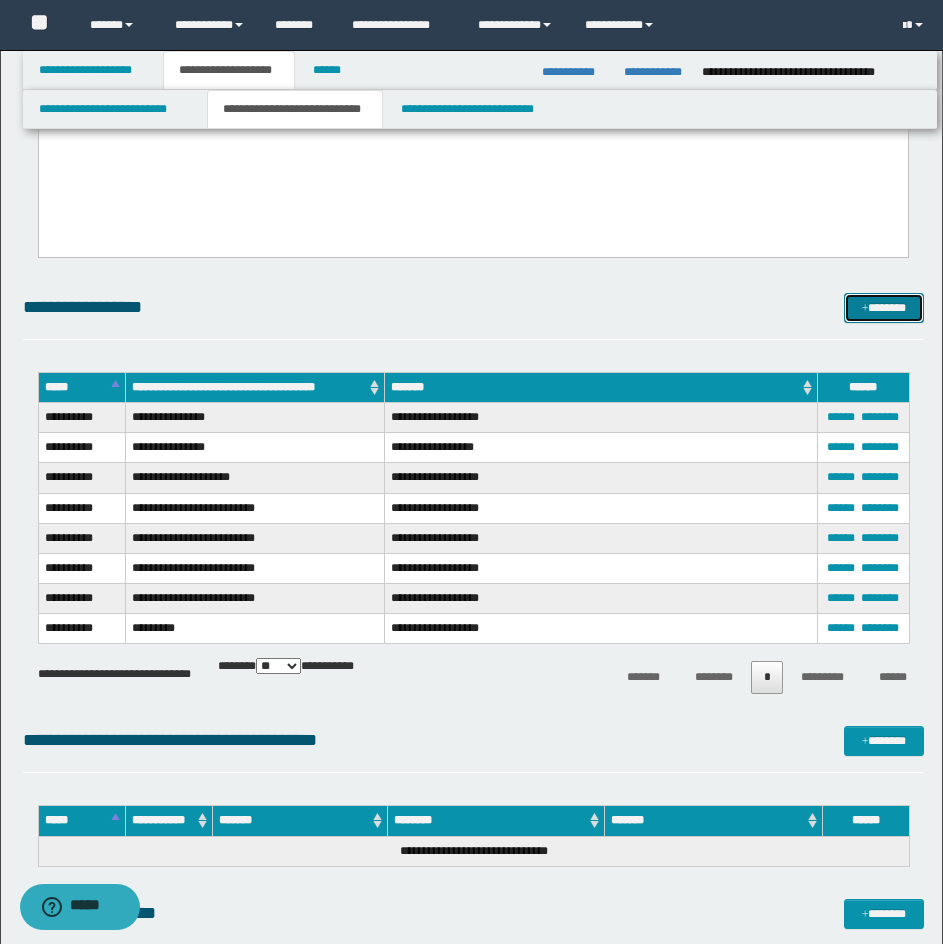 click at bounding box center (865, 309) 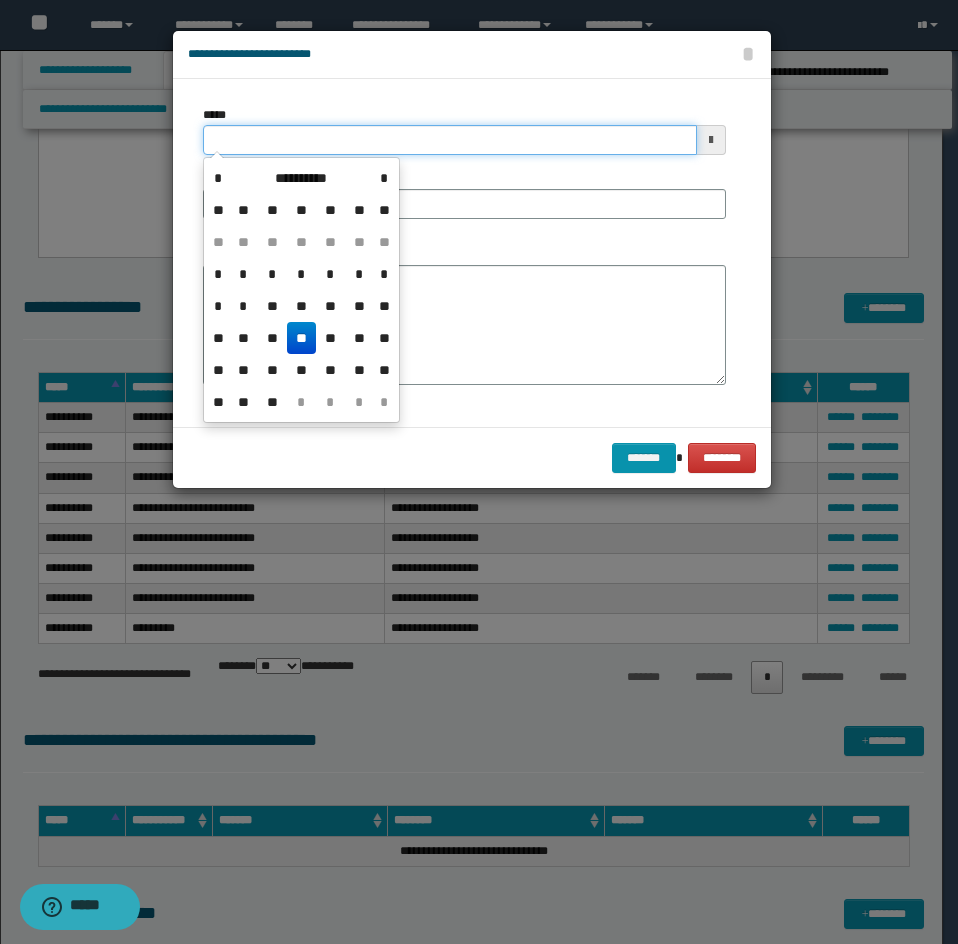 click on "*****" at bounding box center [450, 140] 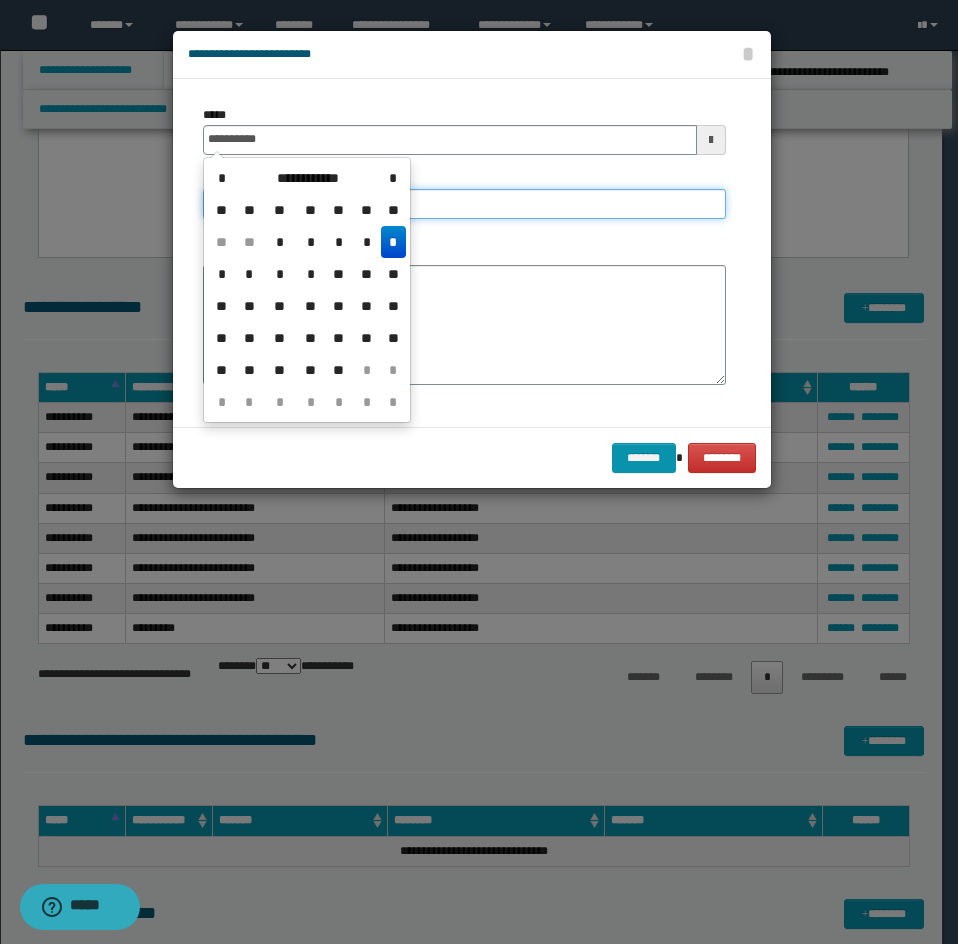 type on "**********" 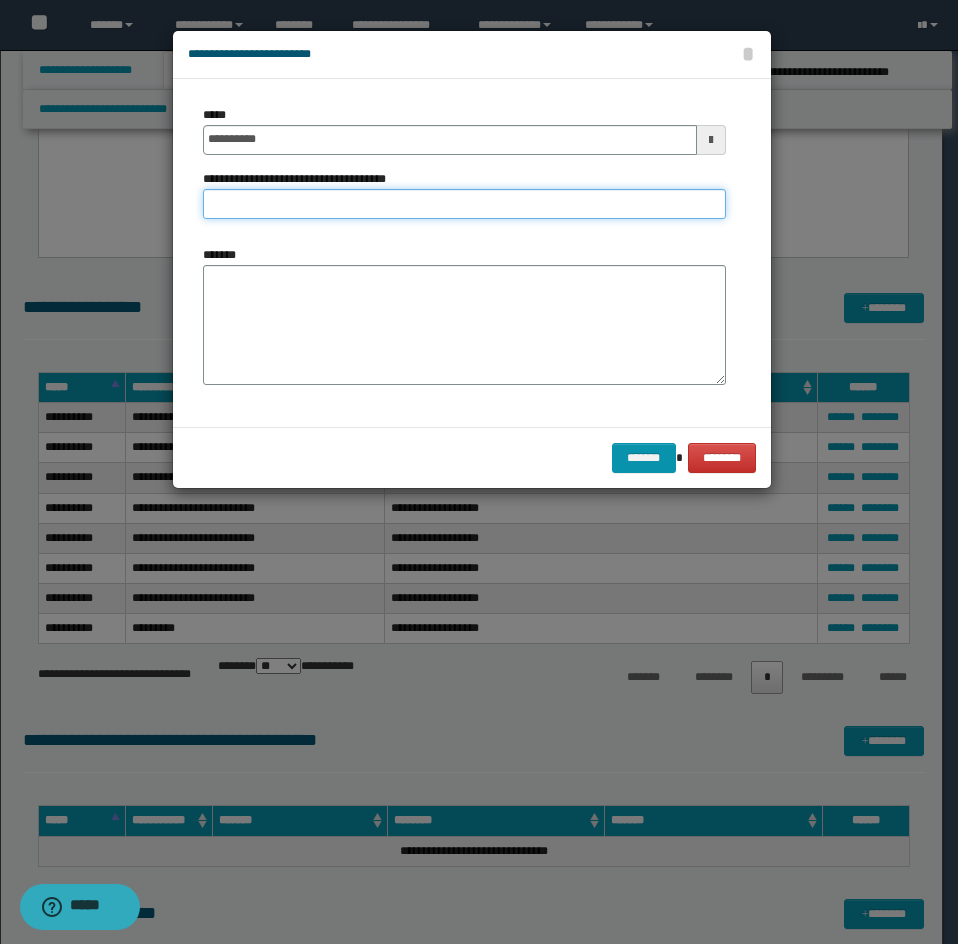 click on "**********" at bounding box center [464, 204] 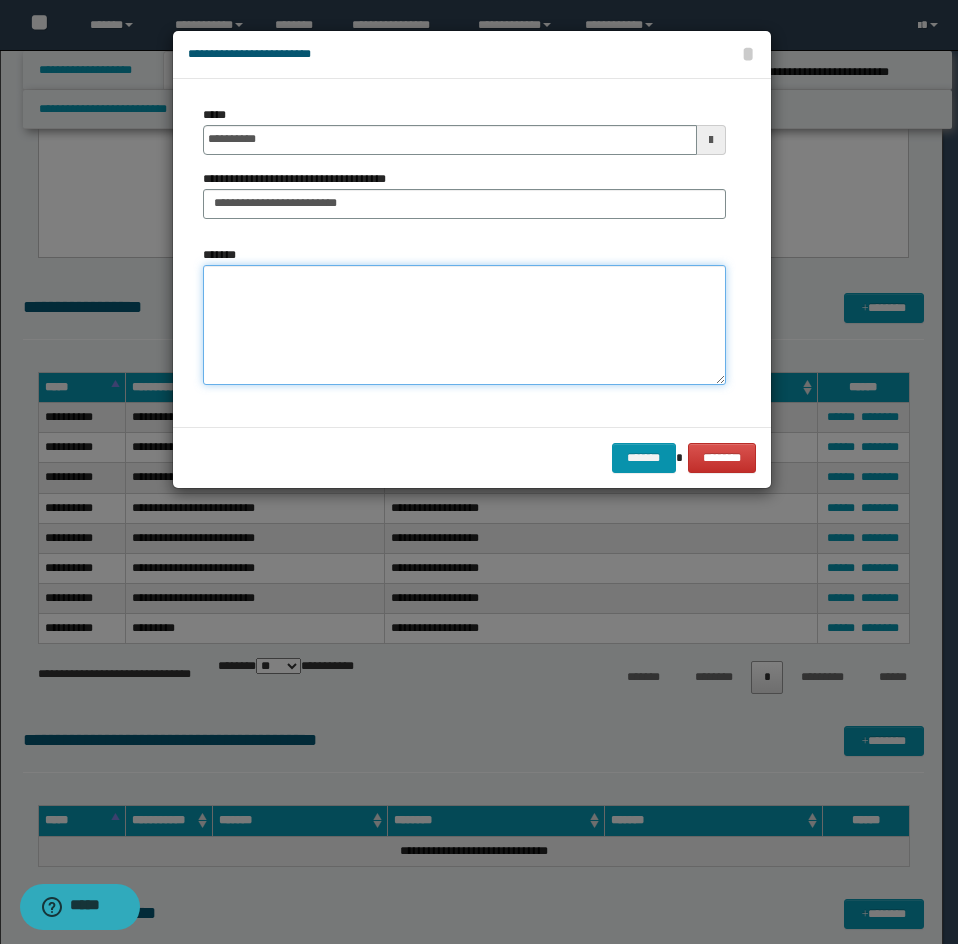 click on "*******" at bounding box center (464, 325) 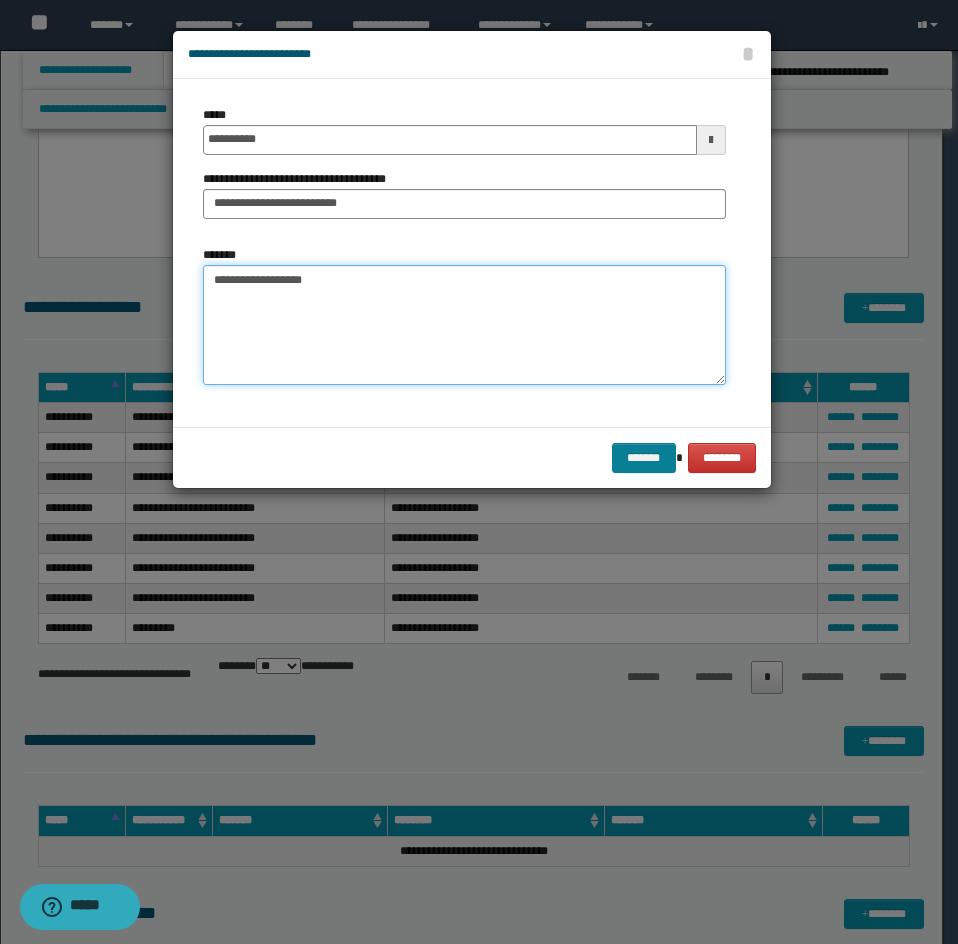 type on "**********" 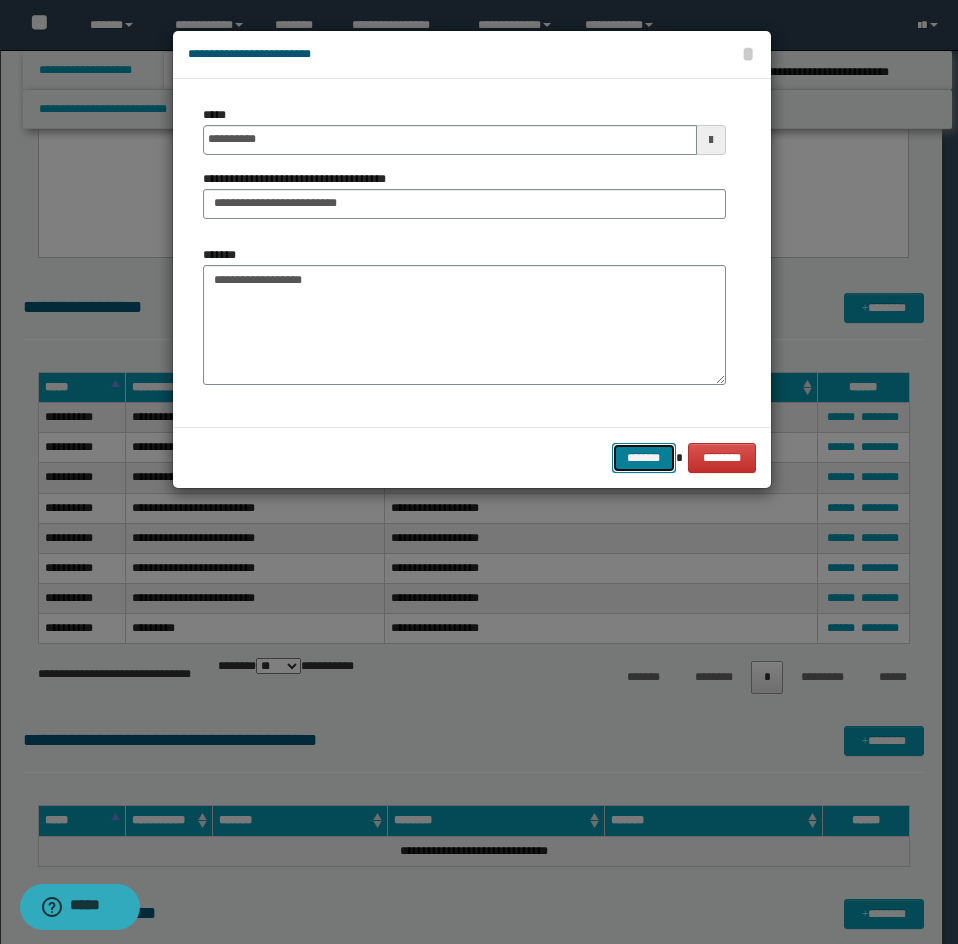 click on "*******" at bounding box center [644, 458] 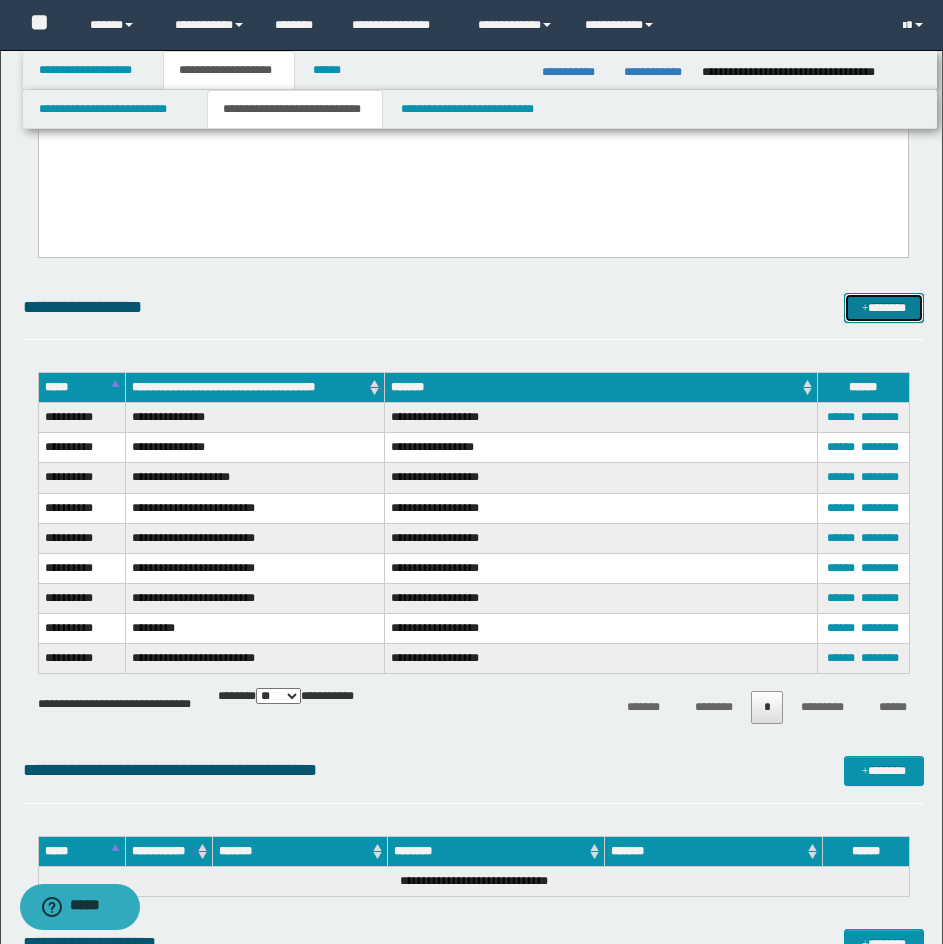 click at bounding box center [865, 309] 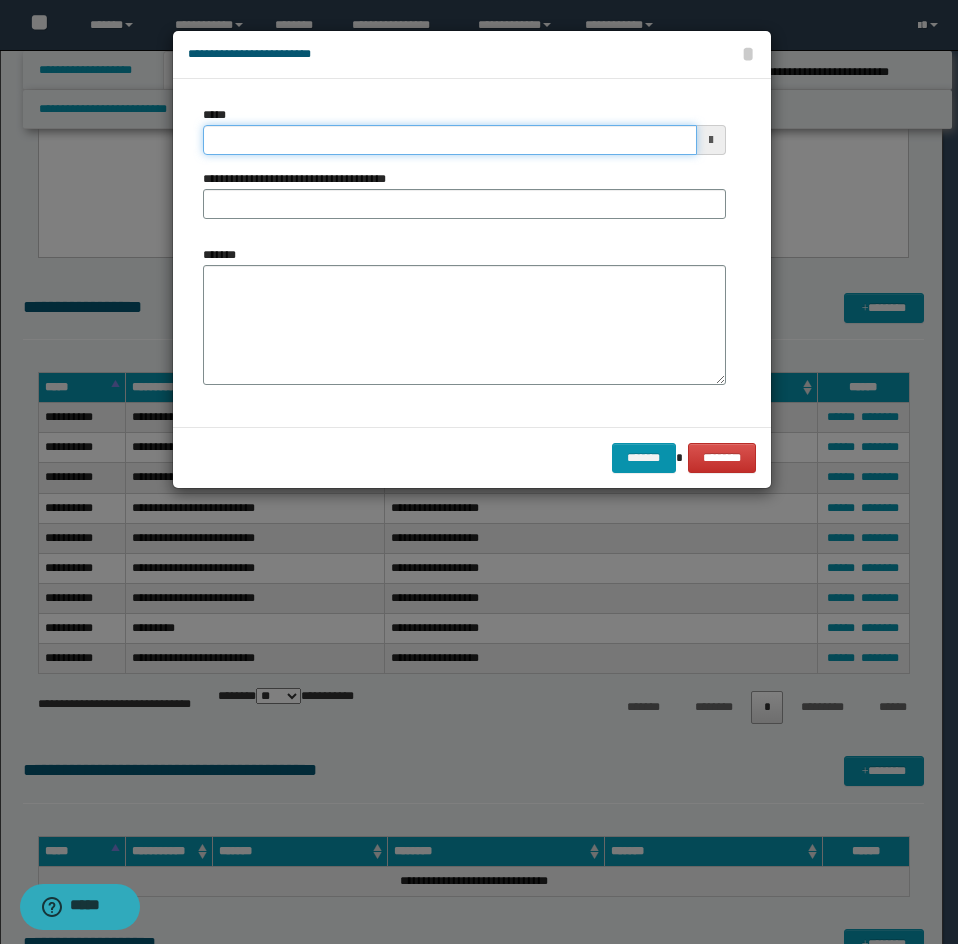 click on "*****" at bounding box center [450, 140] 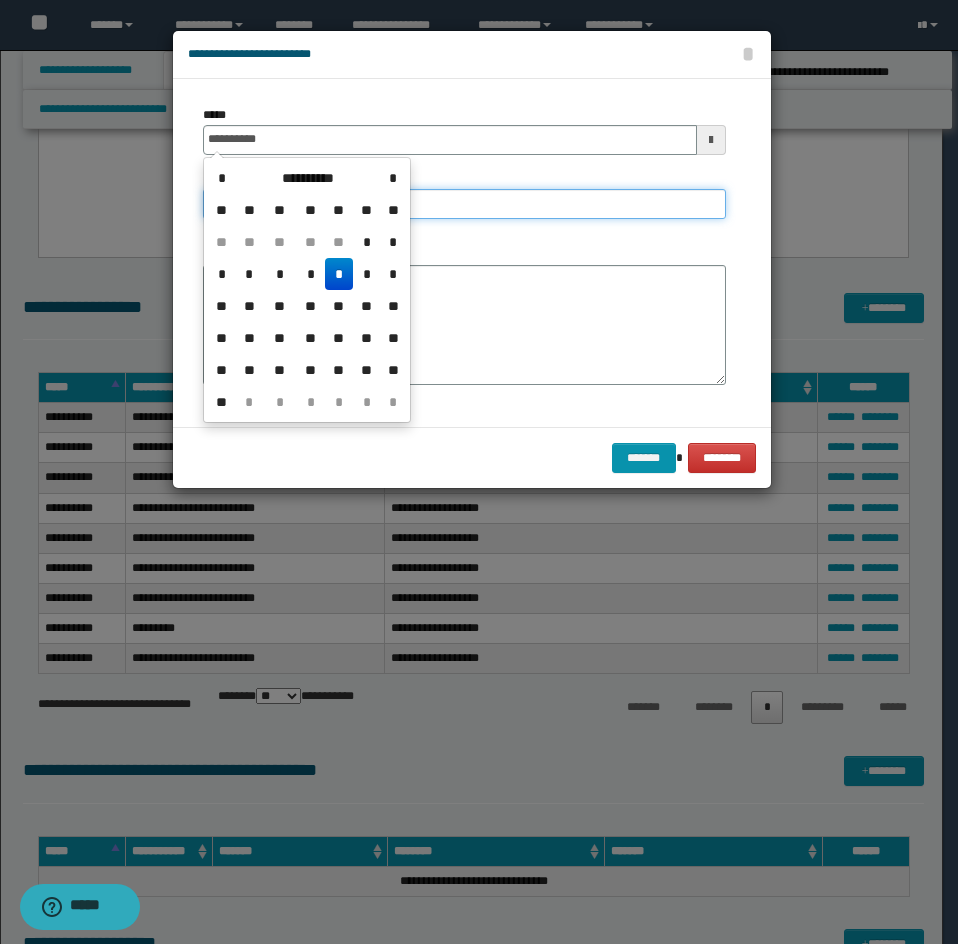 type on "**********" 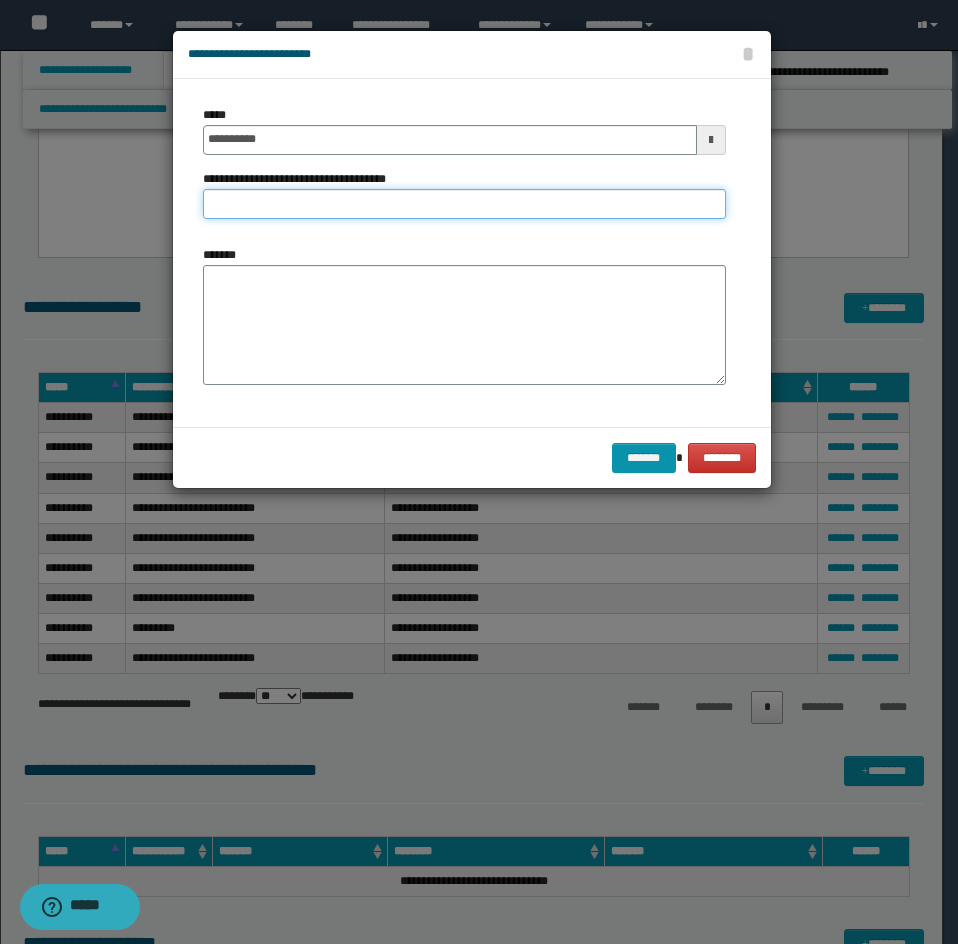 type on "**********" 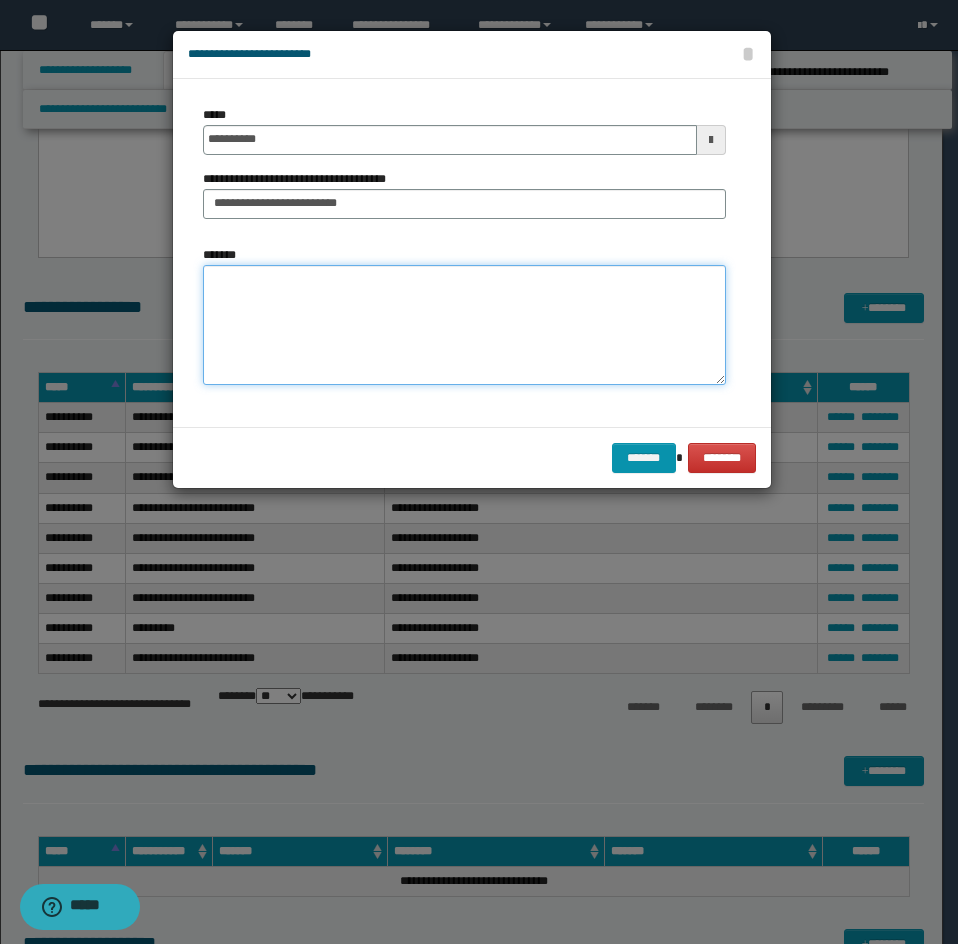 drag, startPoint x: 518, startPoint y: 294, endPoint x: 352, endPoint y: 325, distance: 168.86977 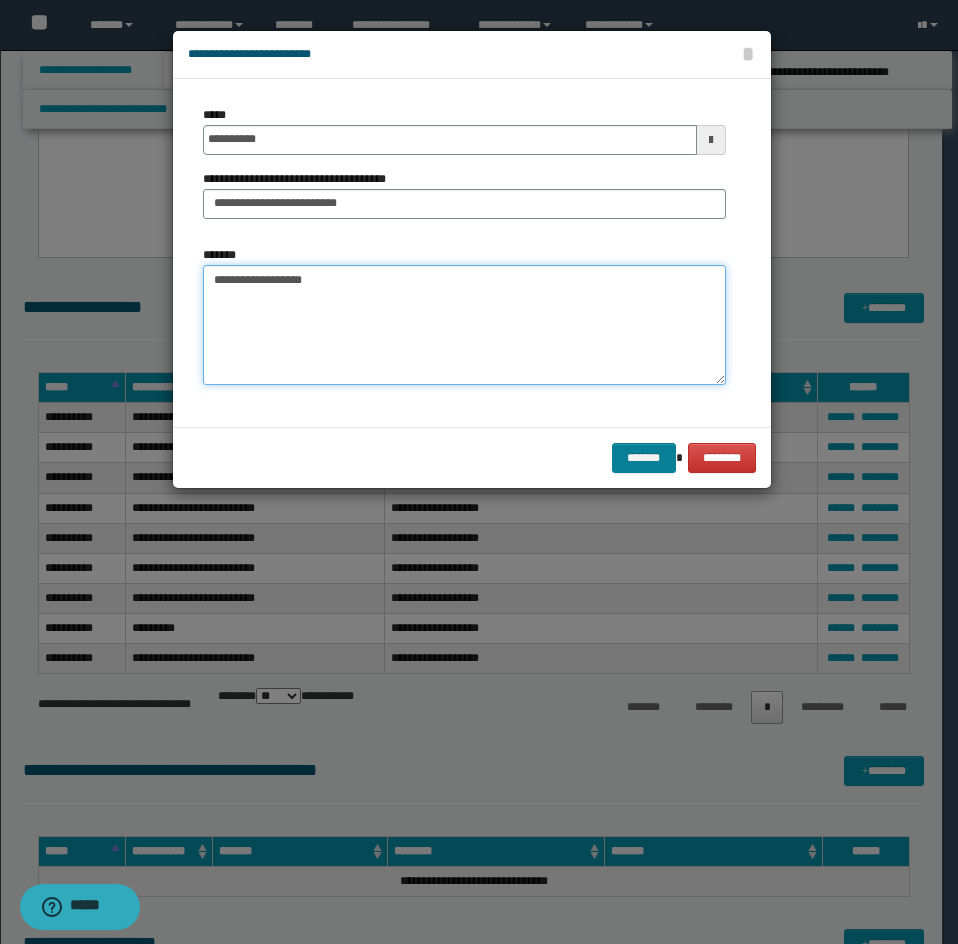 type on "**********" 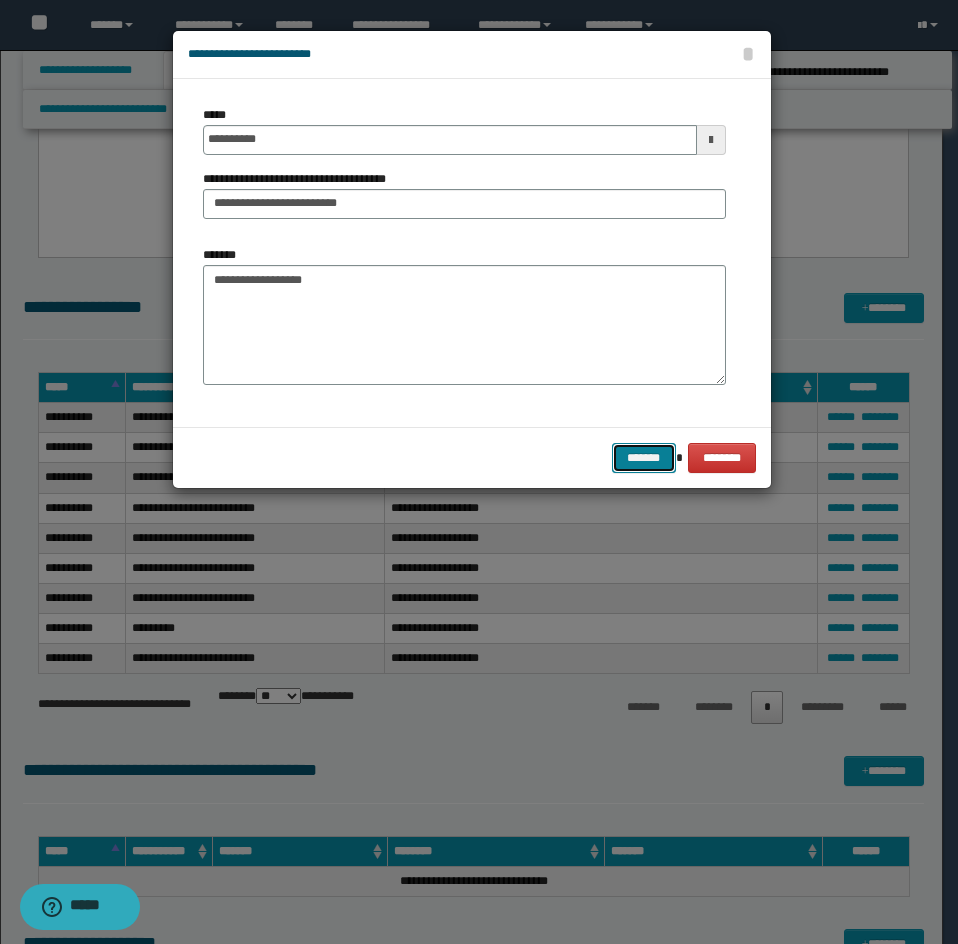 click on "*******" at bounding box center [644, 458] 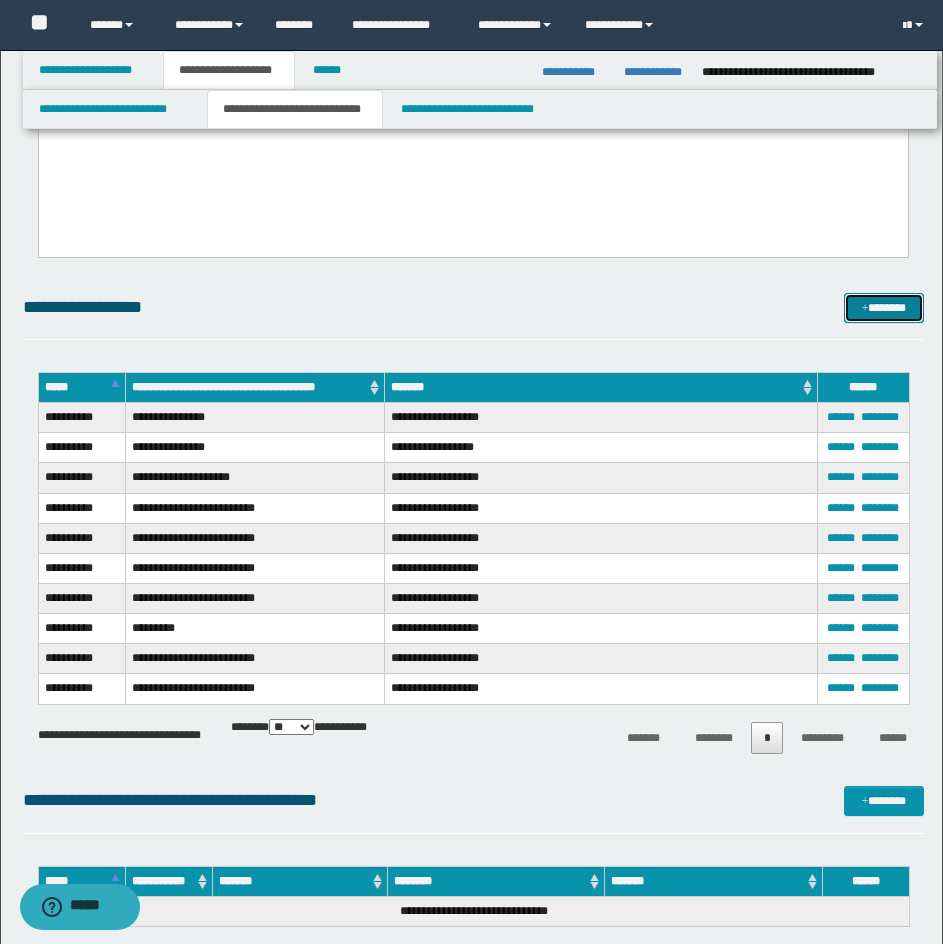 click on "*******" at bounding box center [884, 308] 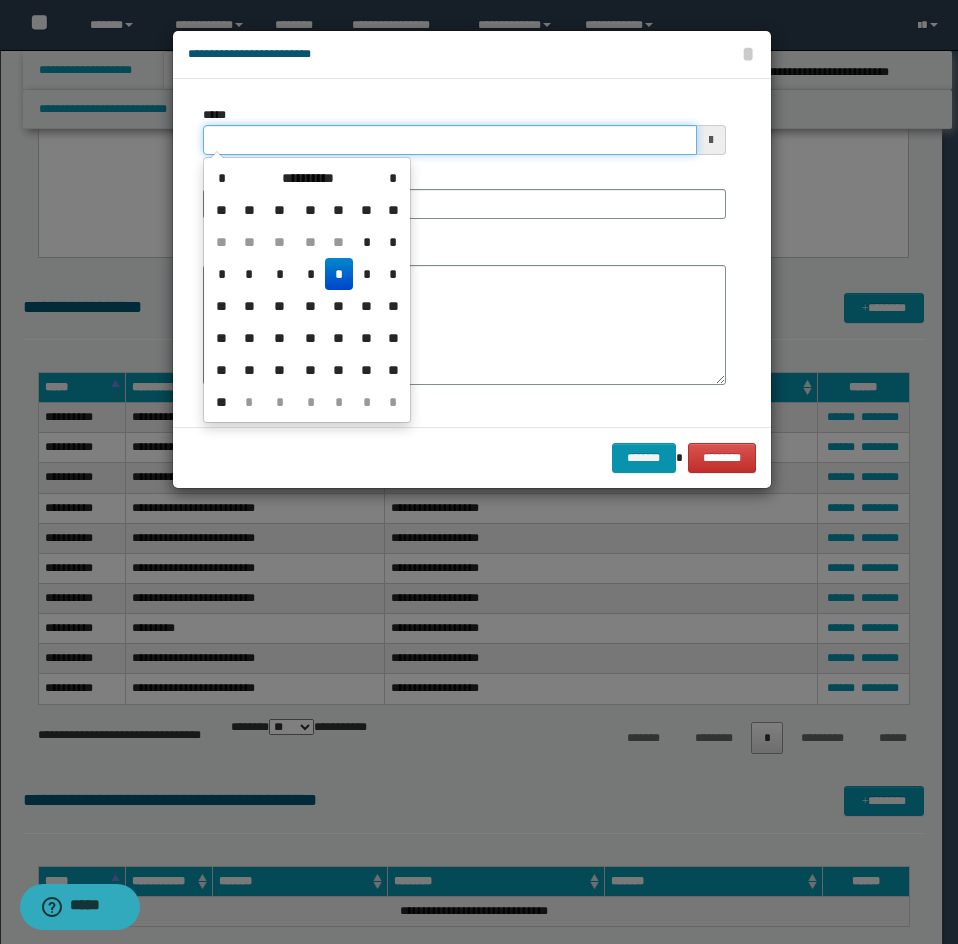 click on "*****" at bounding box center [450, 140] 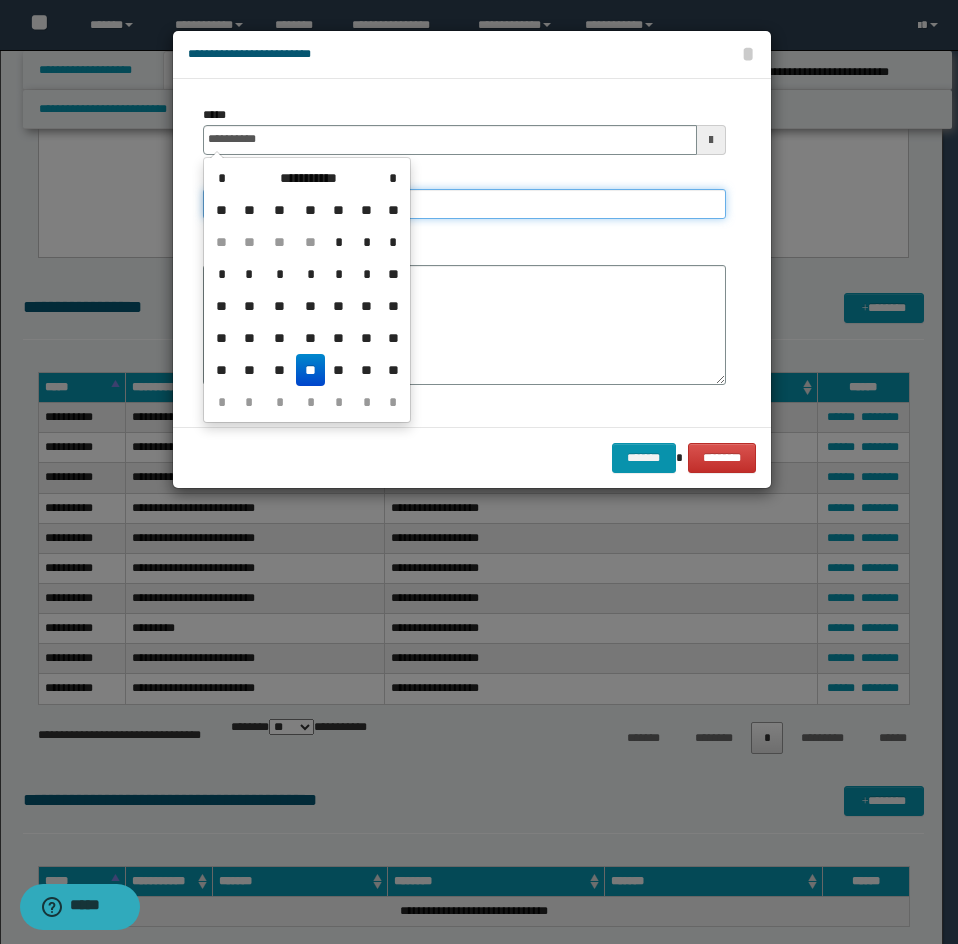 type on "**********" 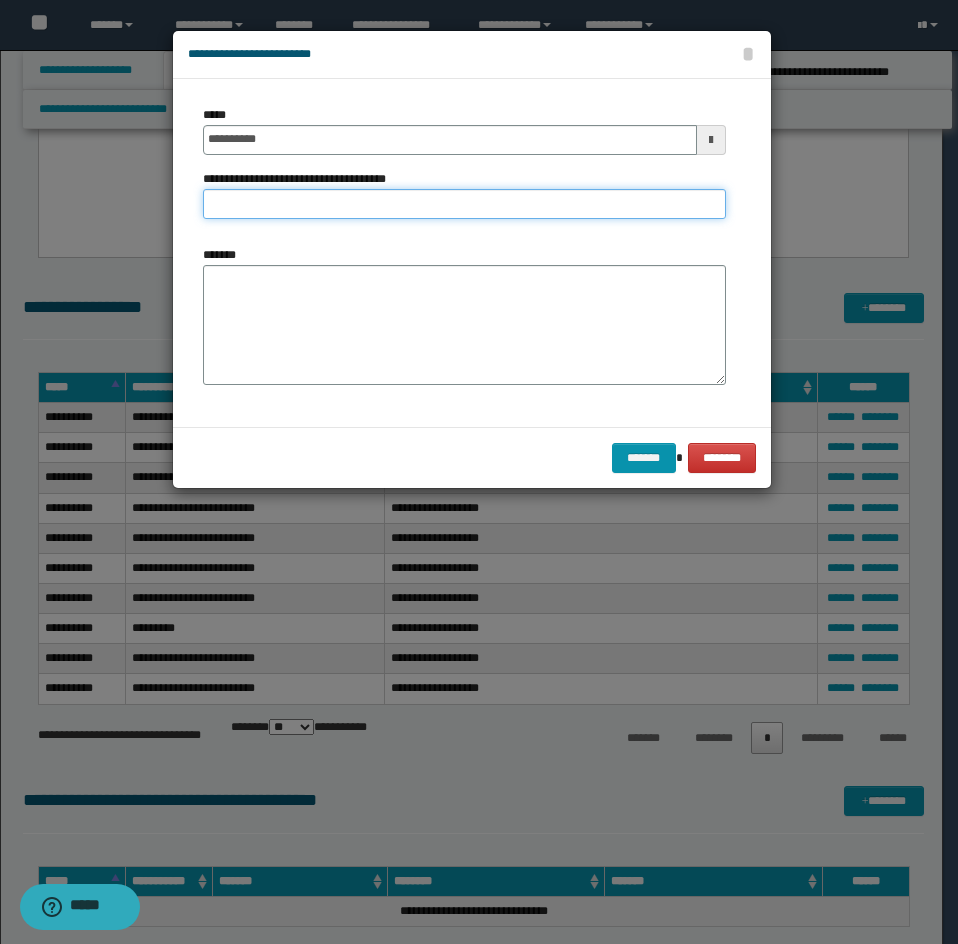 click on "**********" at bounding box center [464, 204] 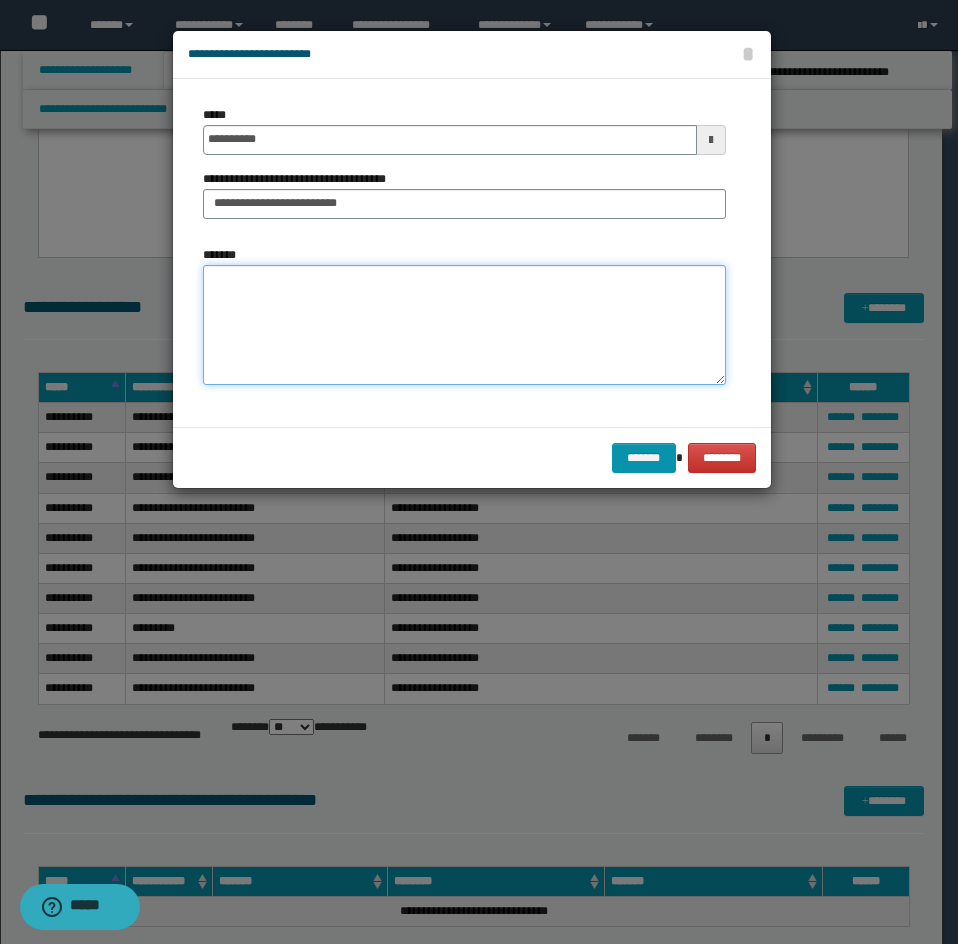 drag, startPoint x: 506, startPoint y: 215, endPoint x: 305, endPoint y: 334, distance: 233.5851 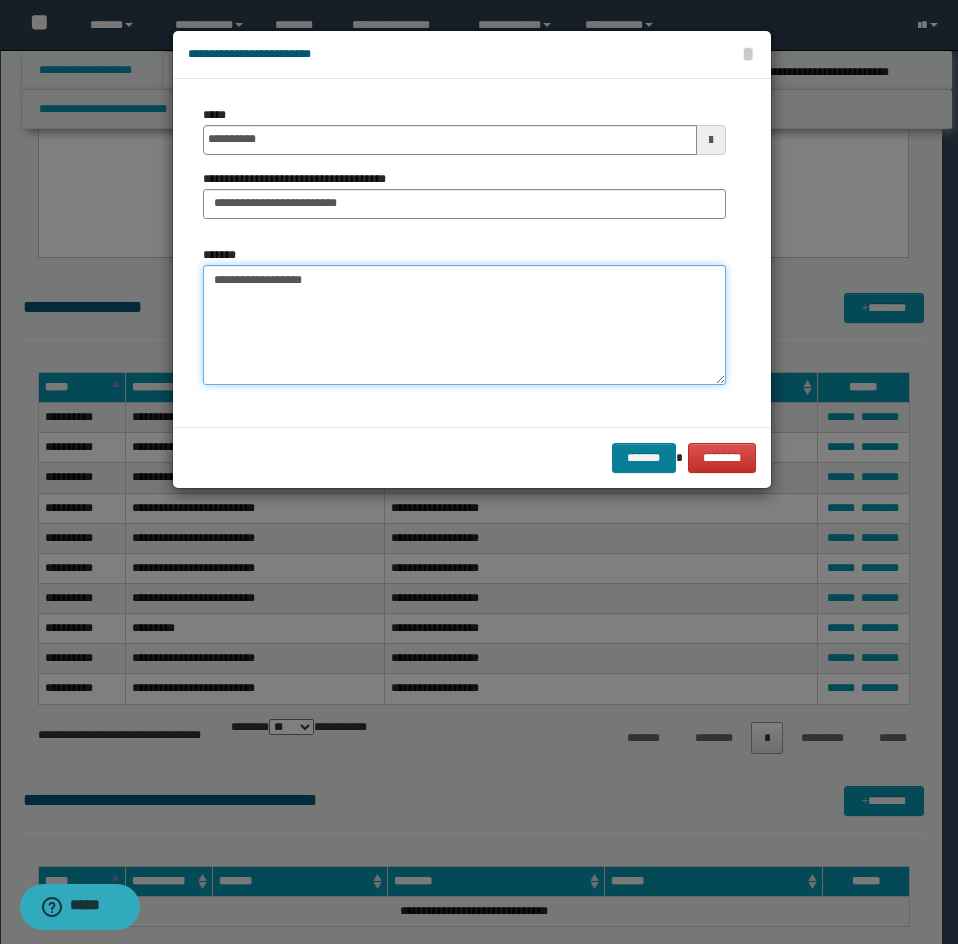 type on "**********" 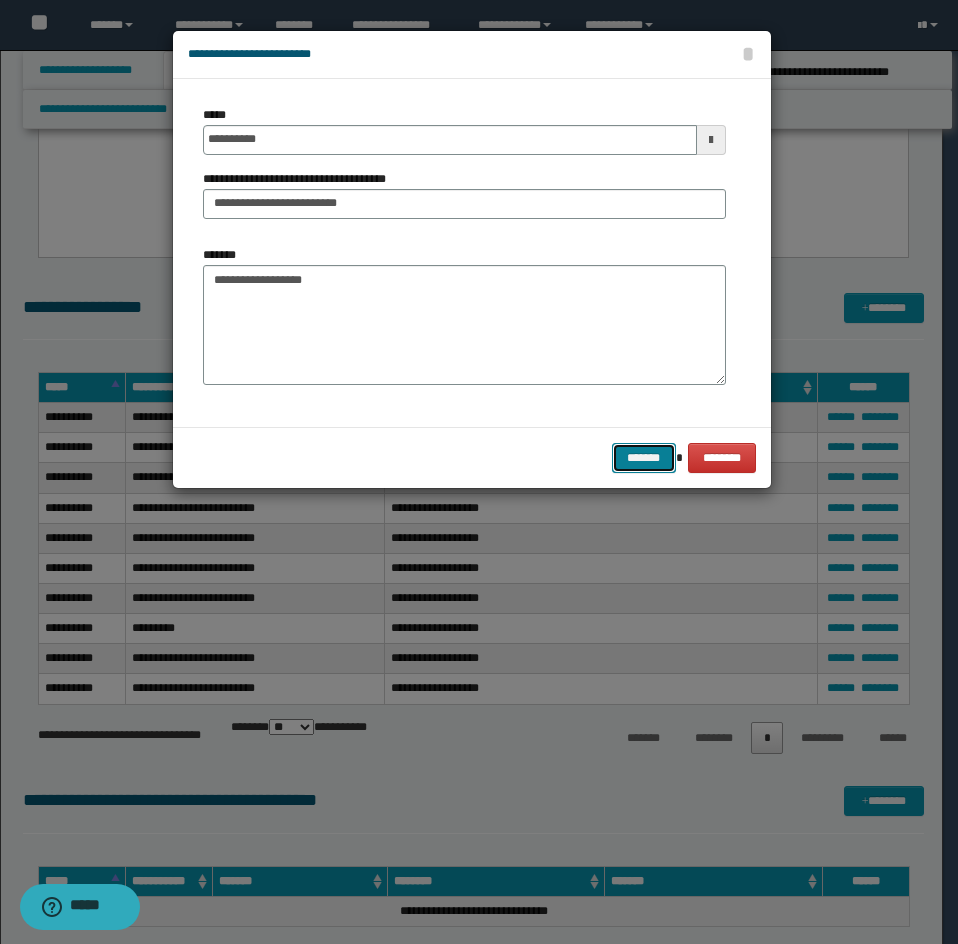 click on "*******" at bounding box center [644, 458] 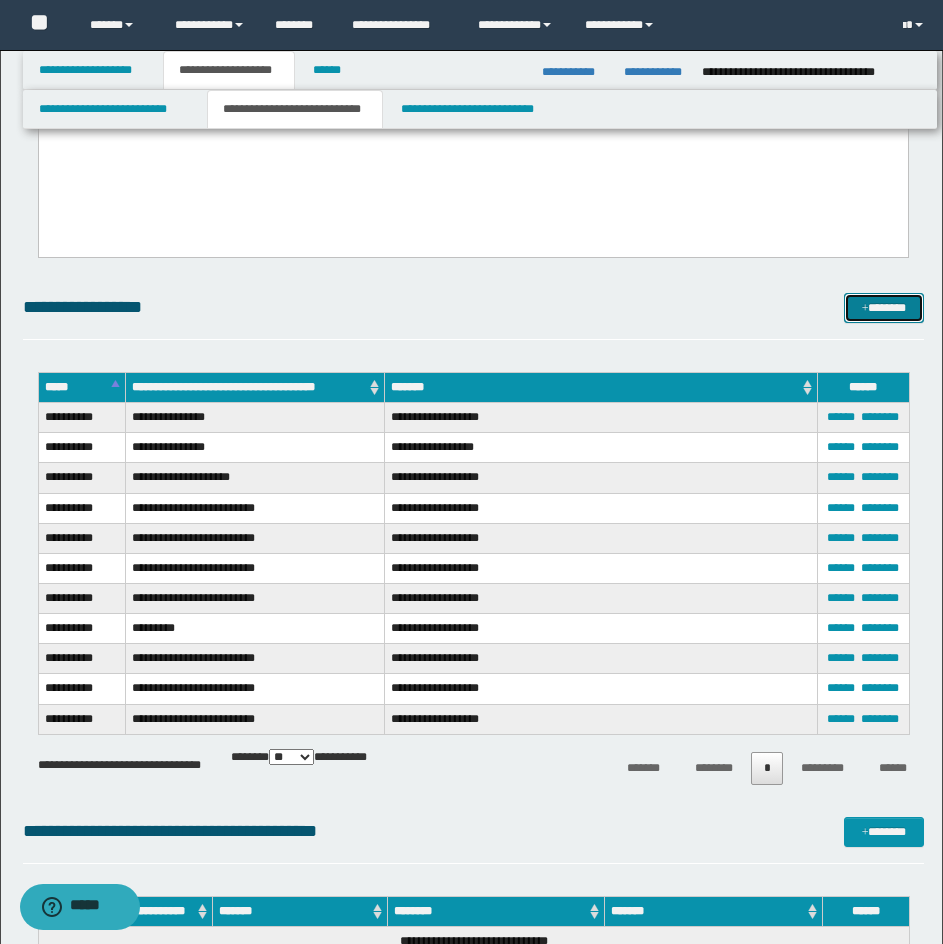 click on "*******" at bounding box center (884, 308) 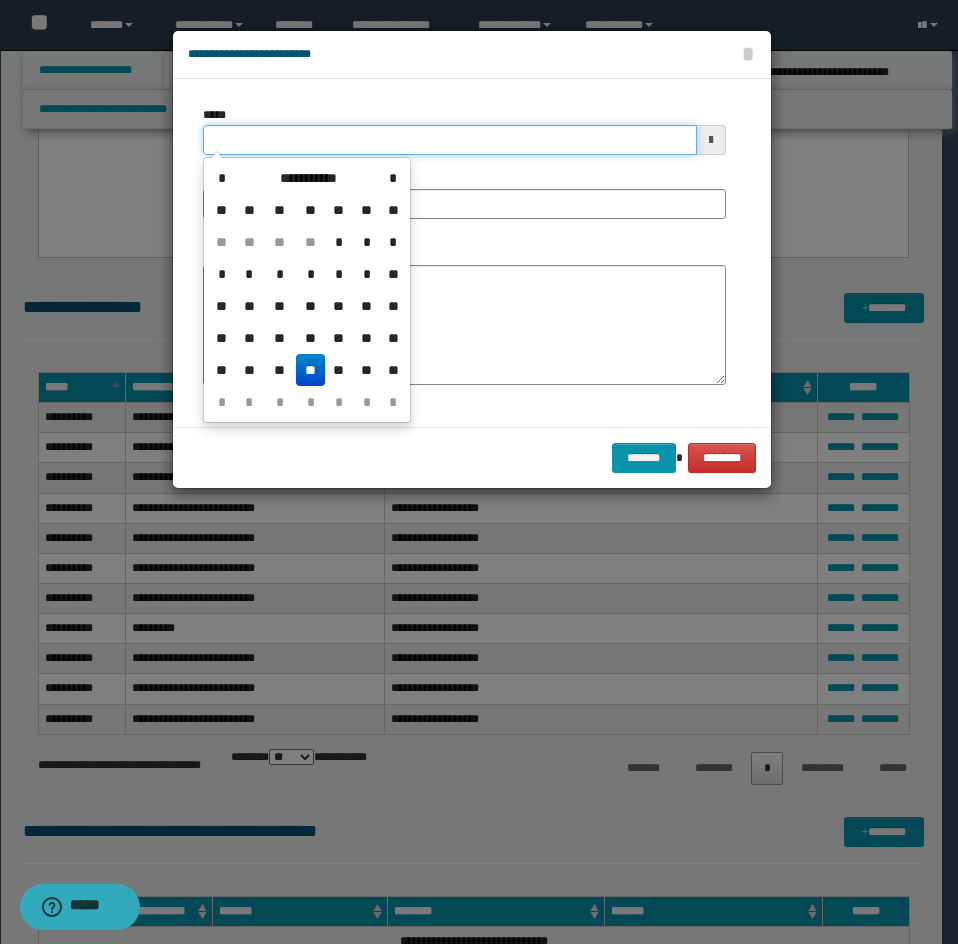 click on "*****" at bounding box center (450, 140) 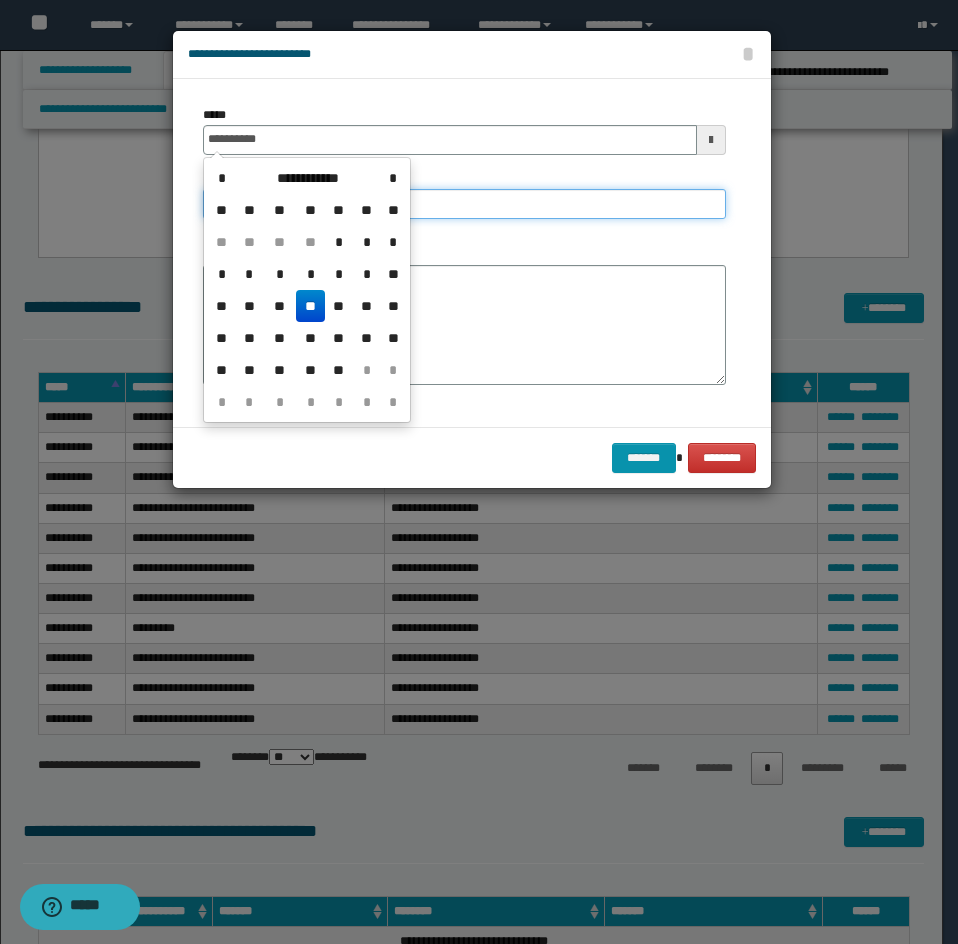 type on "**********" 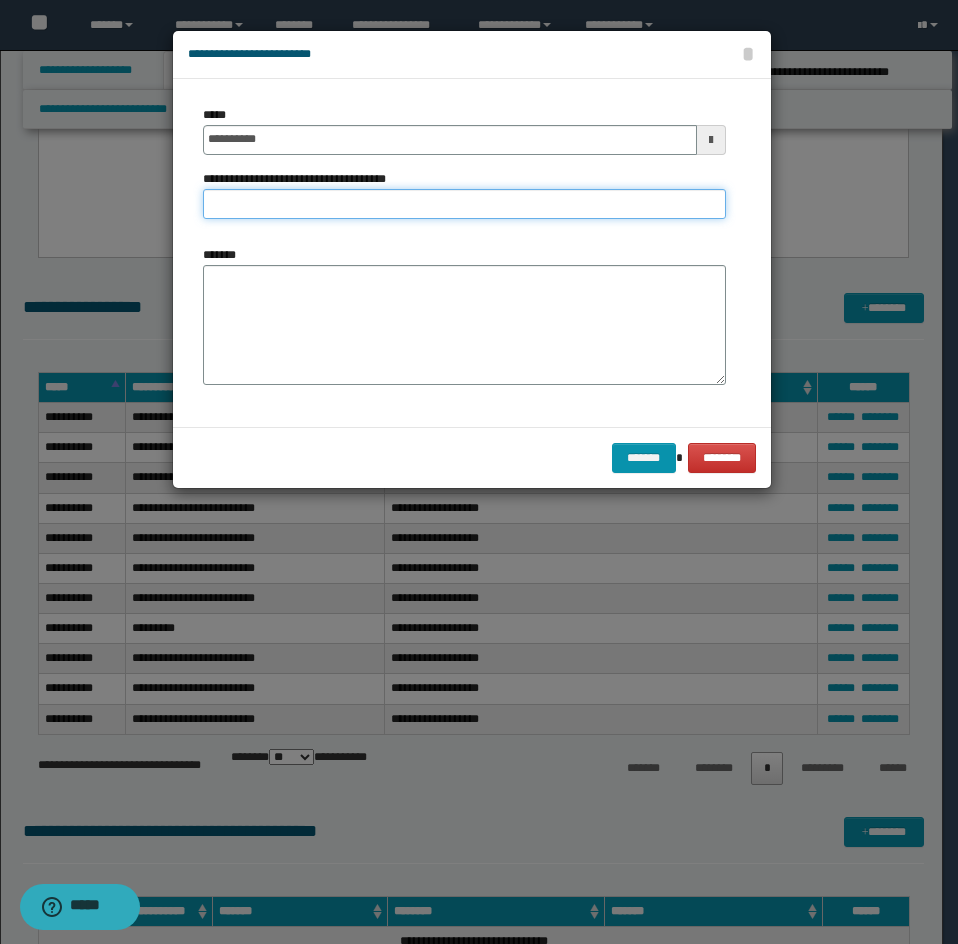 type on "*********" 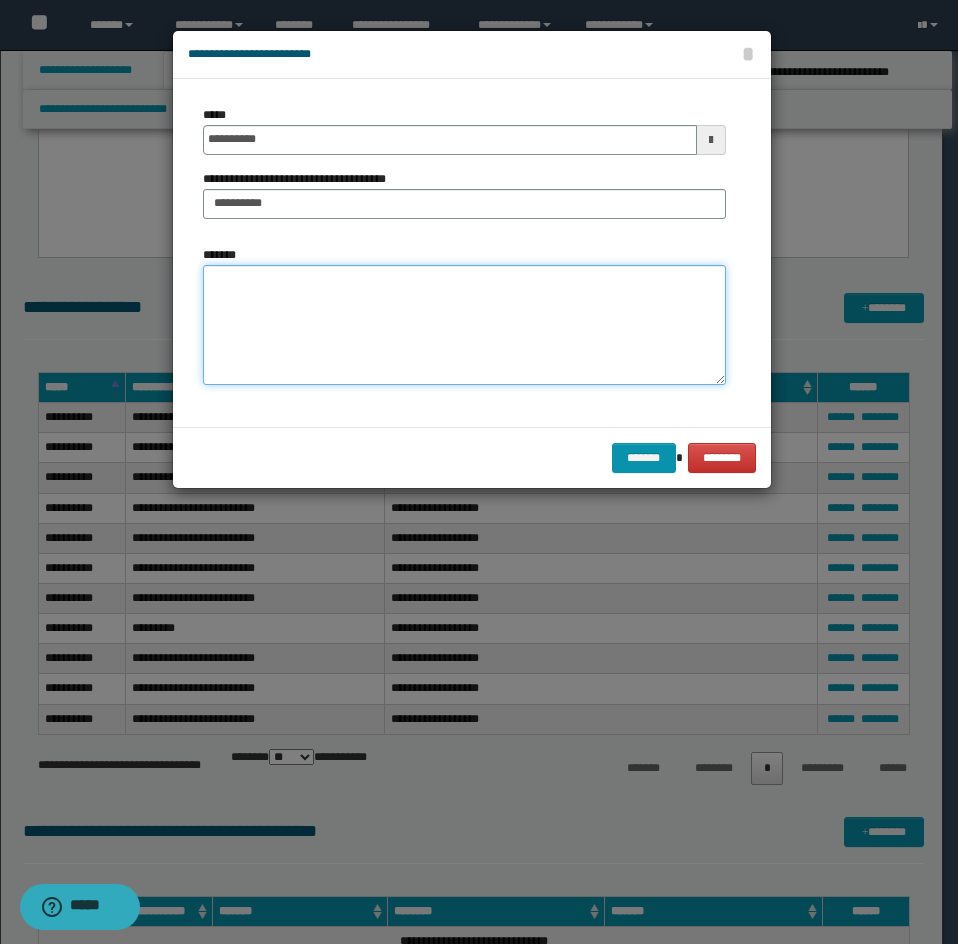 click on "*******" at bounding box center (464, 325) 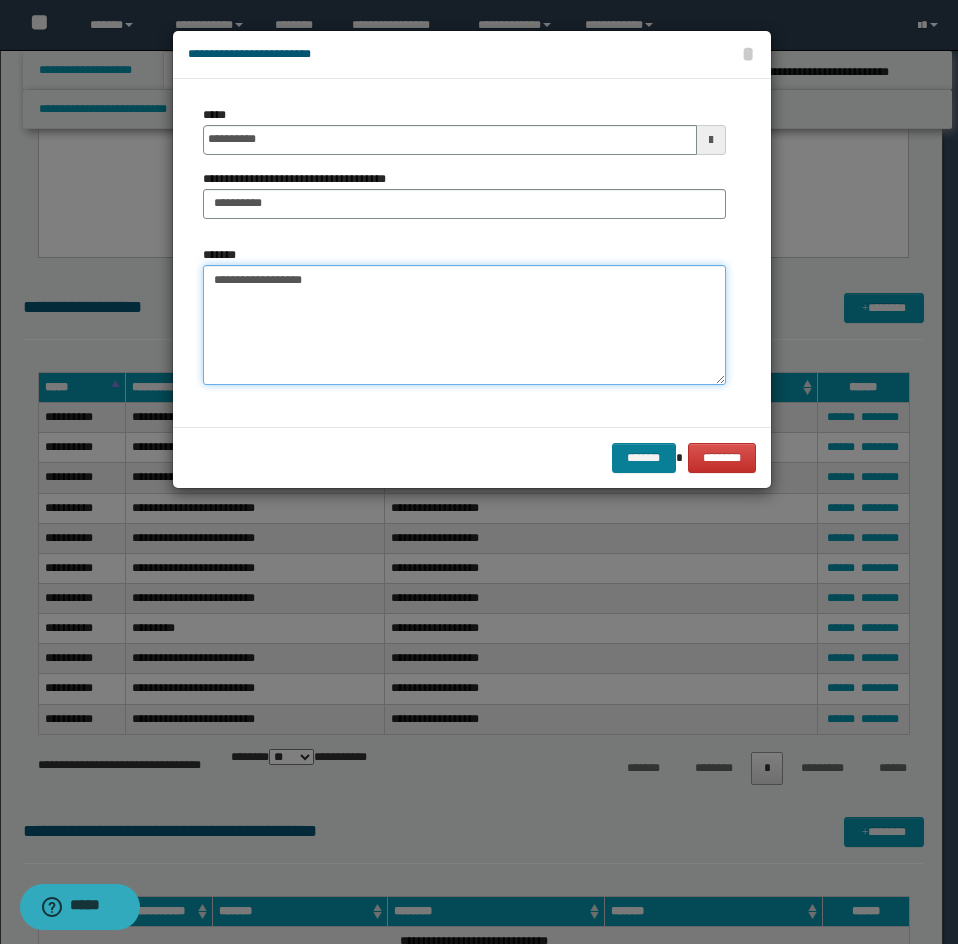 type on "**********" 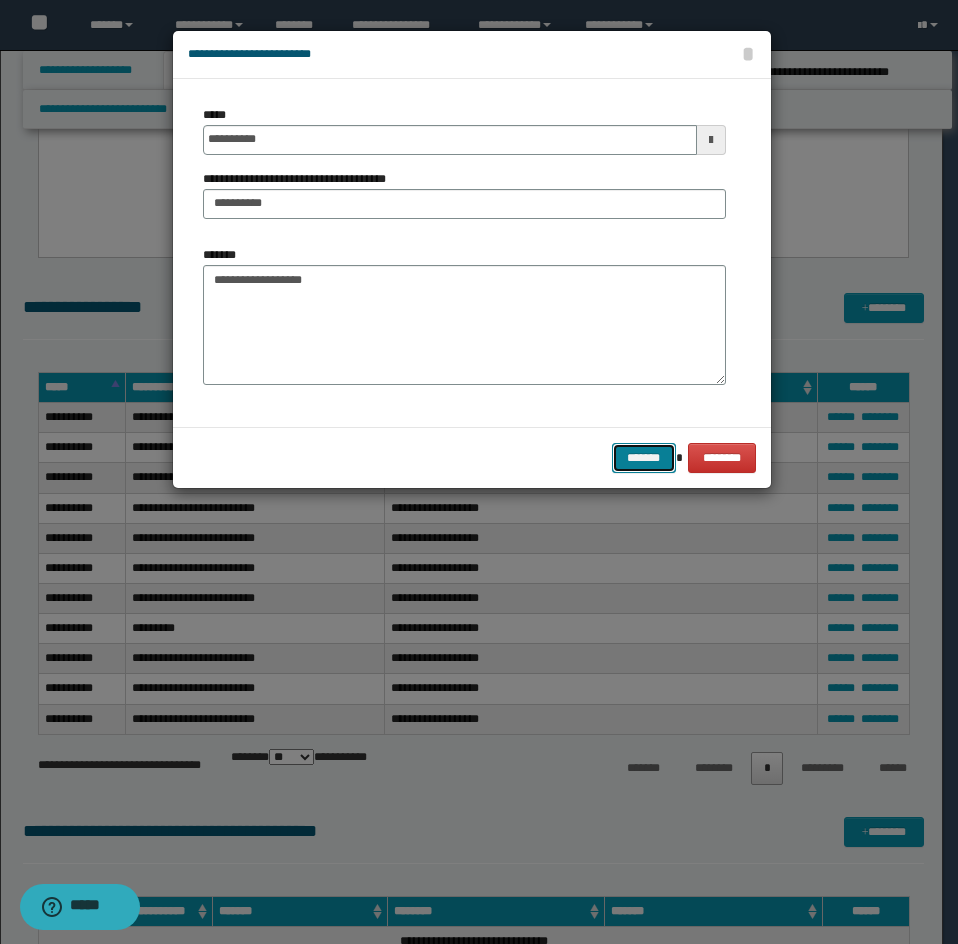 click on "*******" at bounding box center (644, 458) 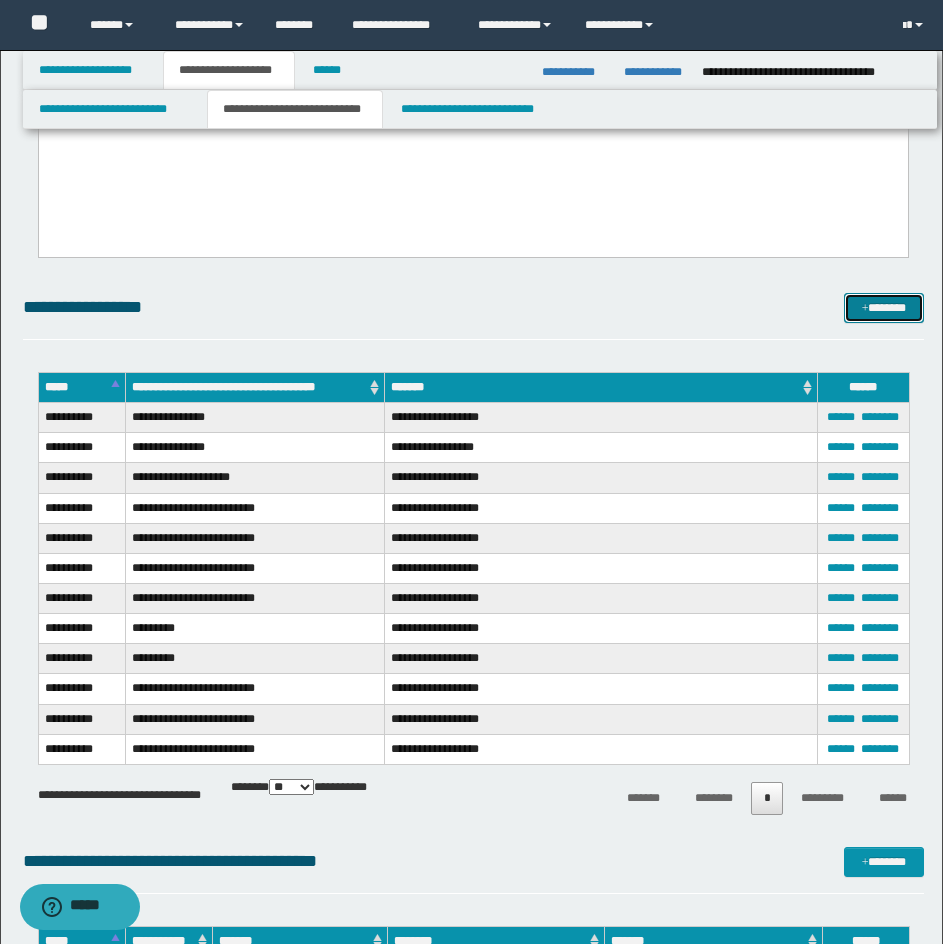 click on "*******" at bounding box center (884, 308) 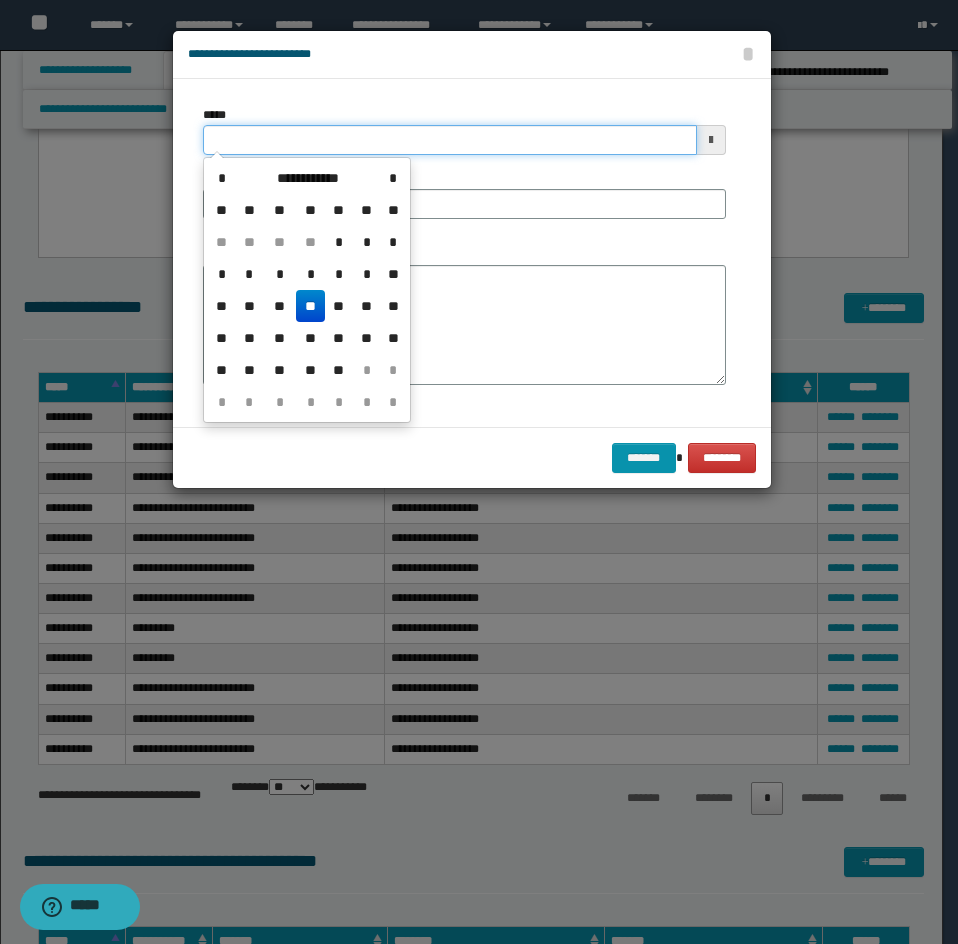 click on "*****" at bounding box center [450, 140] 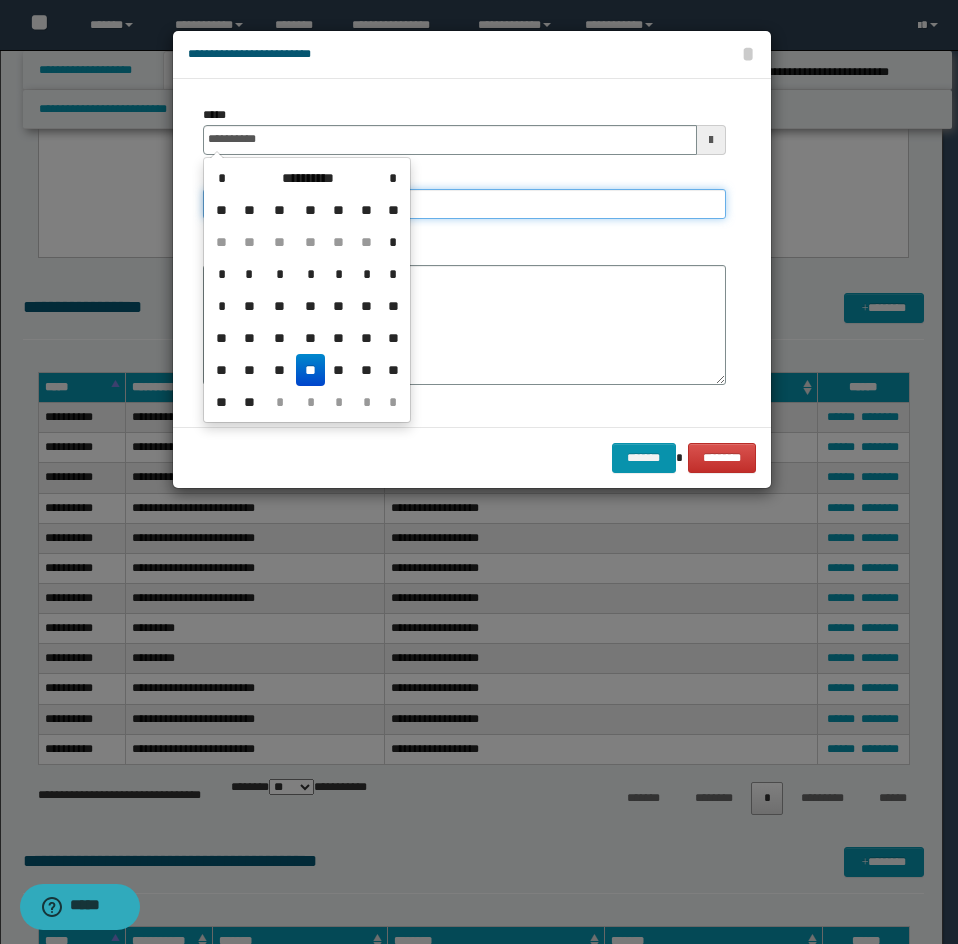 type on "**********" 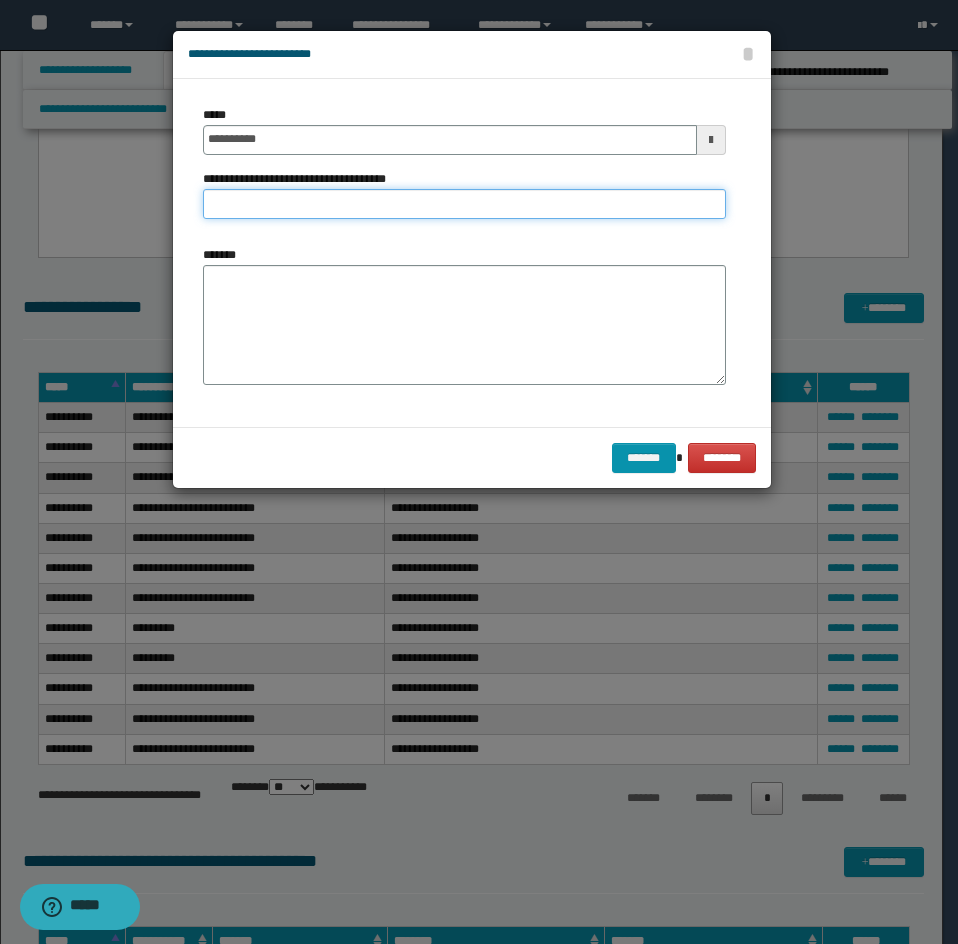 type on "*********" 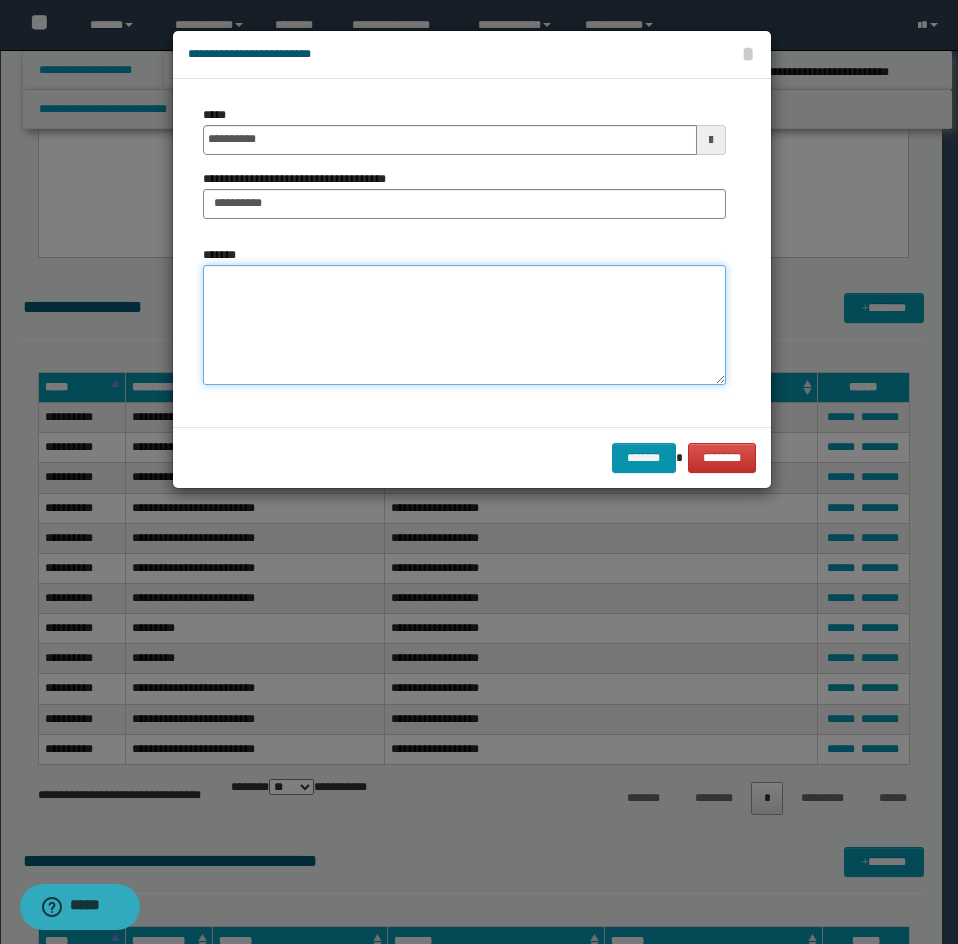 click on "*******" at bounding box center (464, 325) 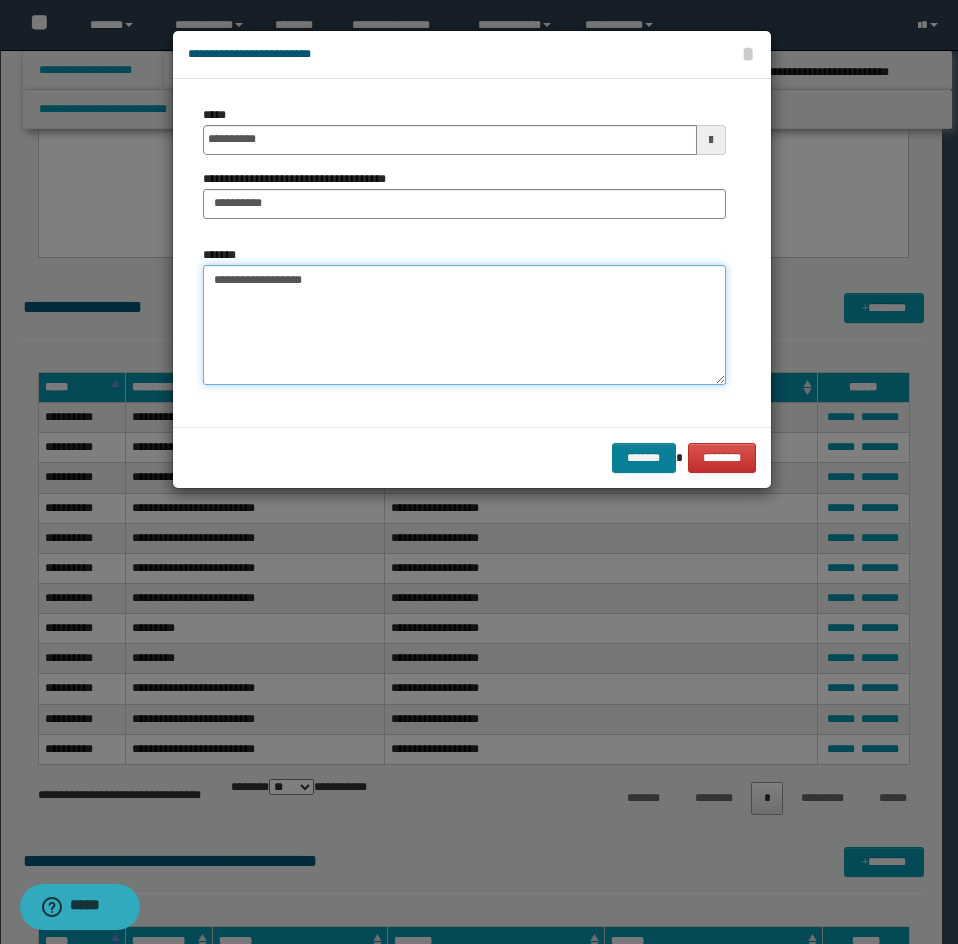 type on "**********" 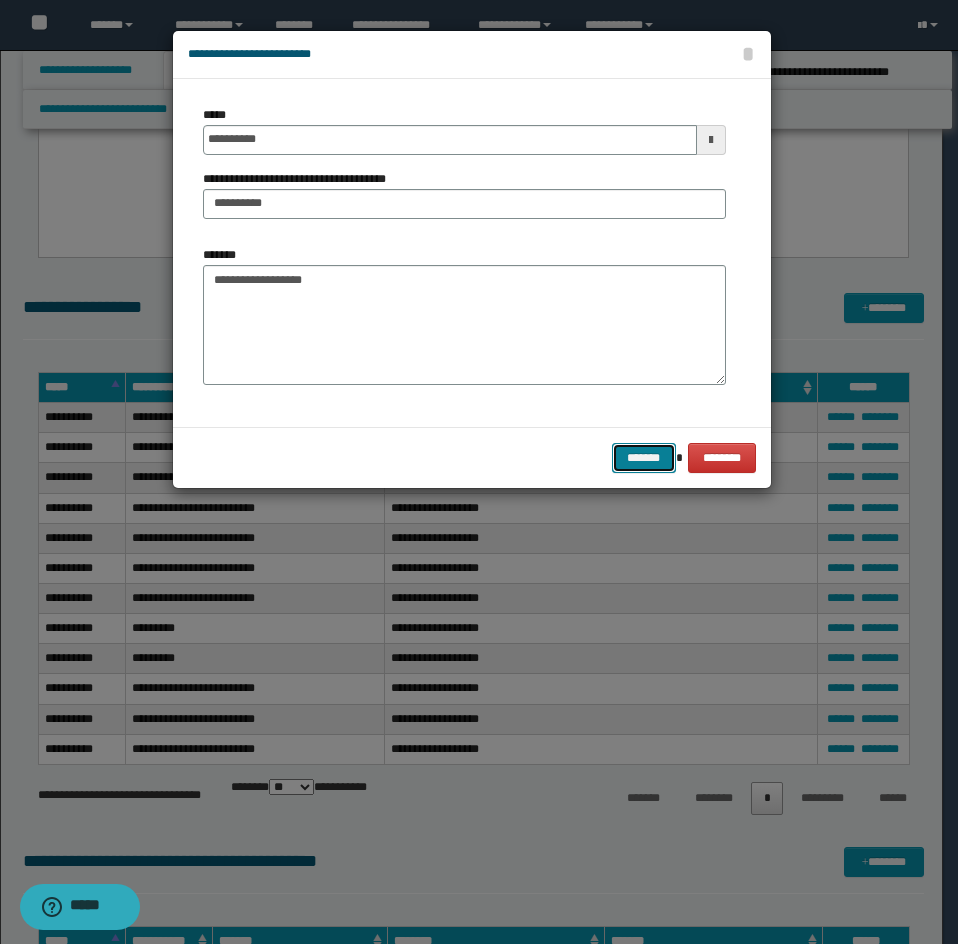 click on "*******" at bounding box center [644, 458] 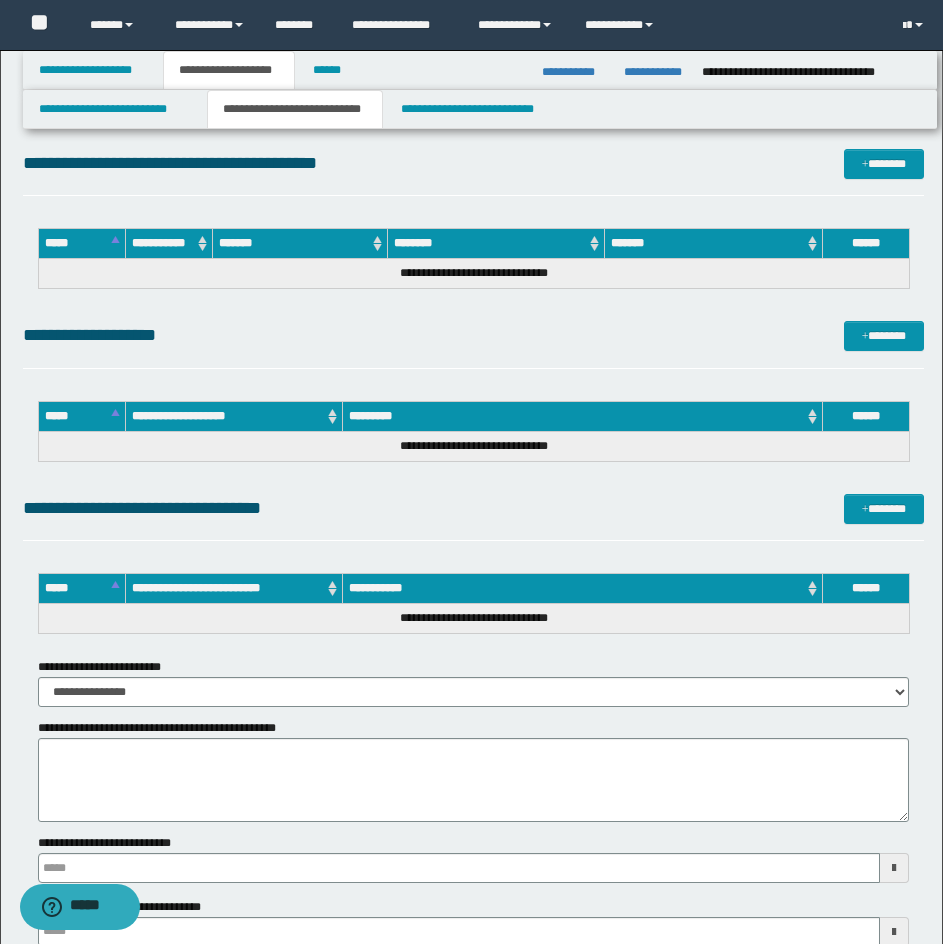 type 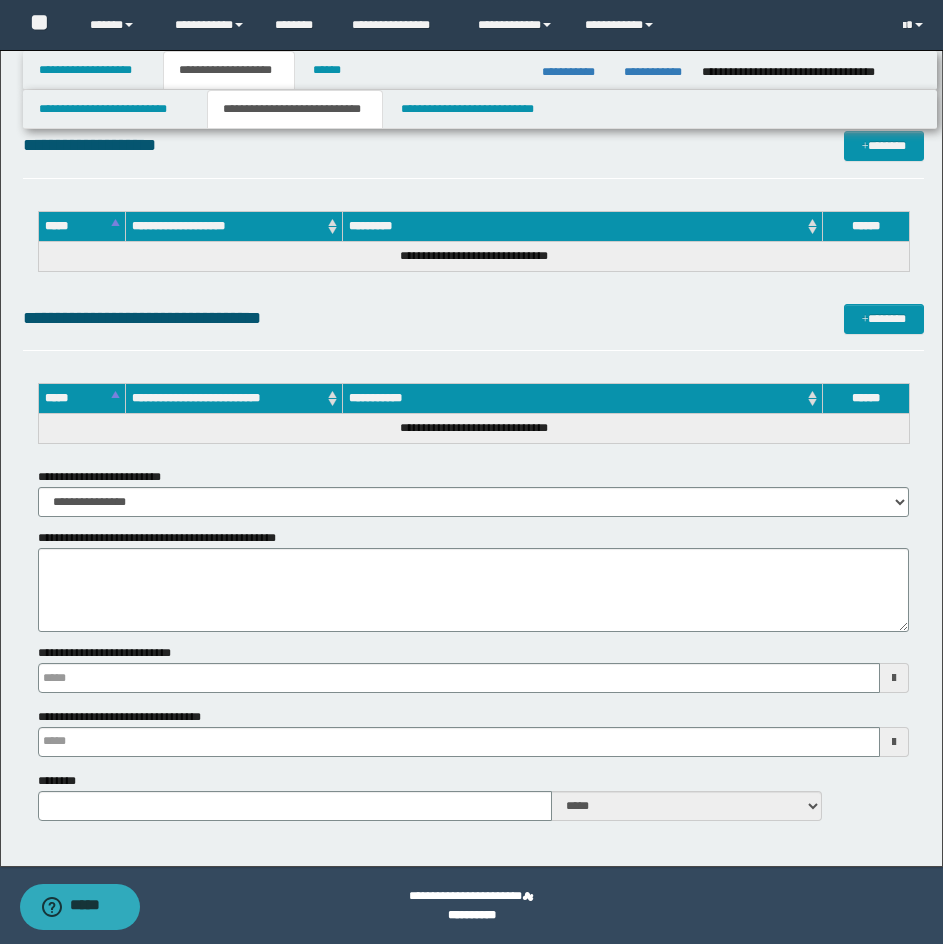 scroll, scrollTop: 6558, scrollLeft: 0, axis: vertical 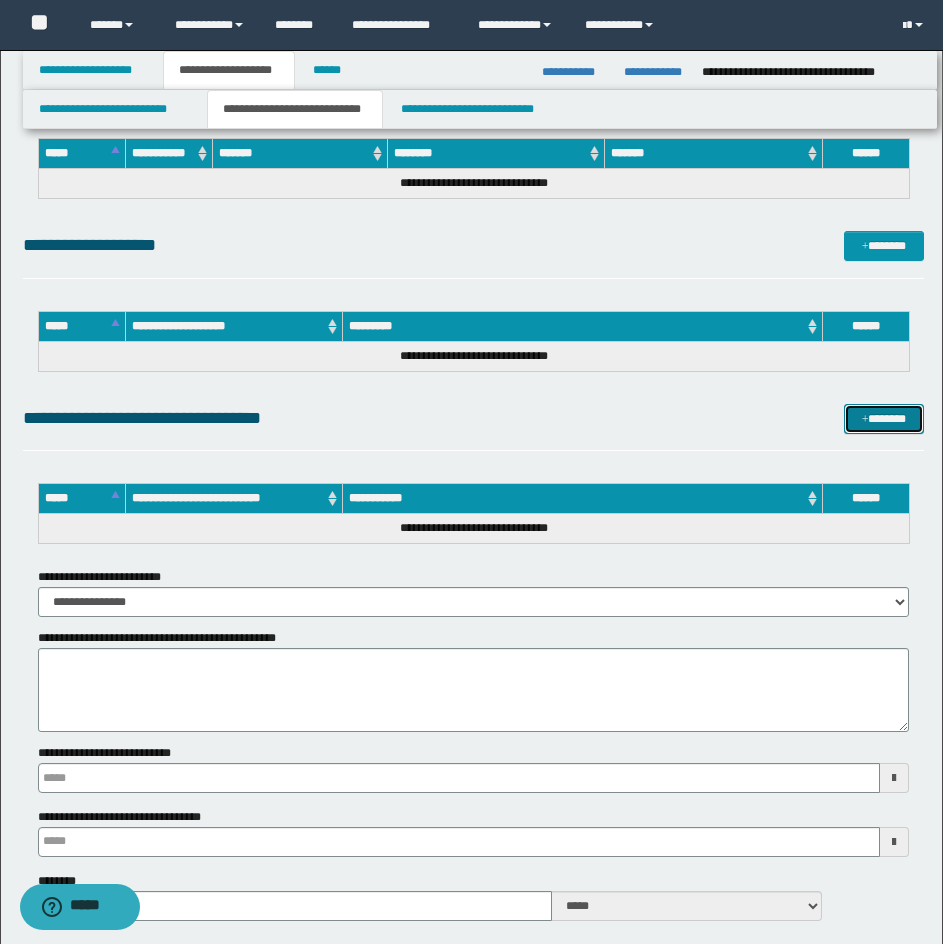 click on "*******" at bounding box center (884, 419) 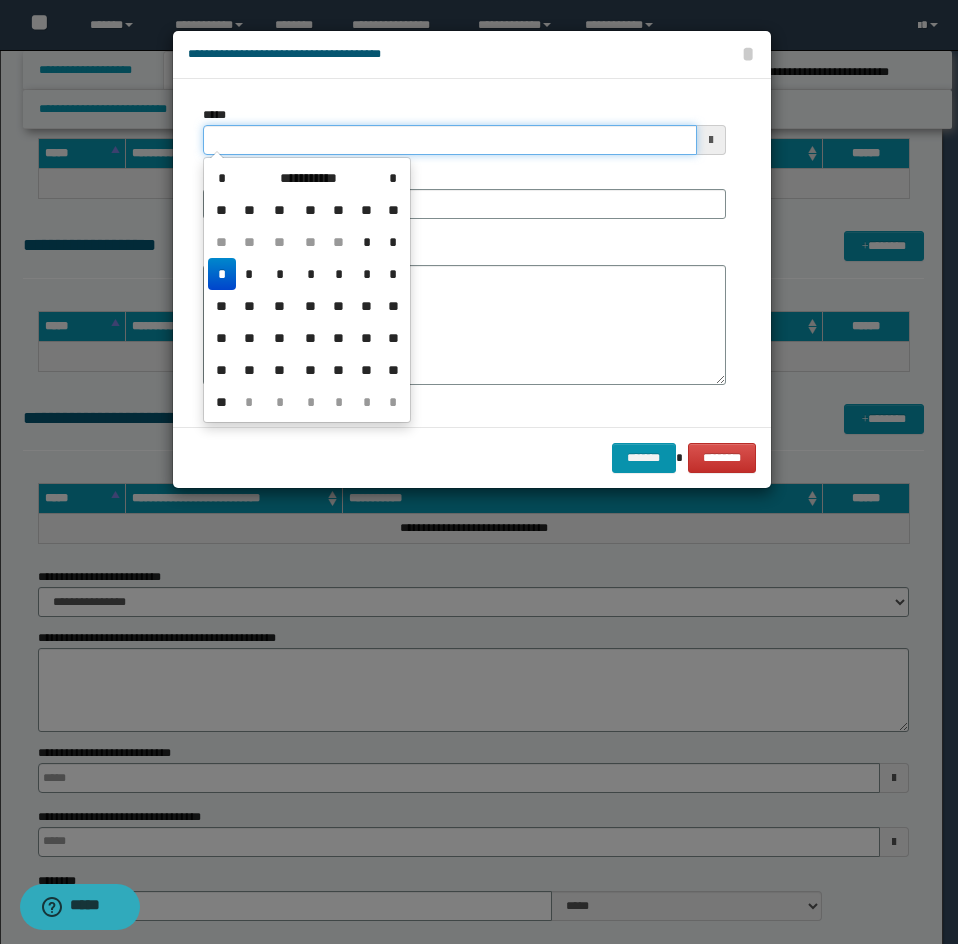click on "*****" at bounding box center (450, 140) 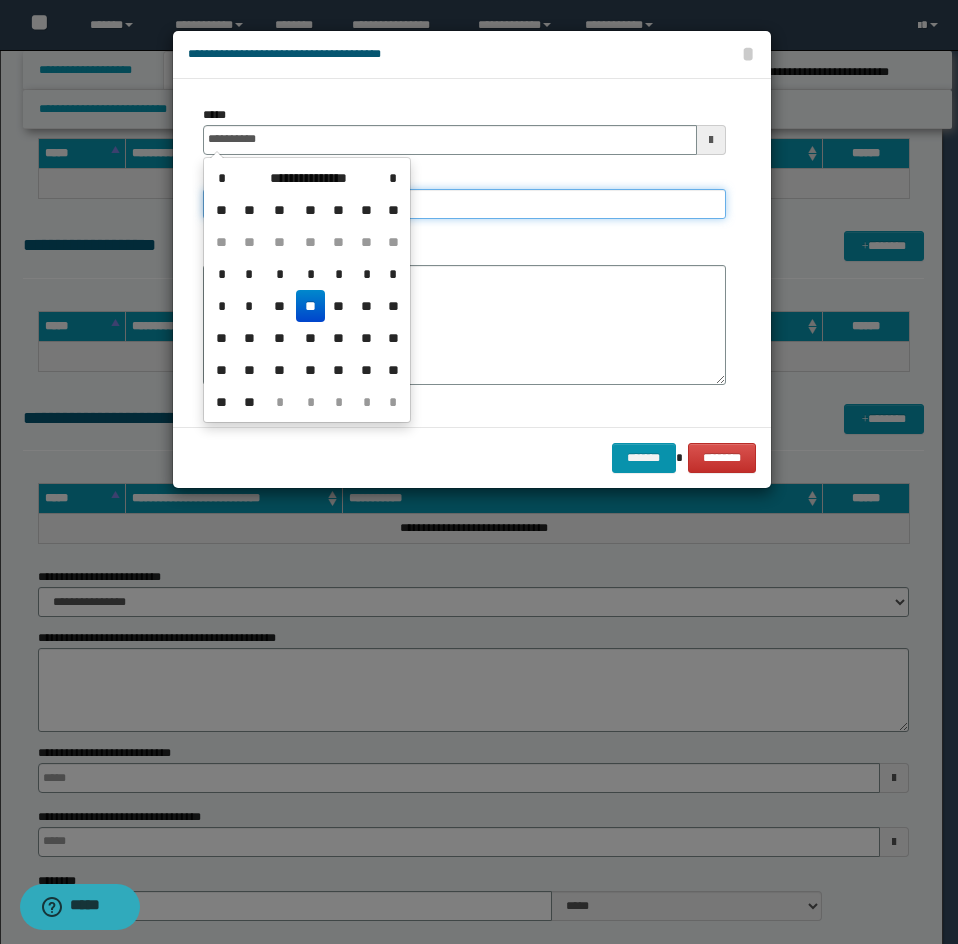 type on "**********" 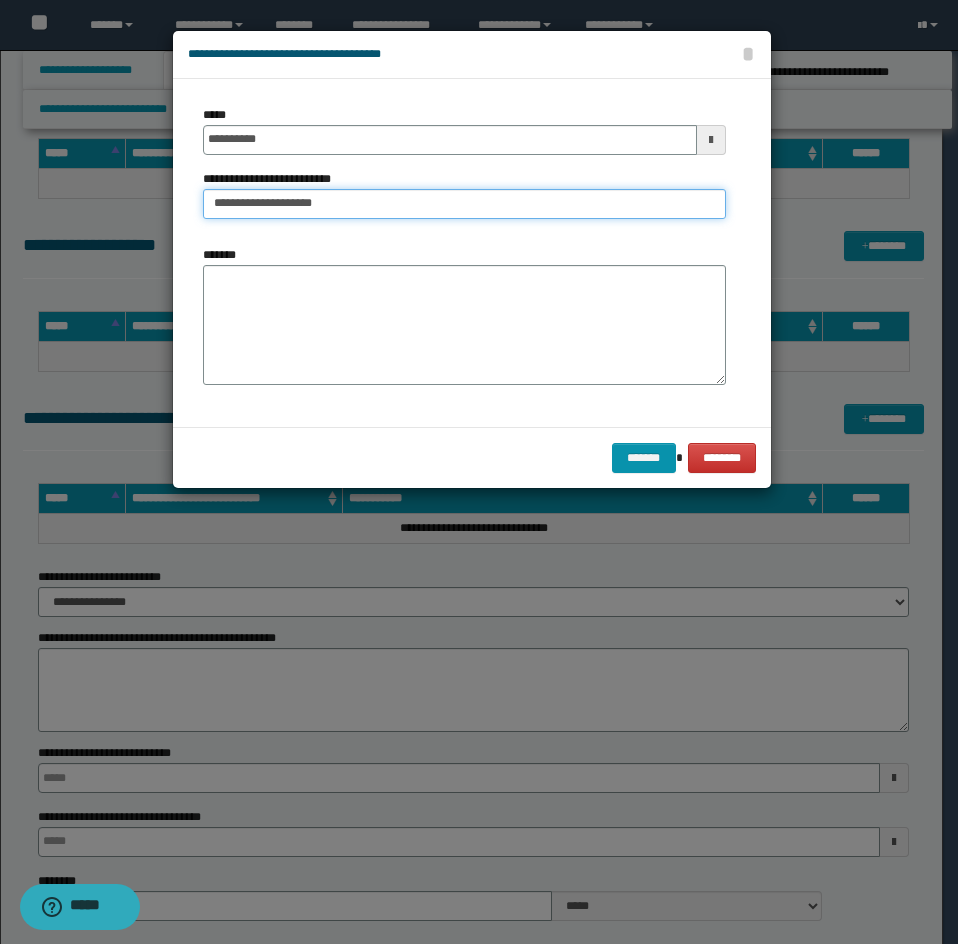 type on "**********" 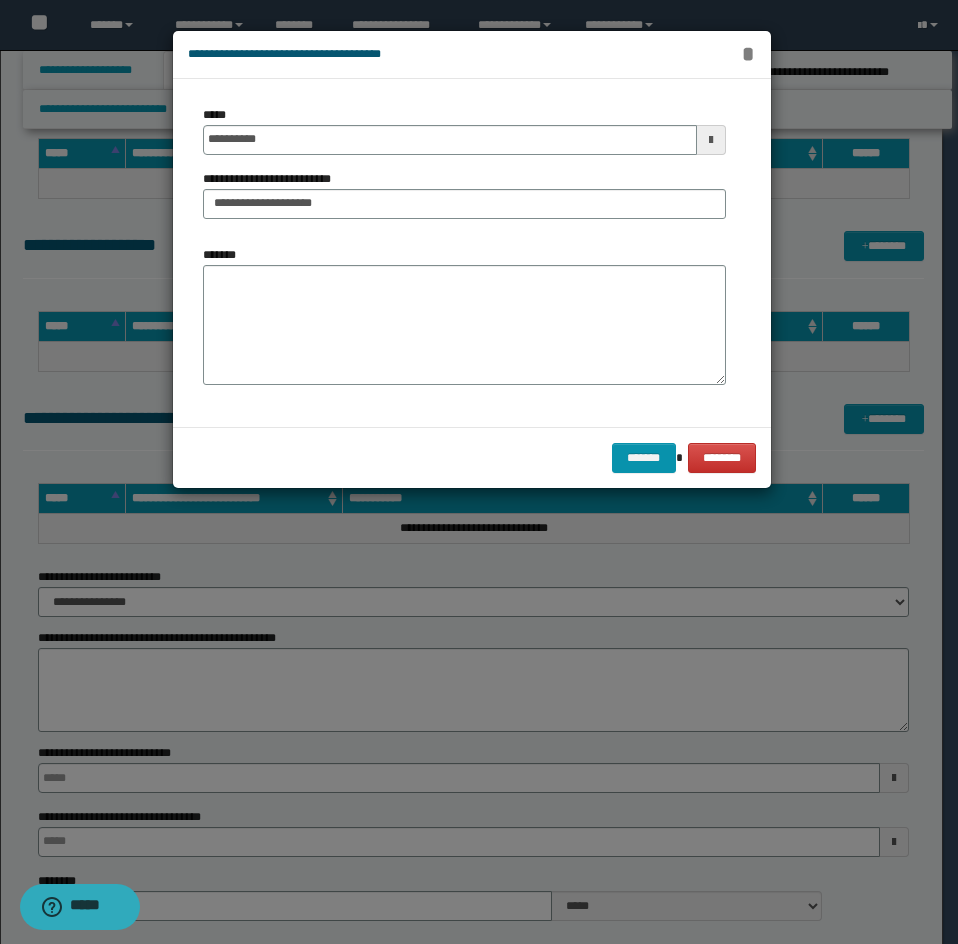drag, startPoint x: 315, startPoint y: 206, endPoint x: 745, endPoint y: 56, distance: 455.4119 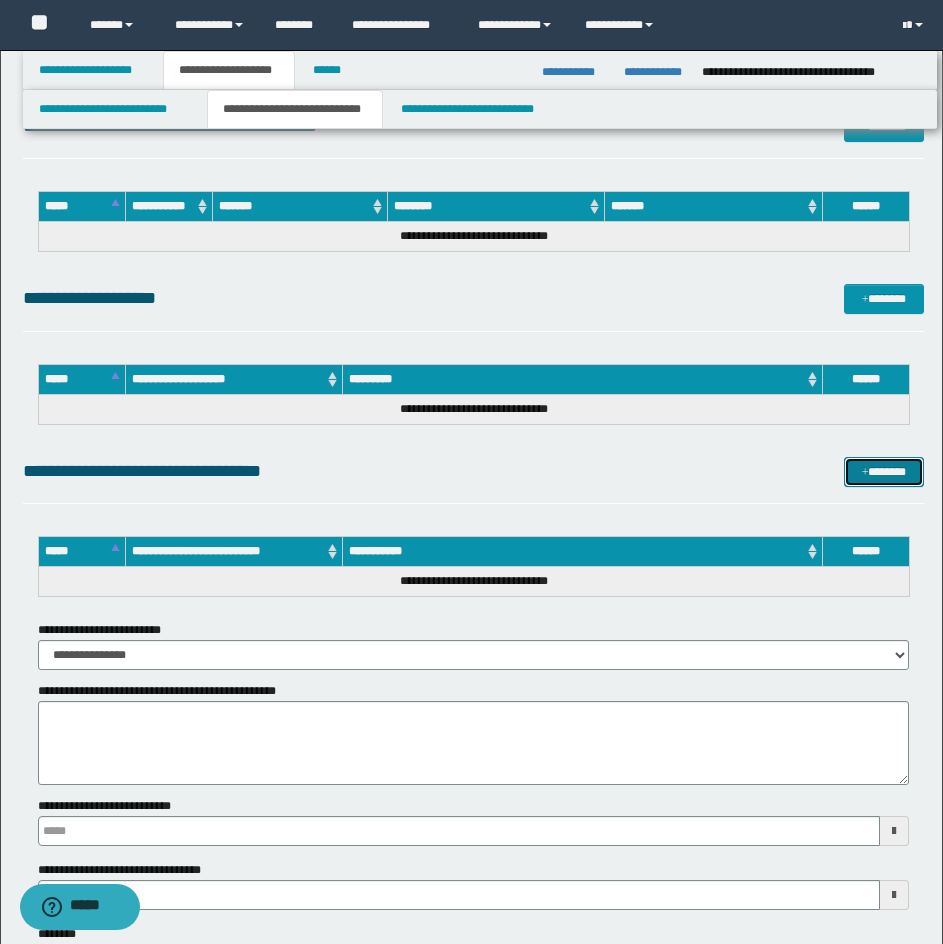 scroll, scrollTop: 6458, scrollLeft: 0, axis: vertical 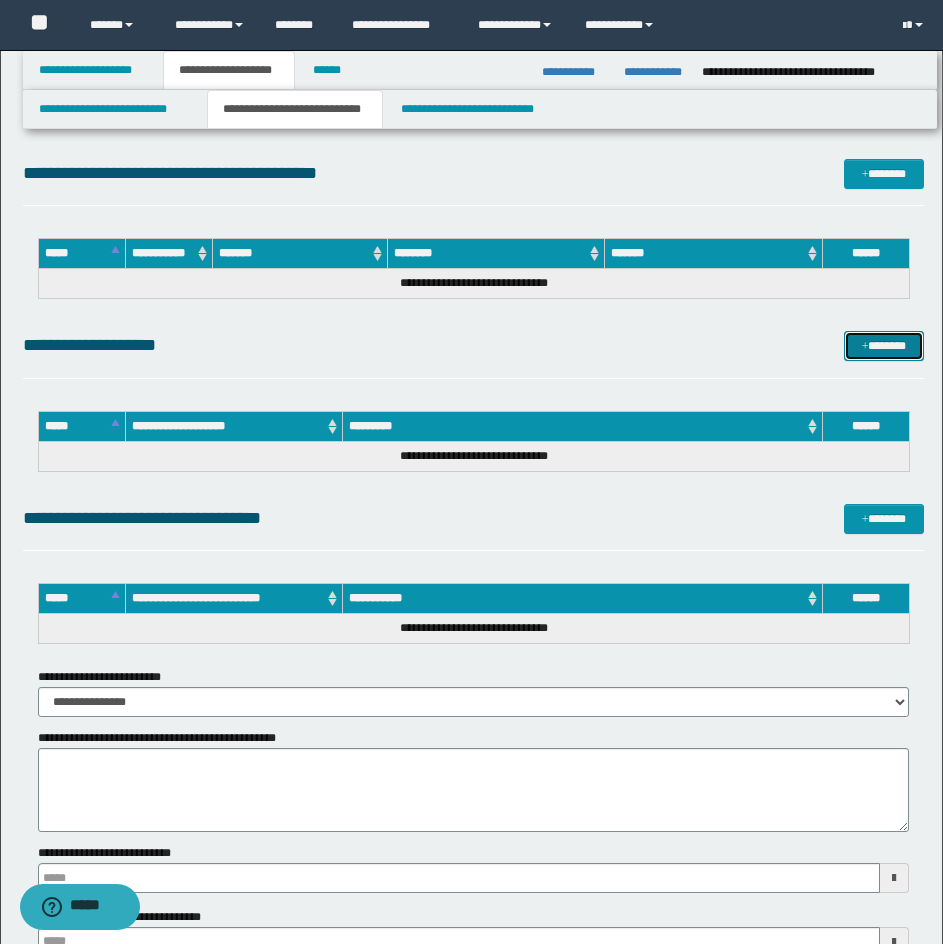 click on "*******" at bounding box center [884, 346] 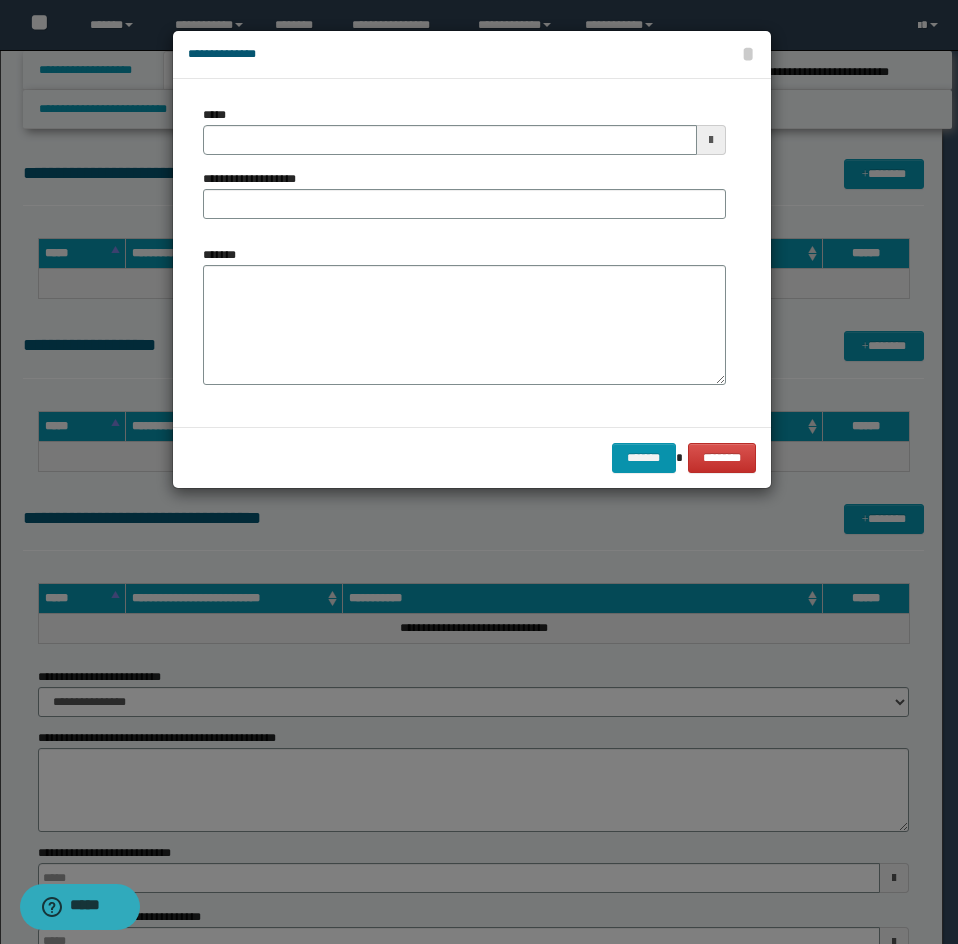 type 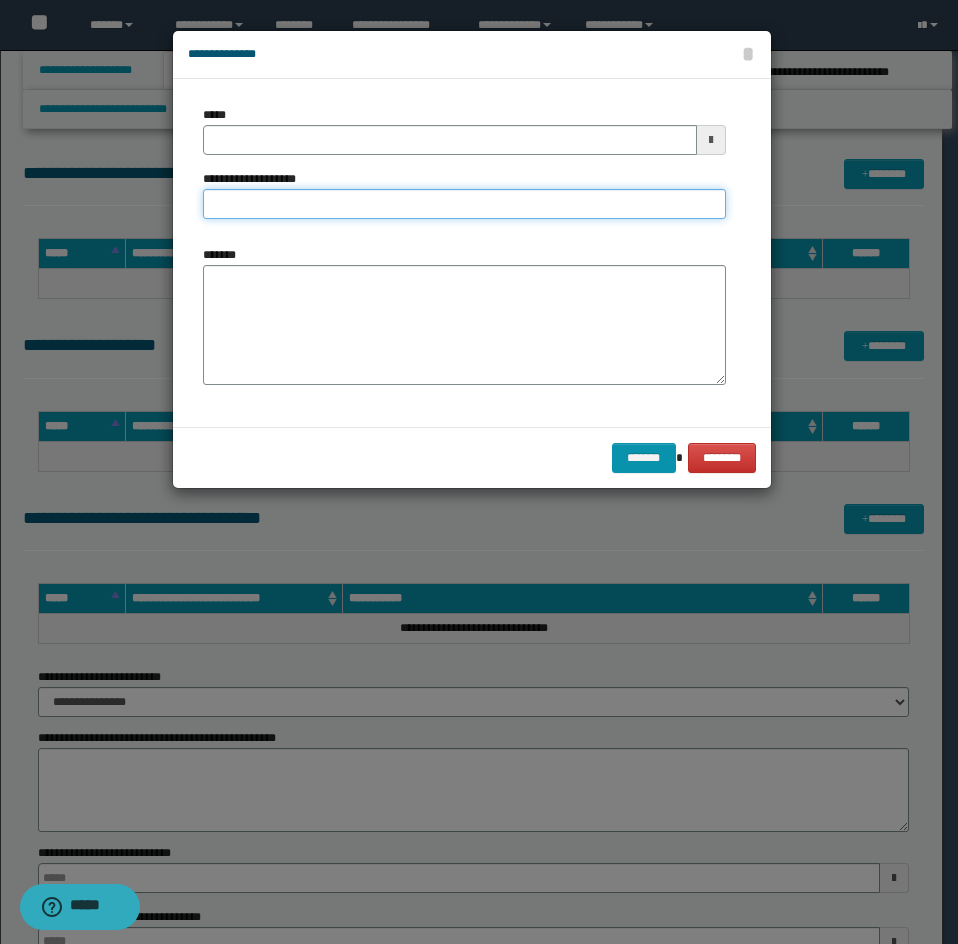 click on "**********" at bounding box center [464, 204] 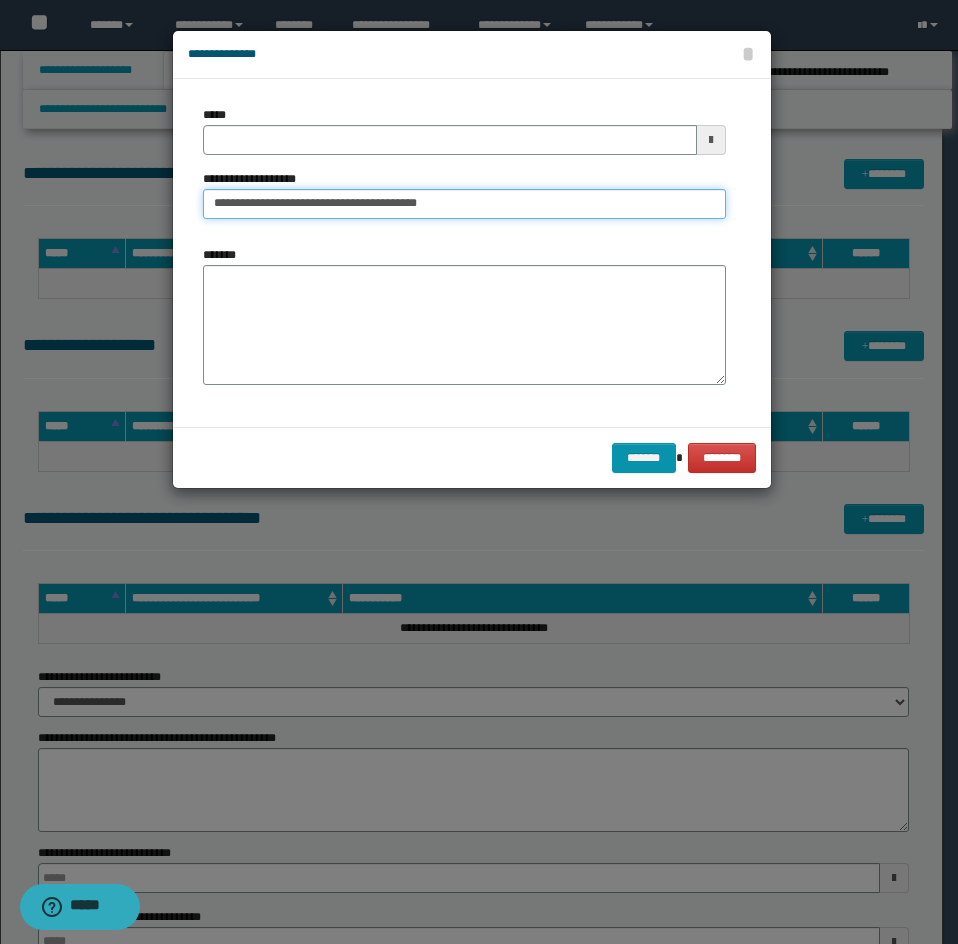 click on "**********" at bounding box center (464, 204) 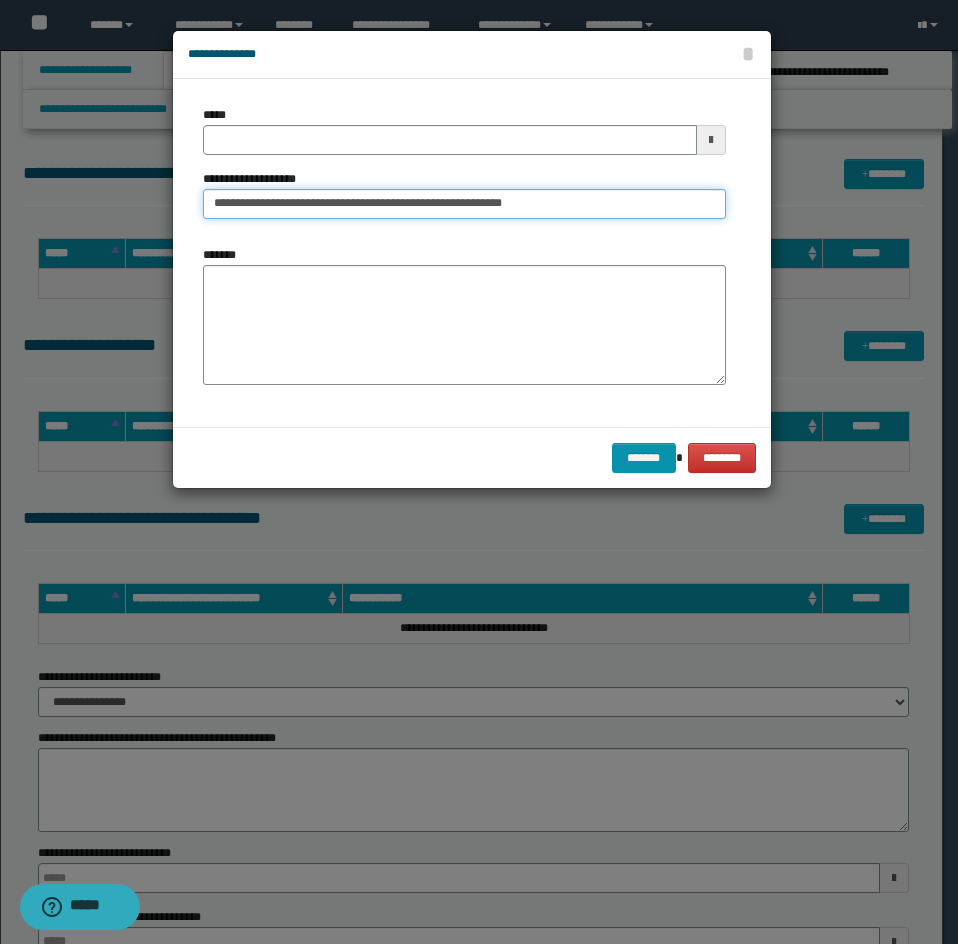 drag, startPoint x: 563, startPoint y: 202, endPoint x: 464, endPoint y: 203, distance: 99.00505 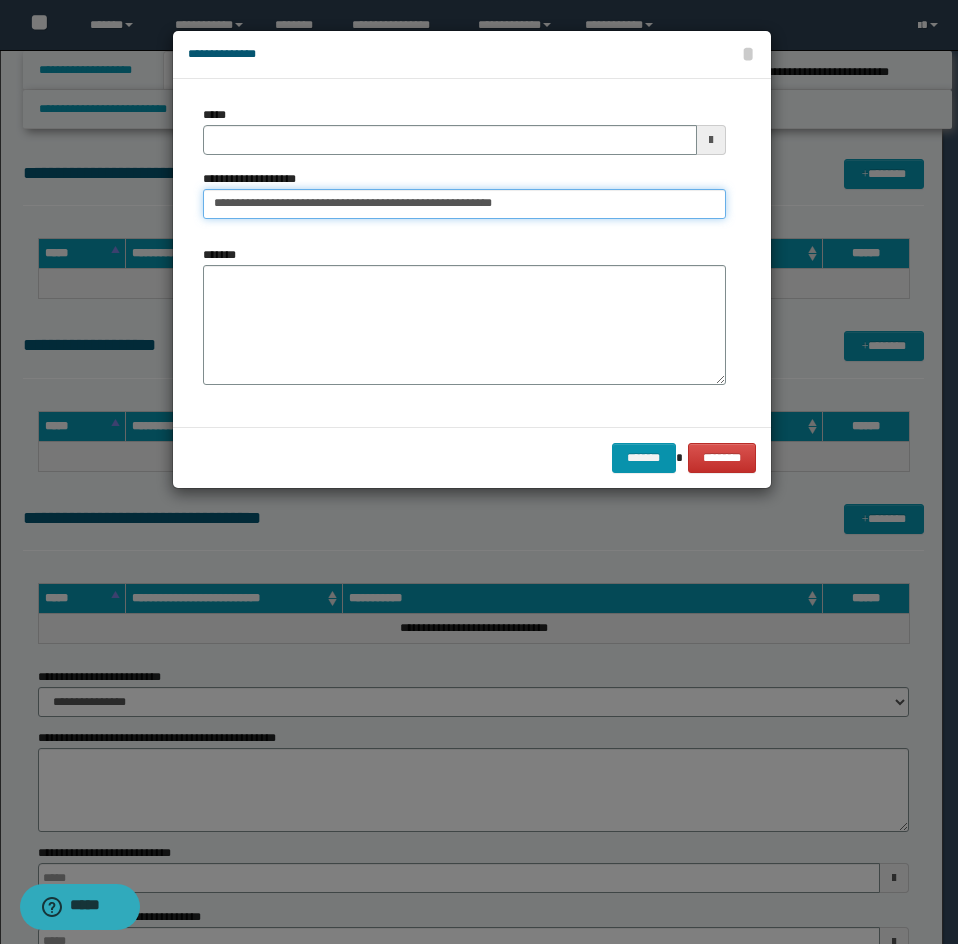 type on "**********" 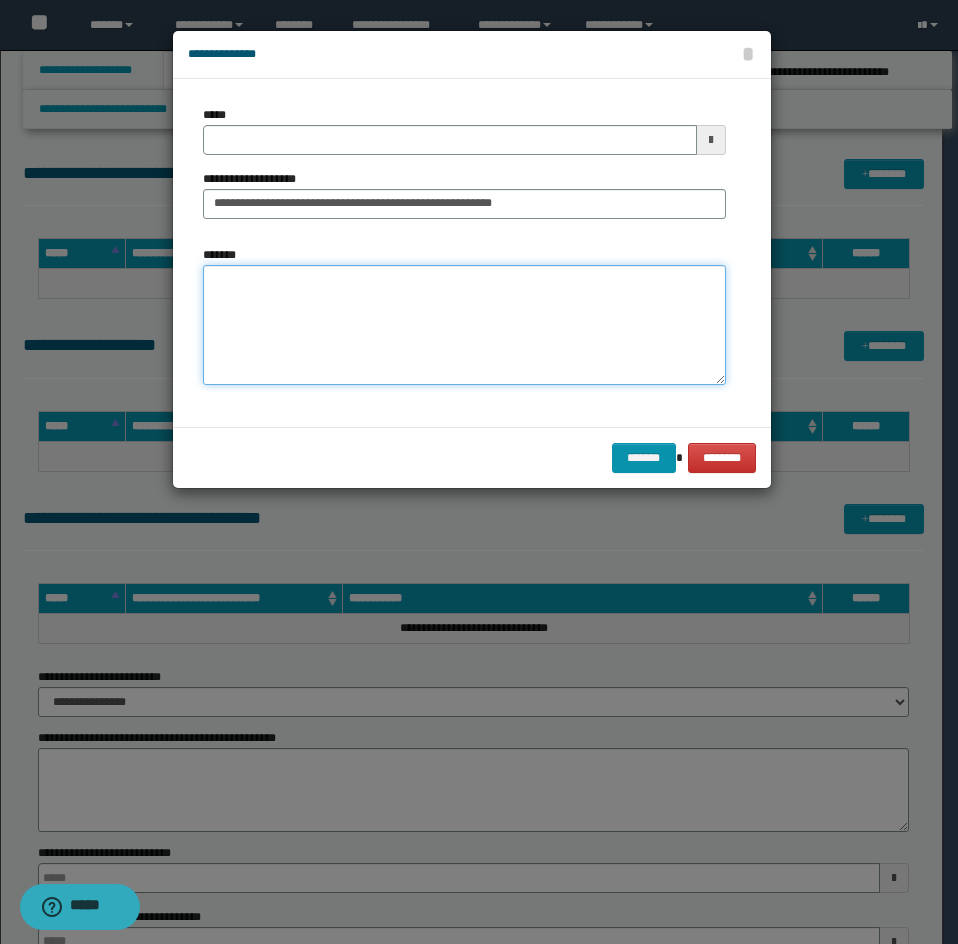 click on "*******" at bounding box center (464, 325) 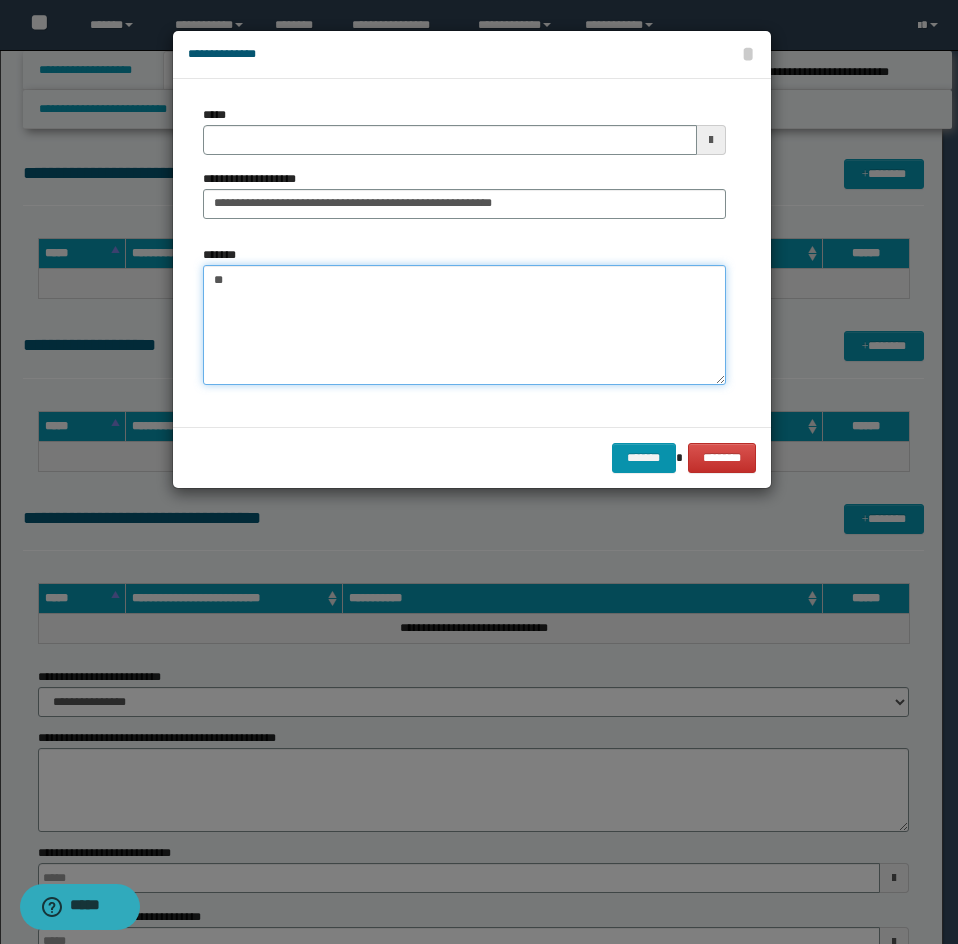 type on "*" 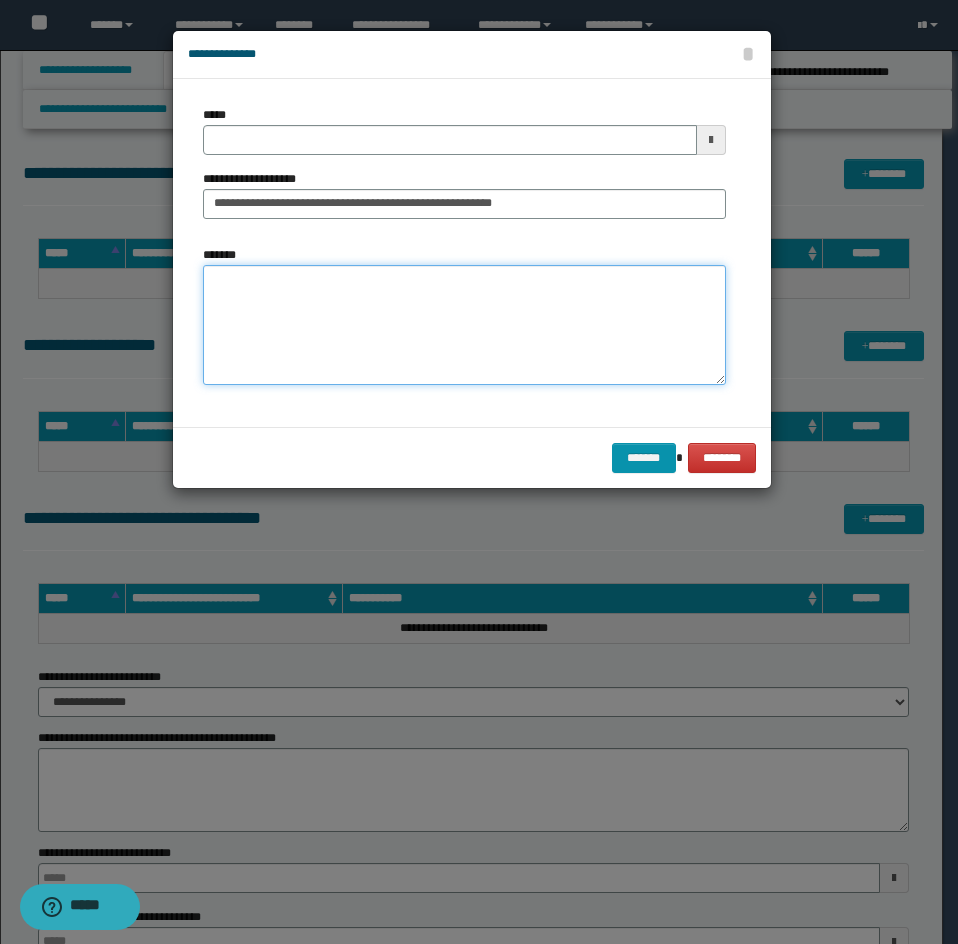 paste on "**********" 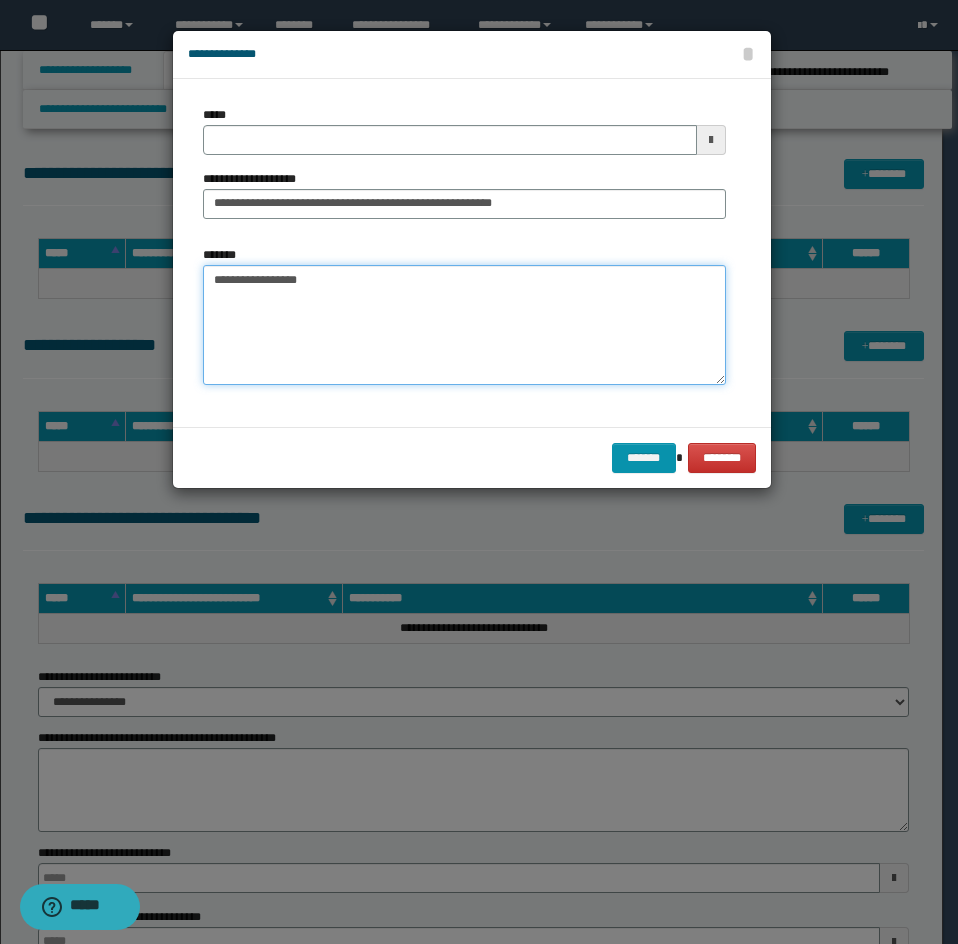 type on "**********" 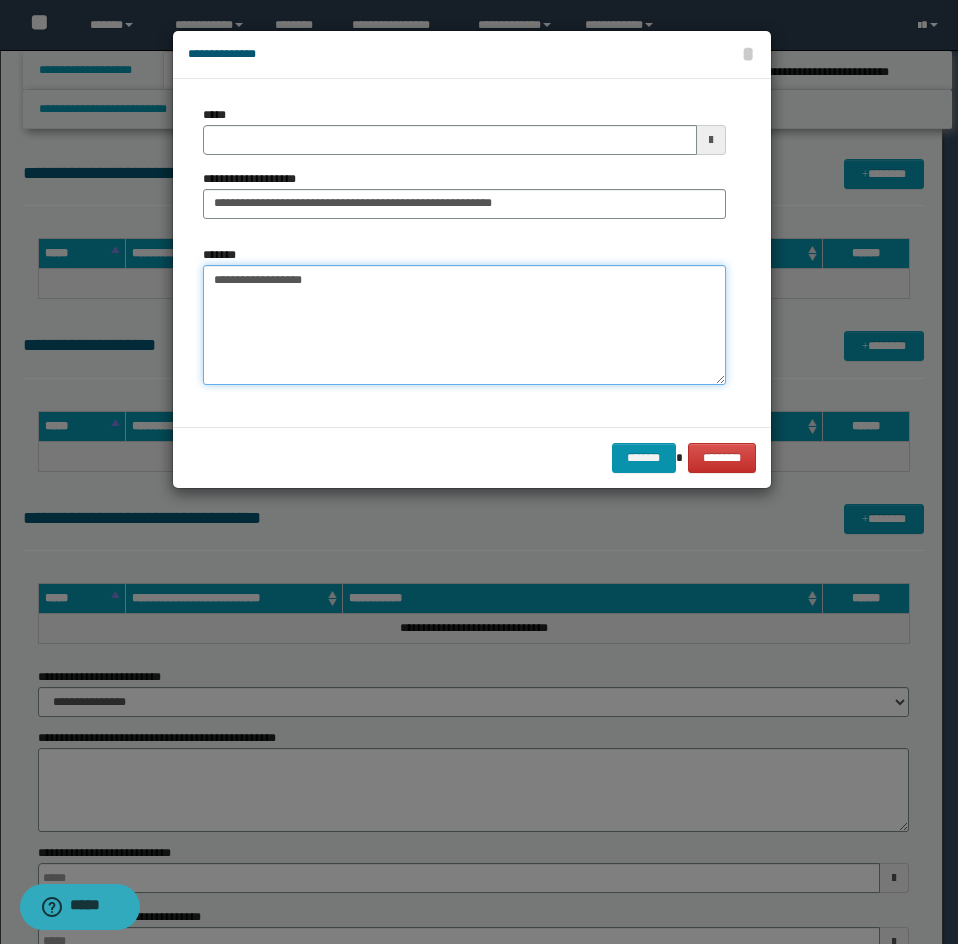 type 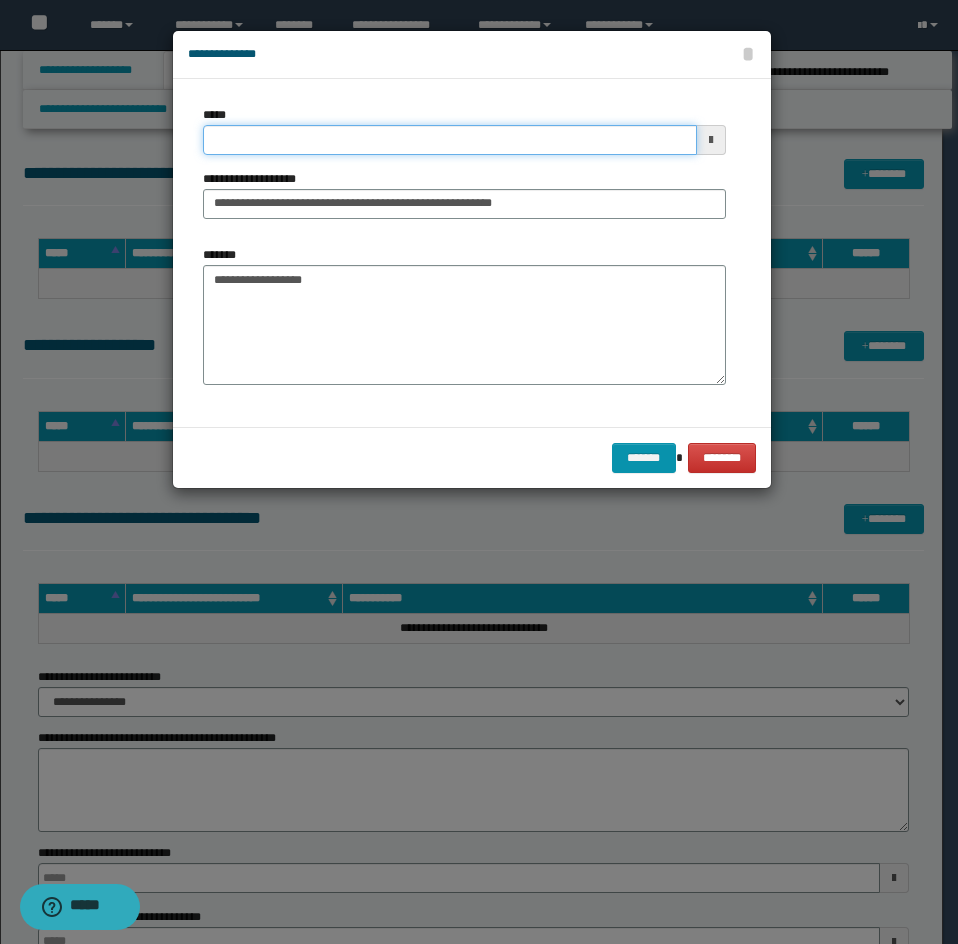 click on "*****" at bounding box center (450, 140) 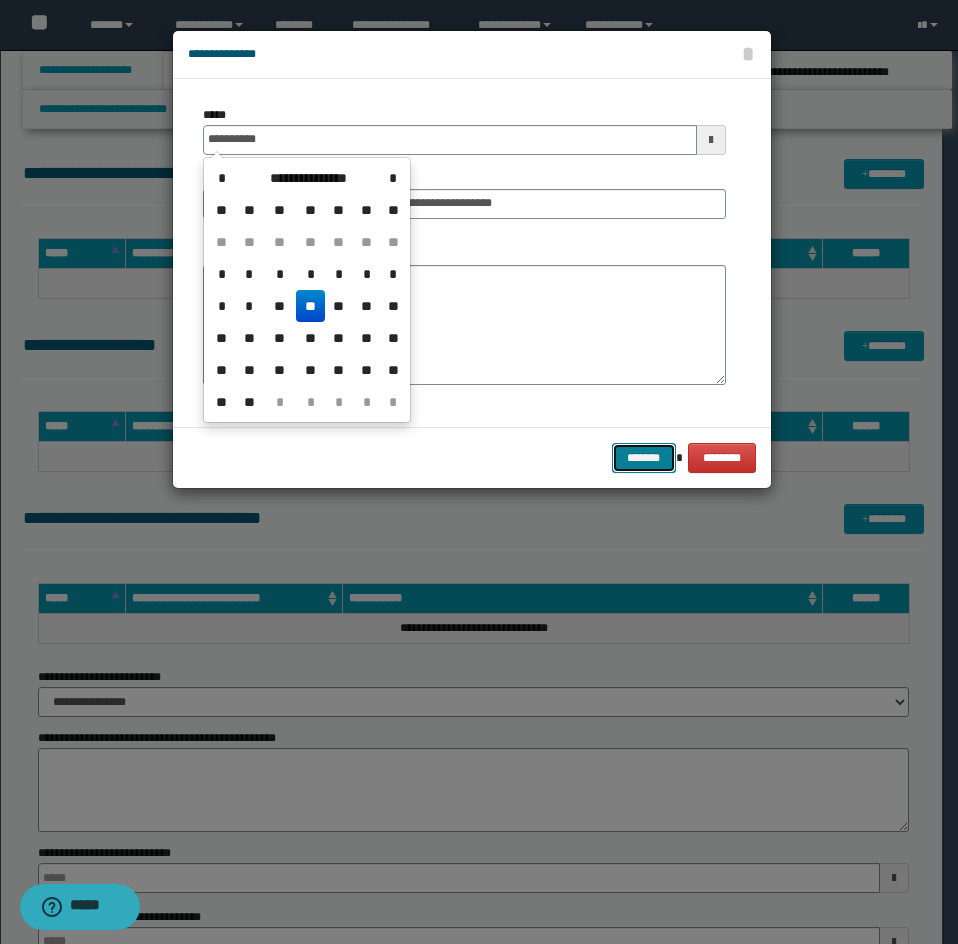 type on "**********" 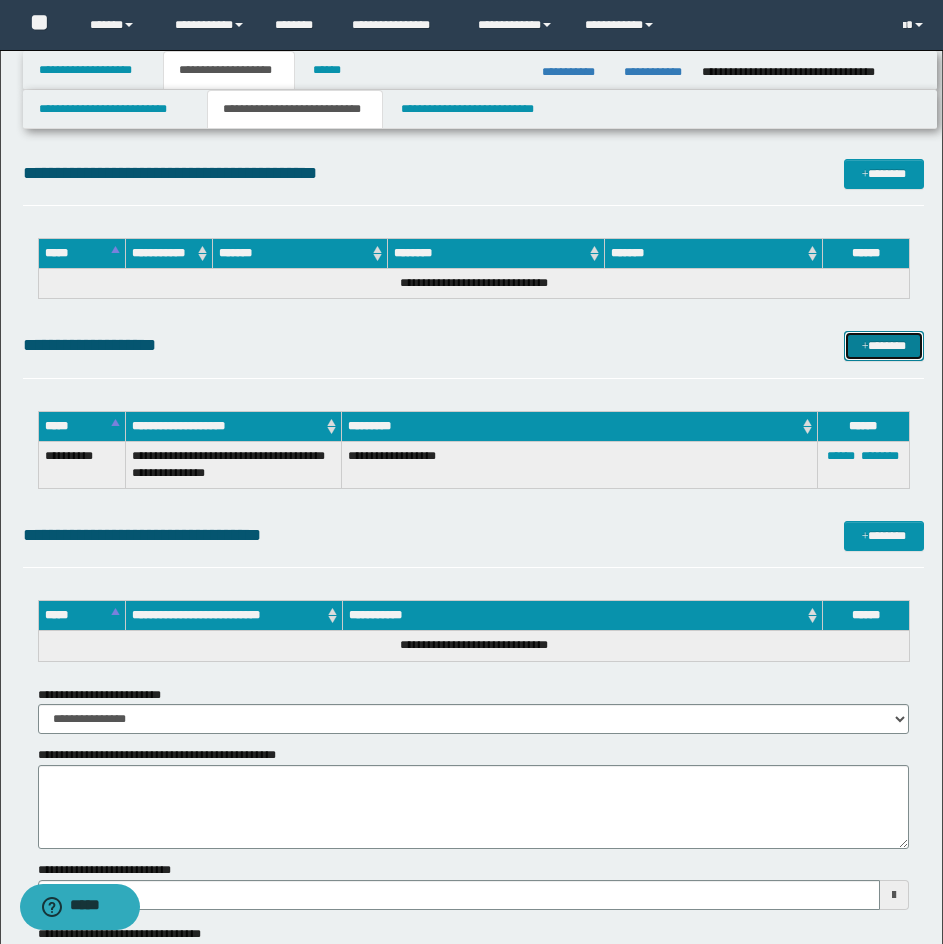click on "*******" at bounding box center [884, 346] 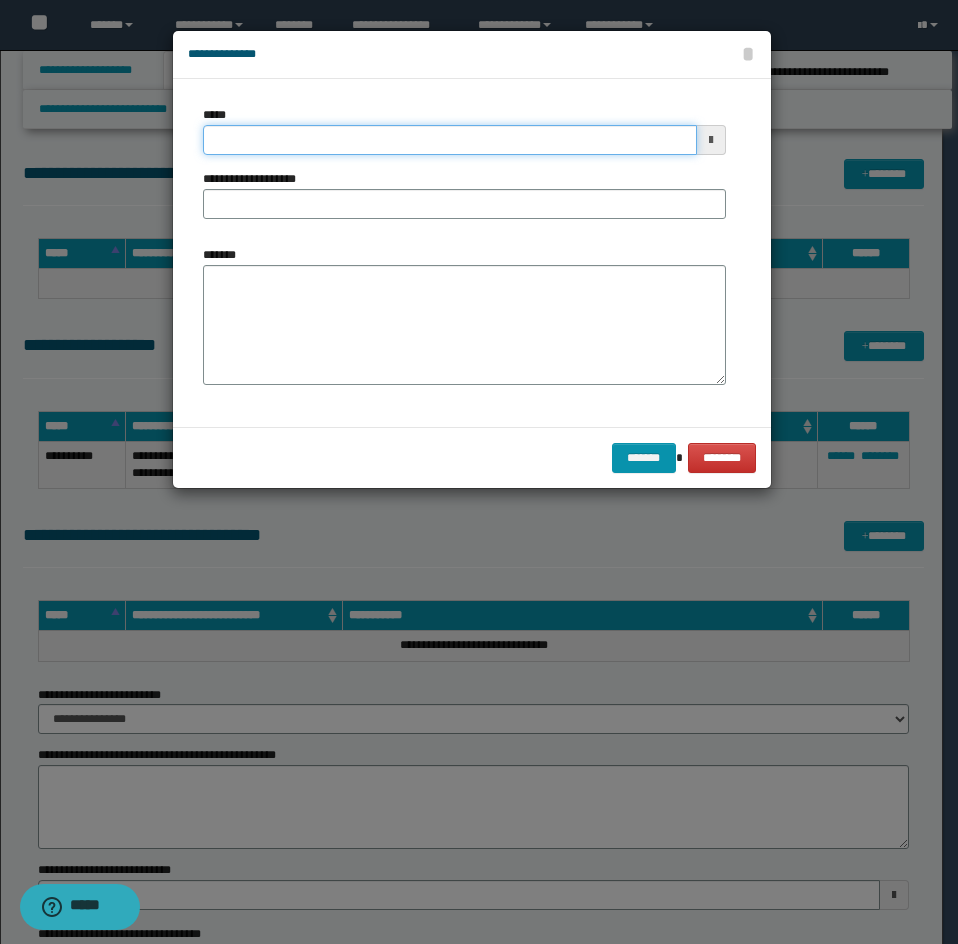 click on "*****" at bounding box center (450, 140) 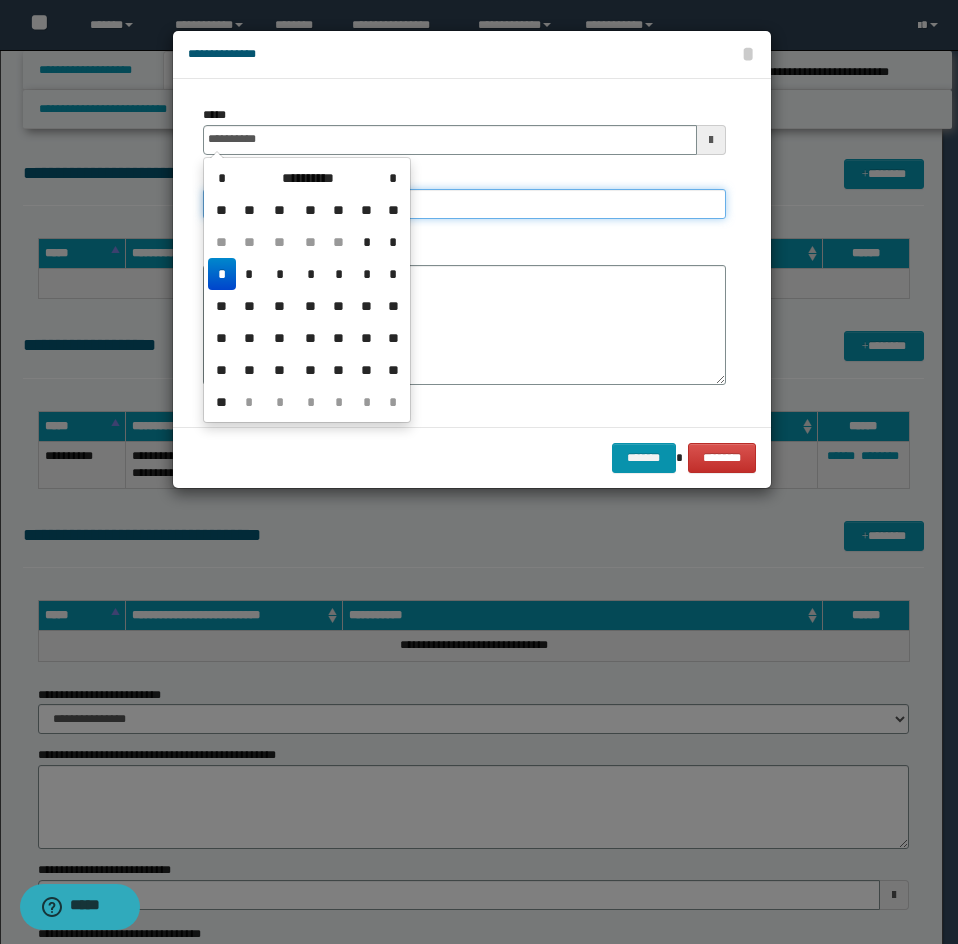 type on "**********" 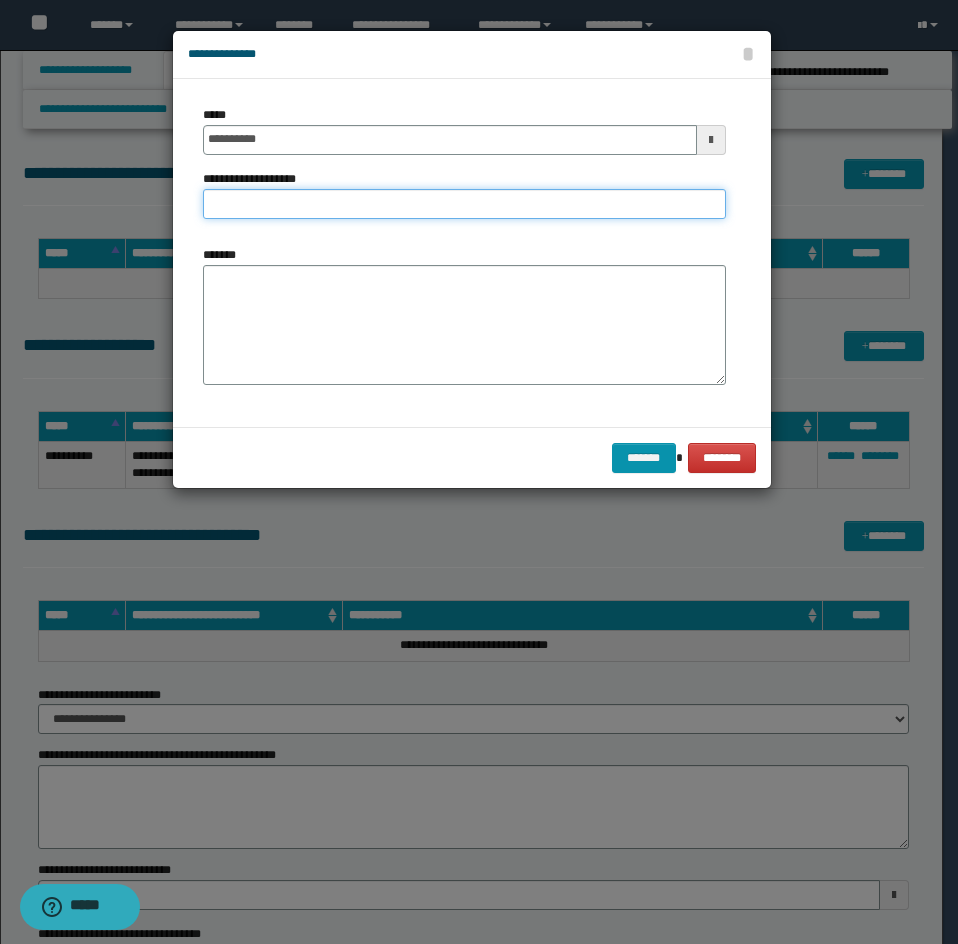 click on "**********" at bounding box center [464, 204] 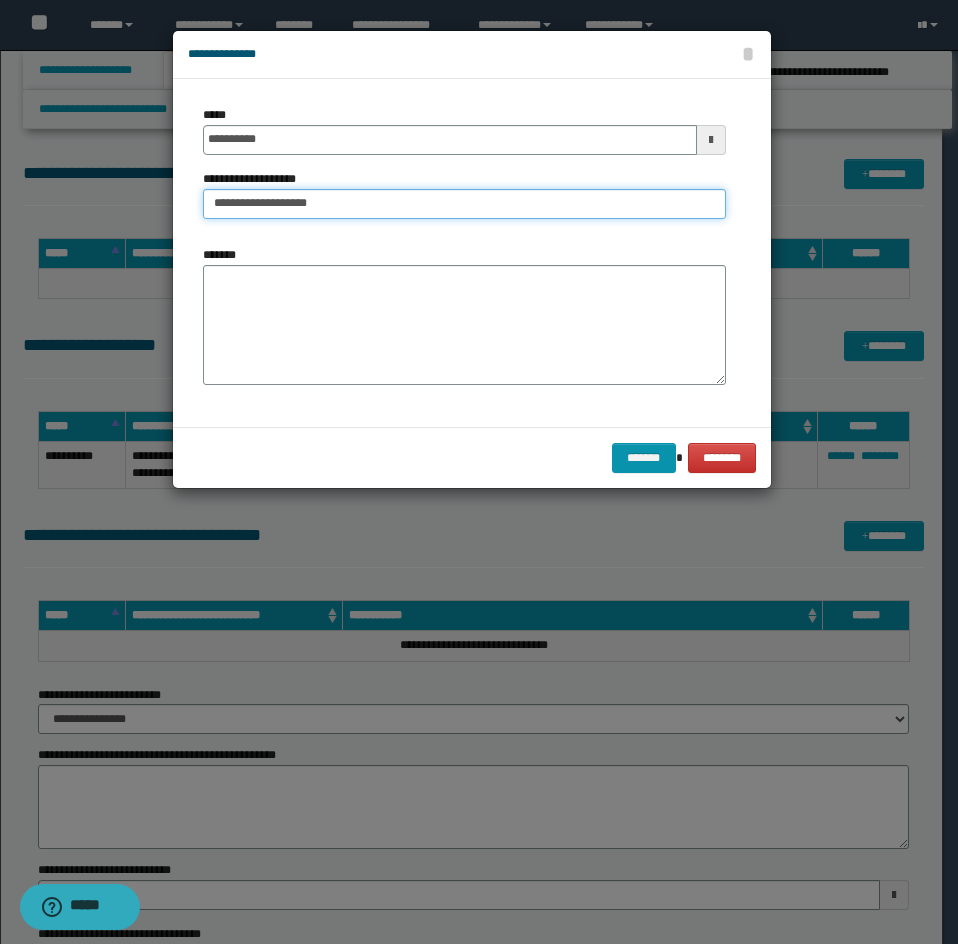 type on "**********" 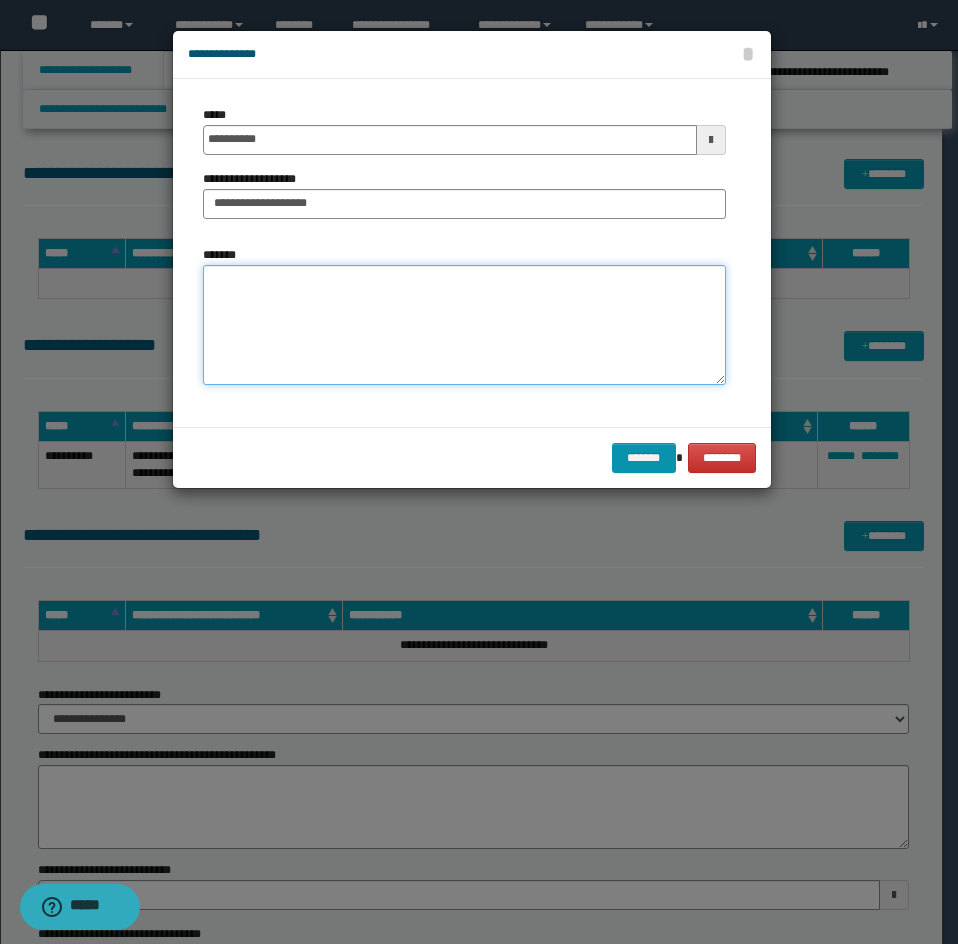 click on "*******" at bounding box center [464, 325] 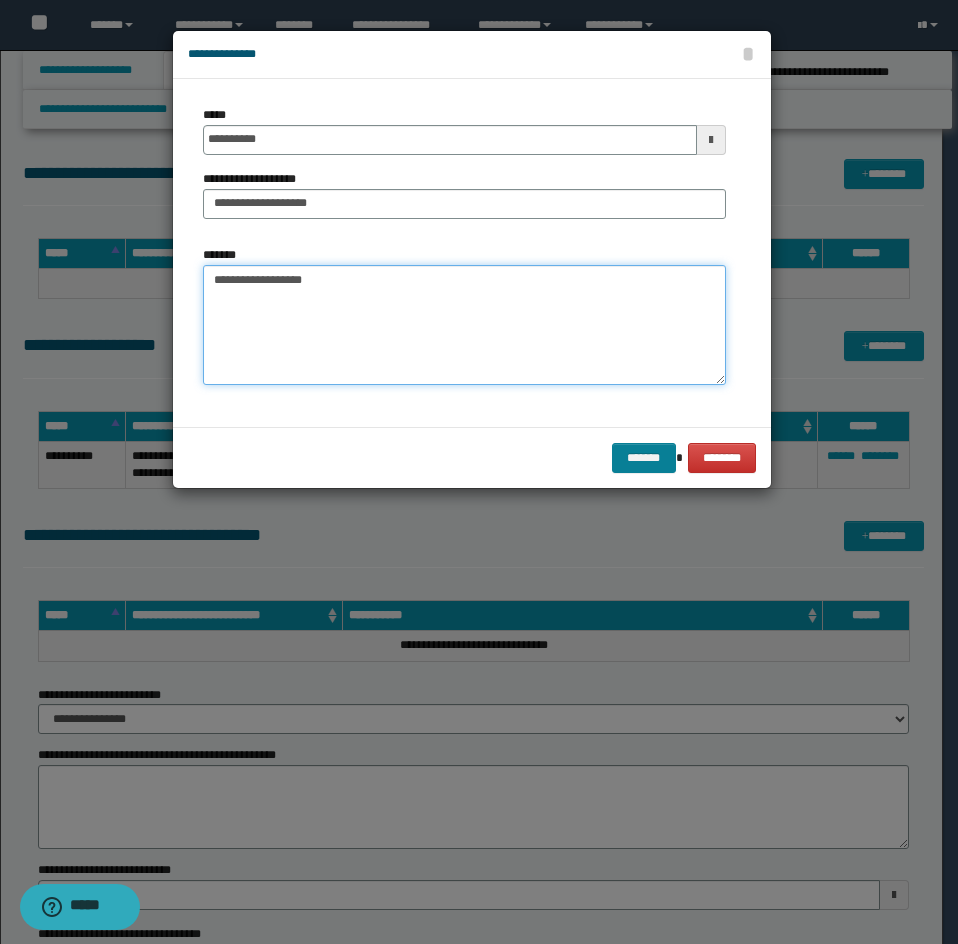 type on "**********" 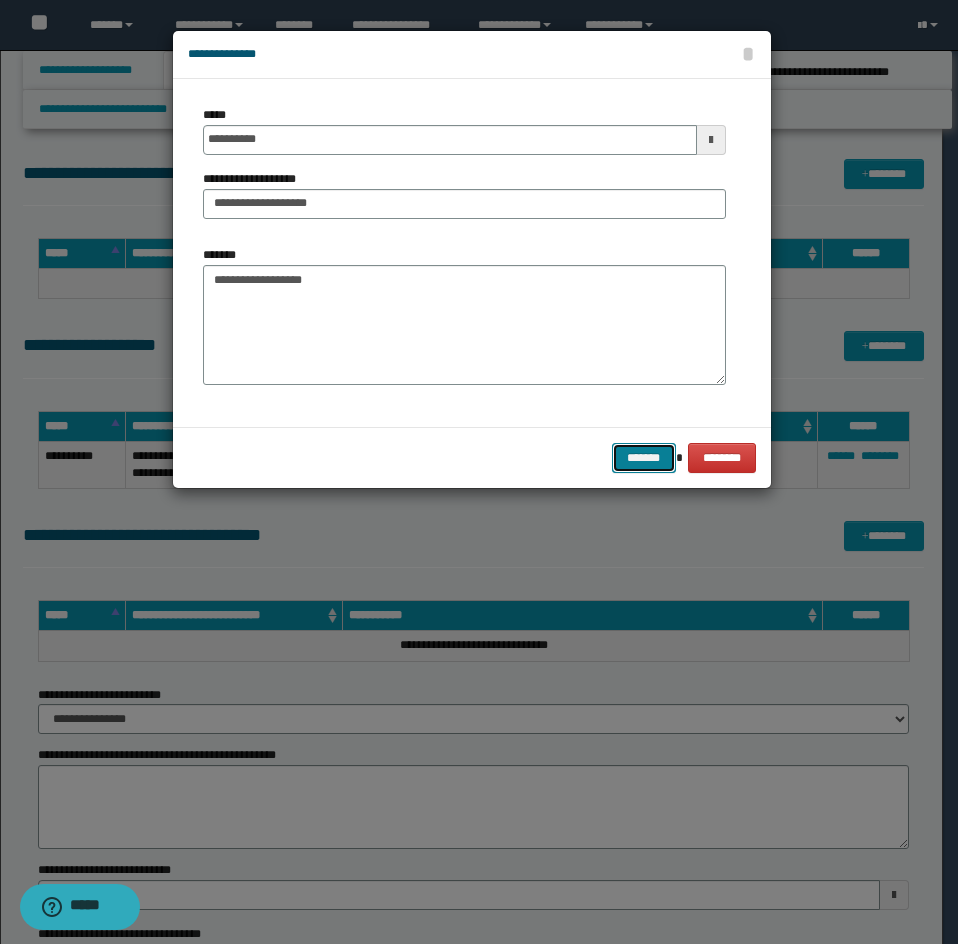 click on "*******" at bounding box center [644, 458] 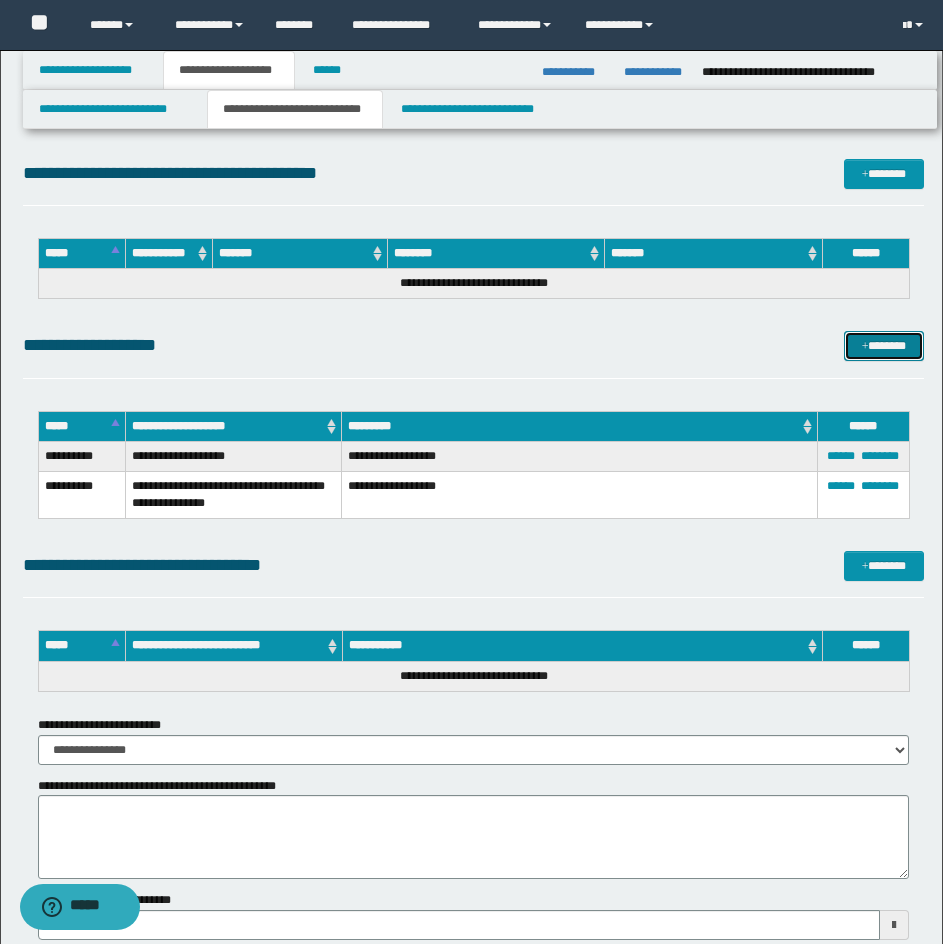 click on "*******" at bounding box center [884, 346] 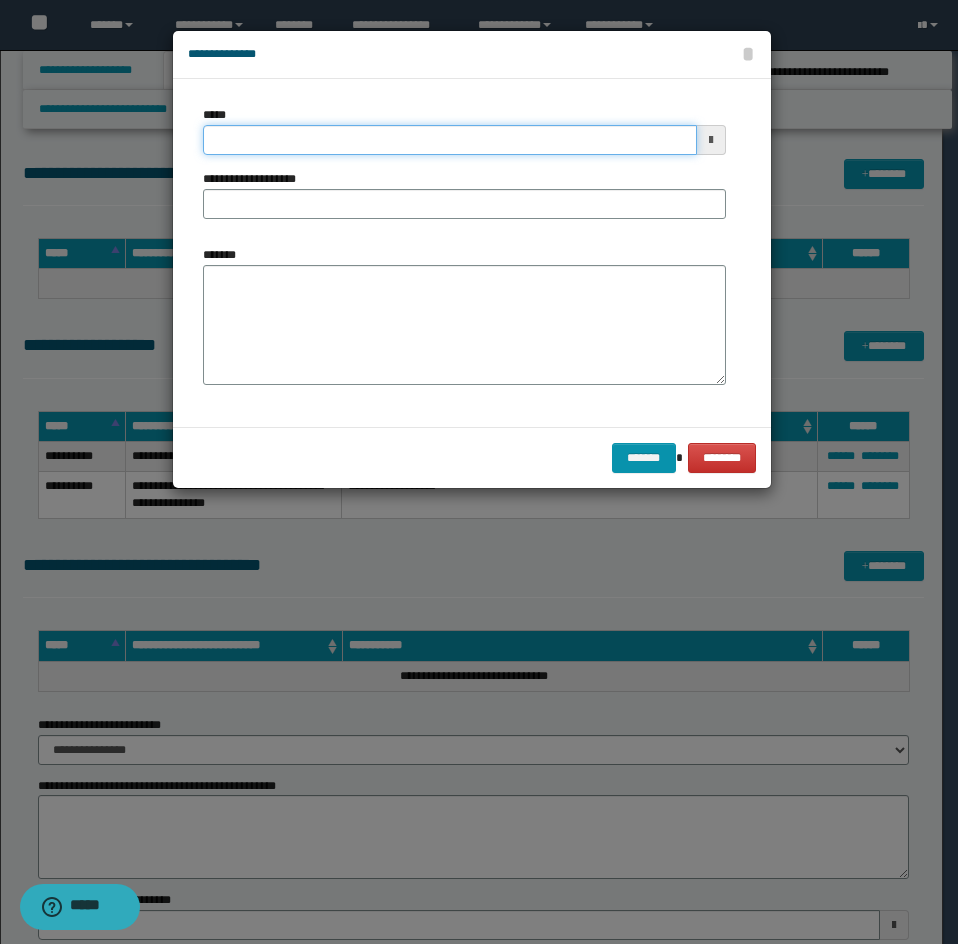 click on "*****" at bounding box center [450, 140] 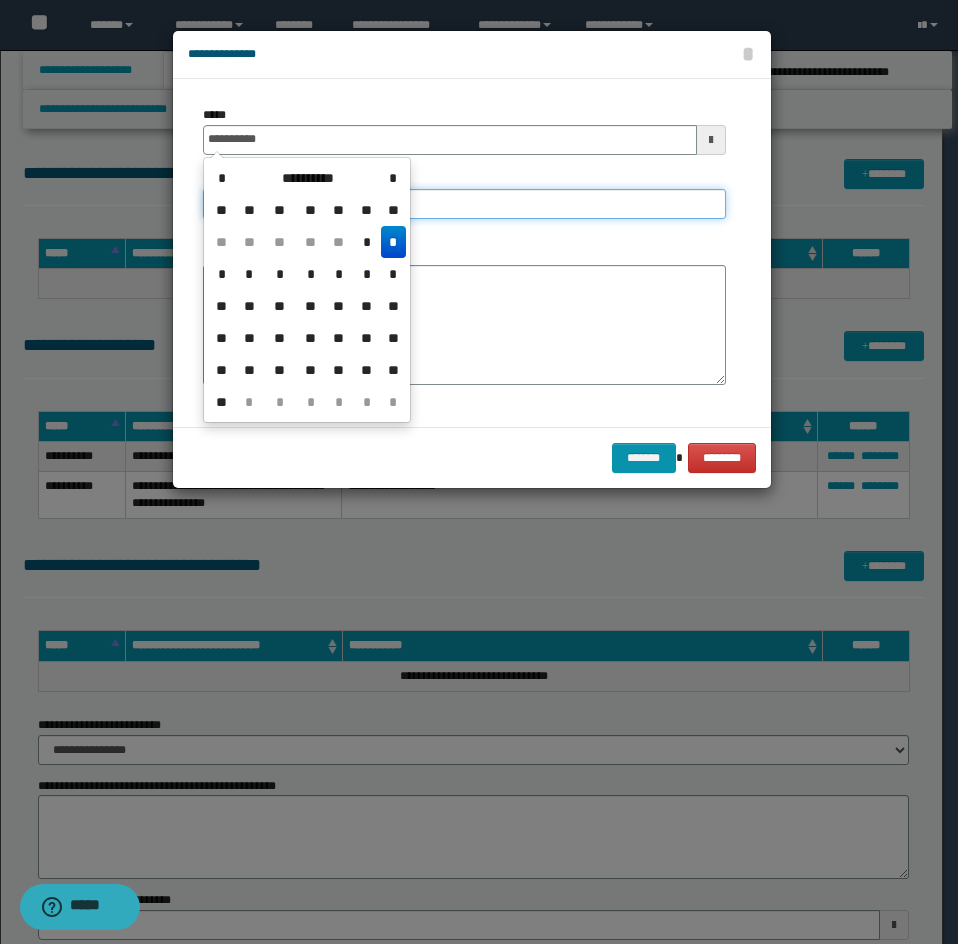 type on "**********" 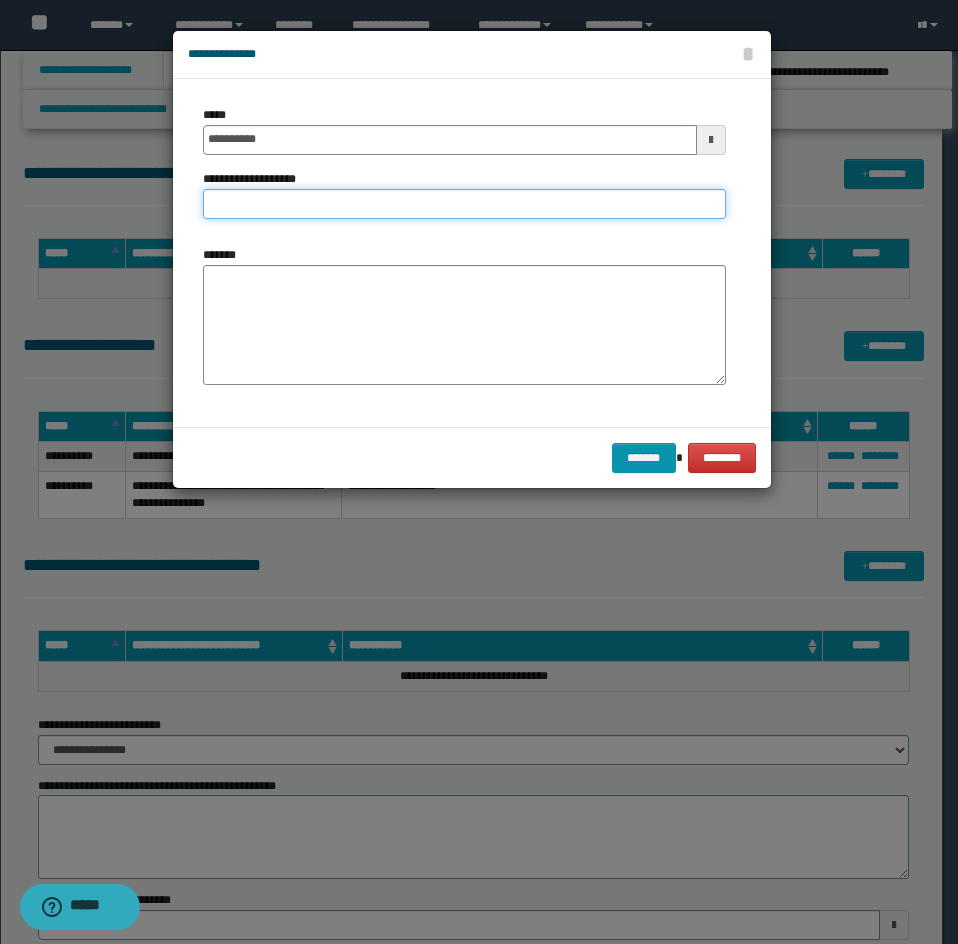 click on "**********" at bounding box center [464, 204] 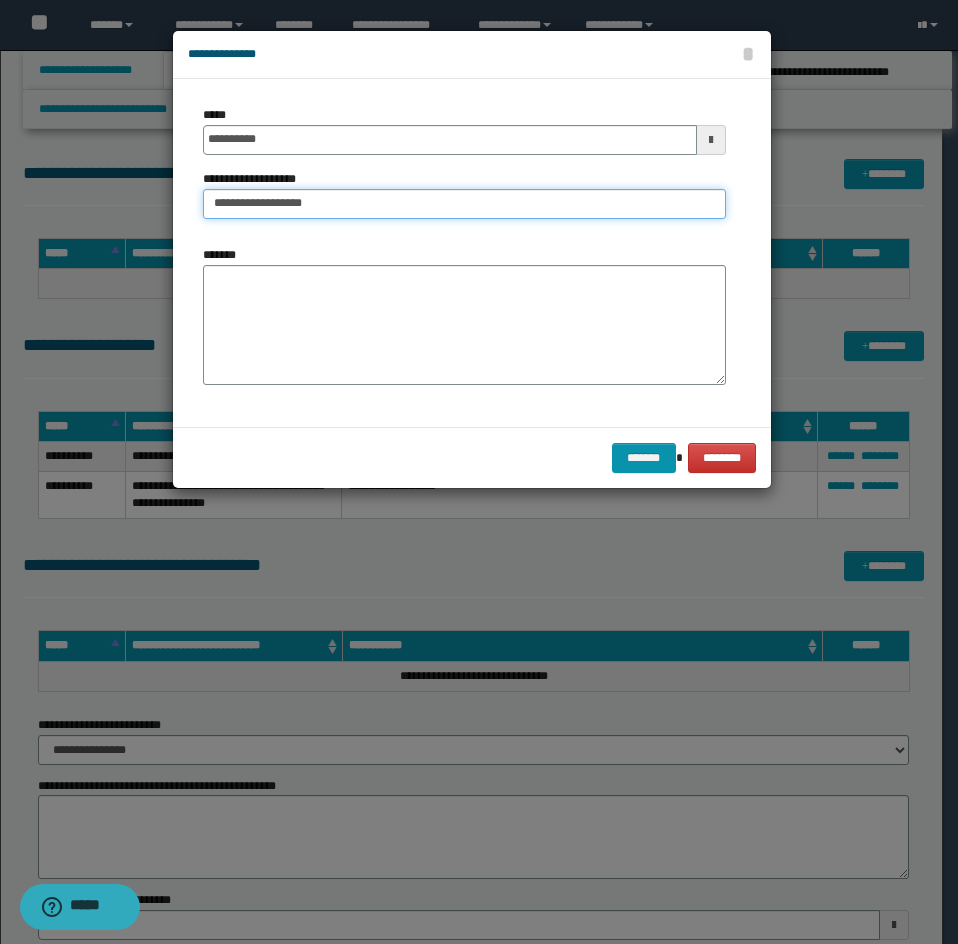type on "**********" 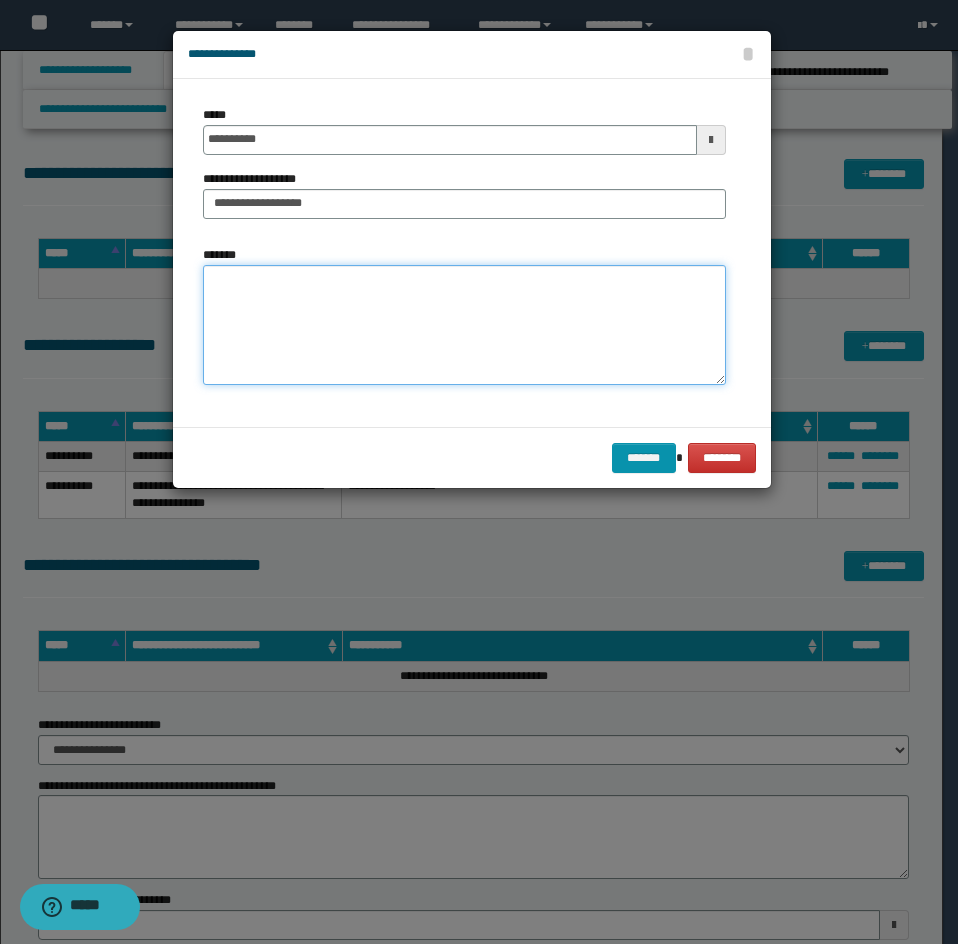 click on "*******" at bounding box center (464, 325) 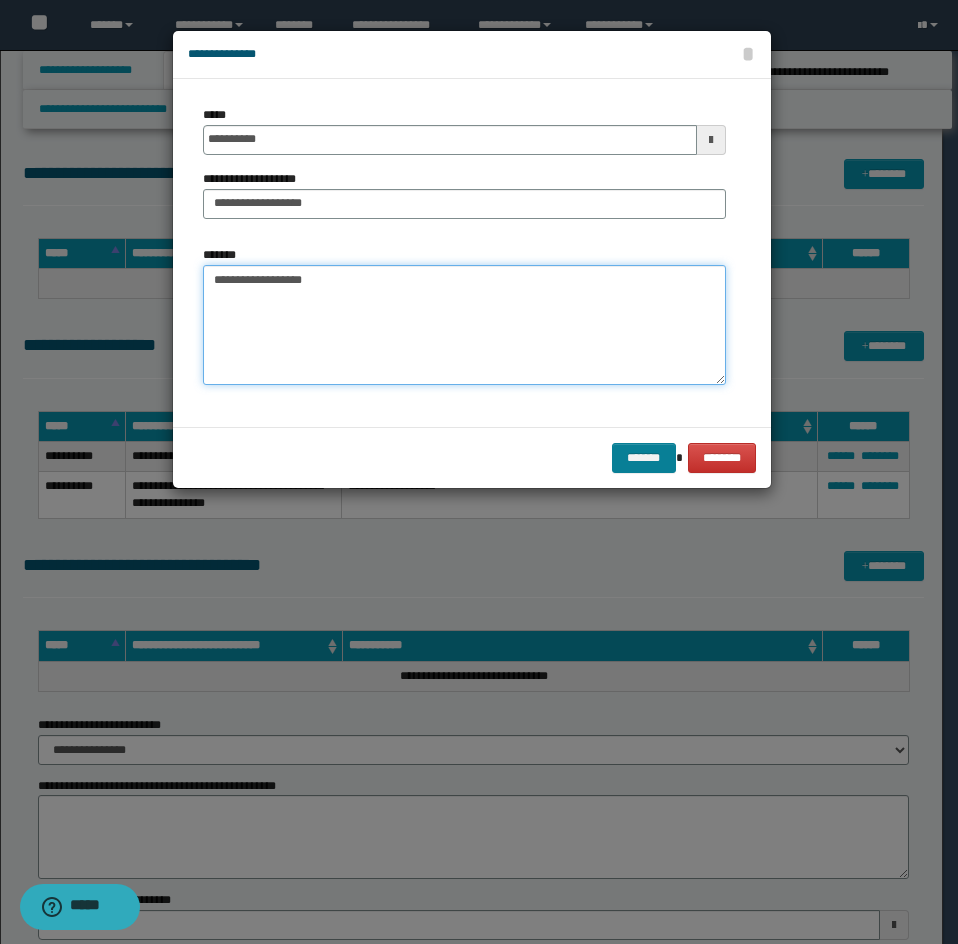 type on "**********" 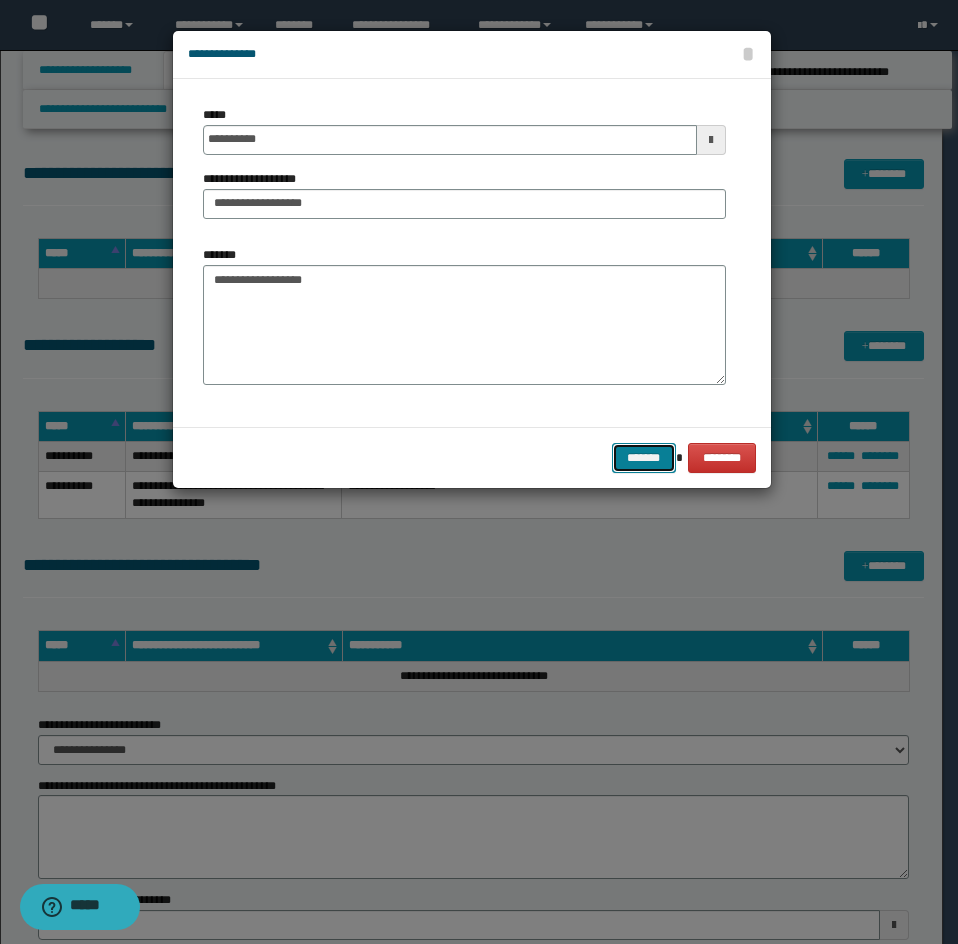 click on "*******" at bounding box center [644, 458] 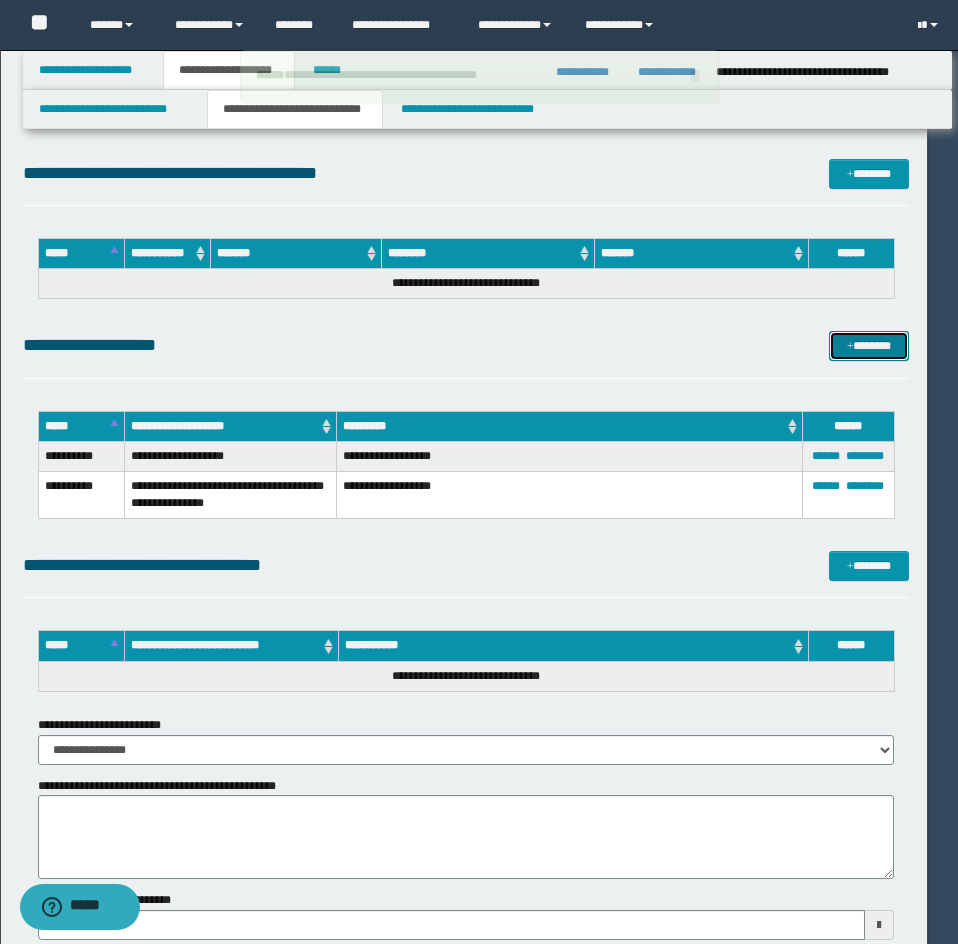 type 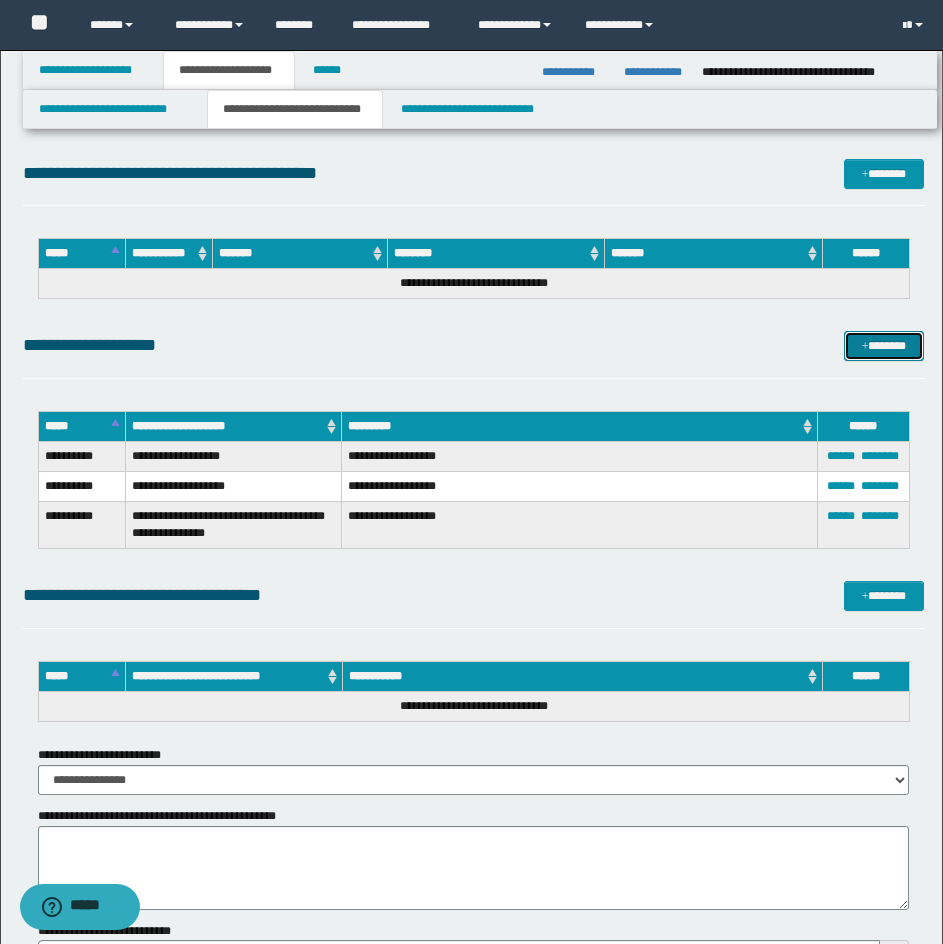 click on "*******" at bounding box center [884, 346] 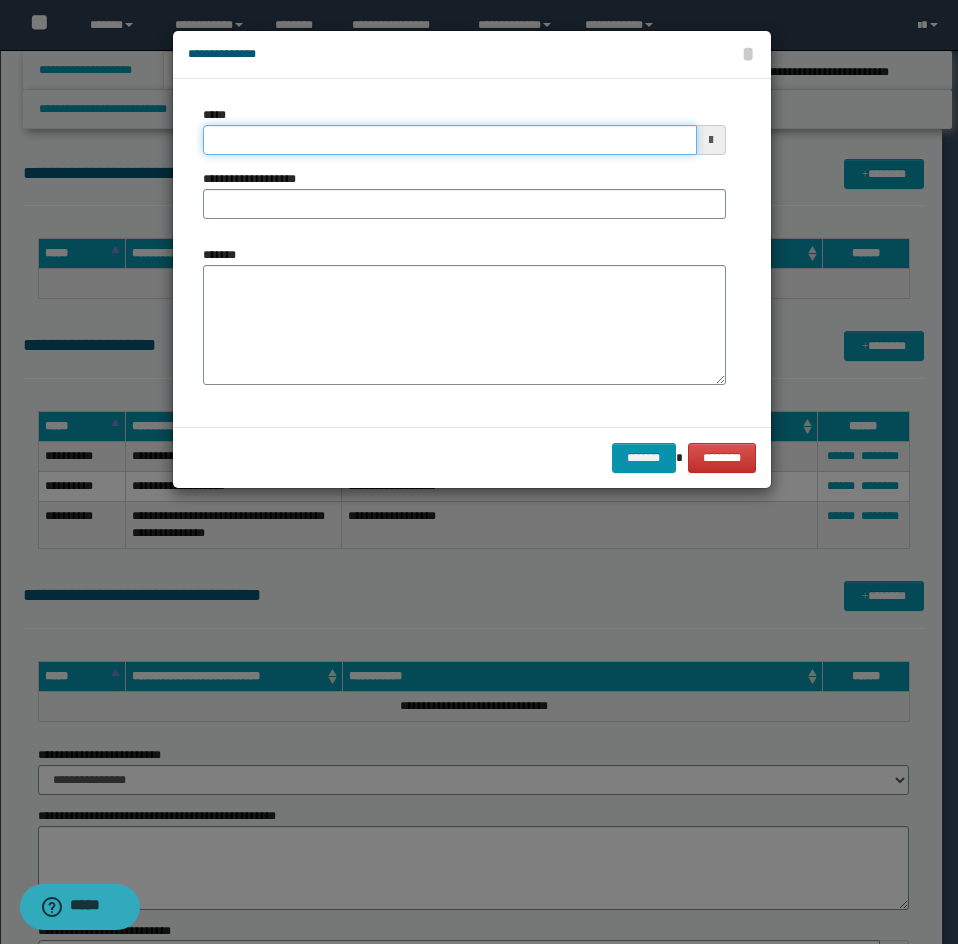 click on "*****" at bounding box center (450, 140) 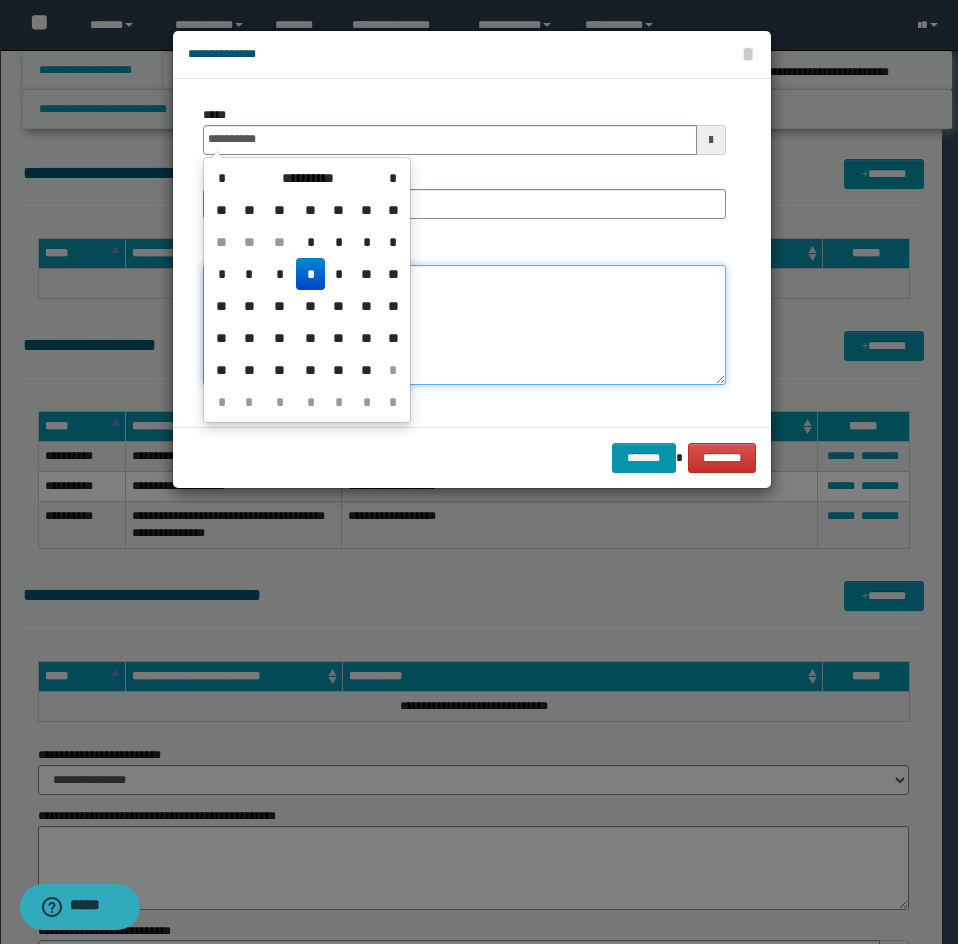 type on "**********" 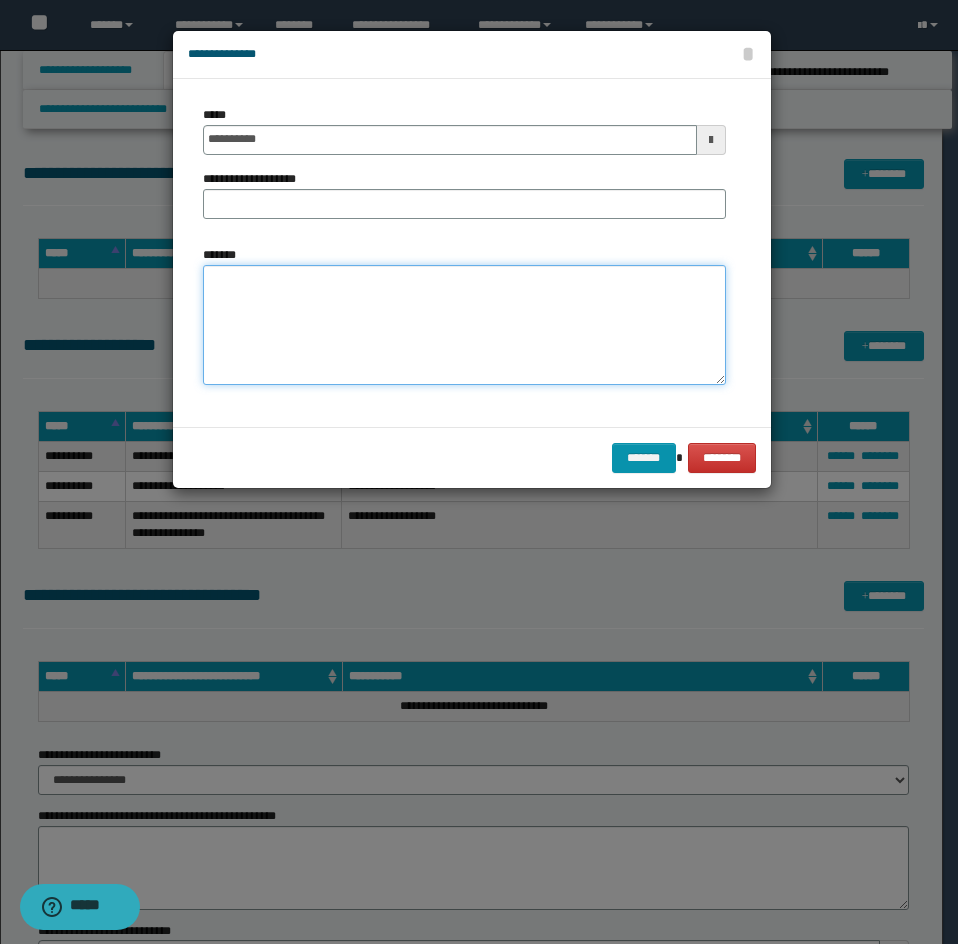 paste on "**********" 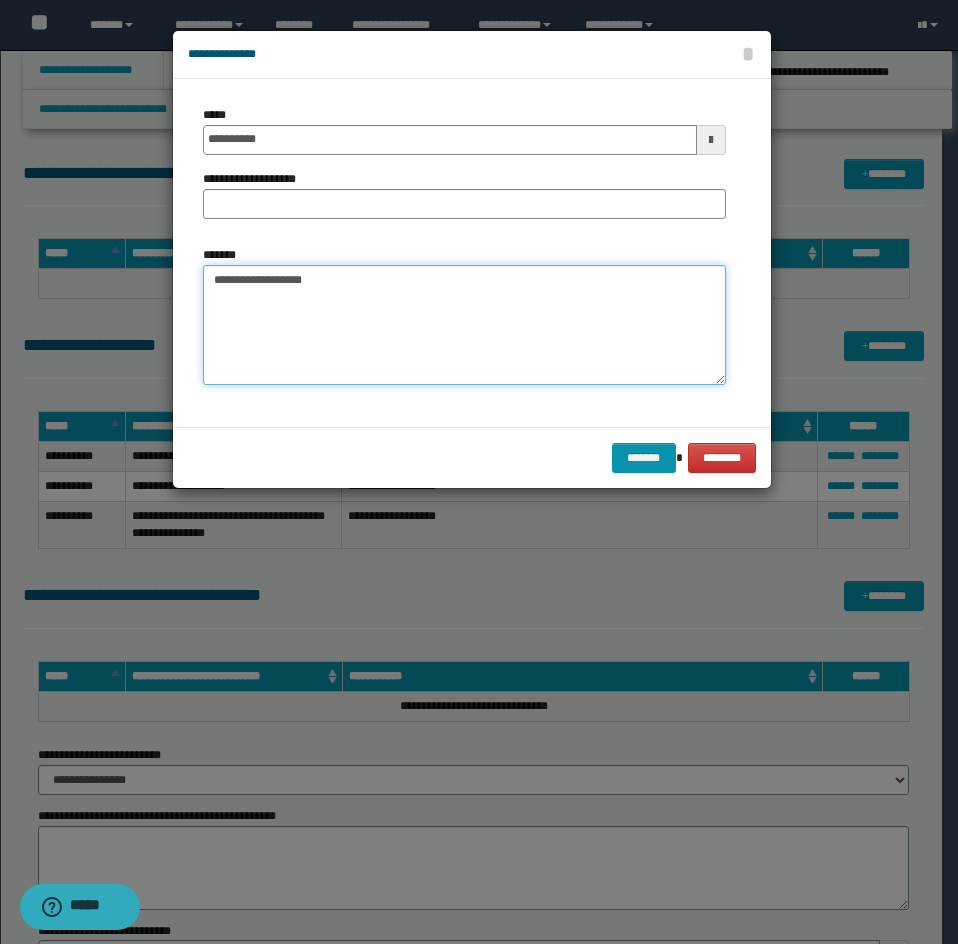 type on "**********" 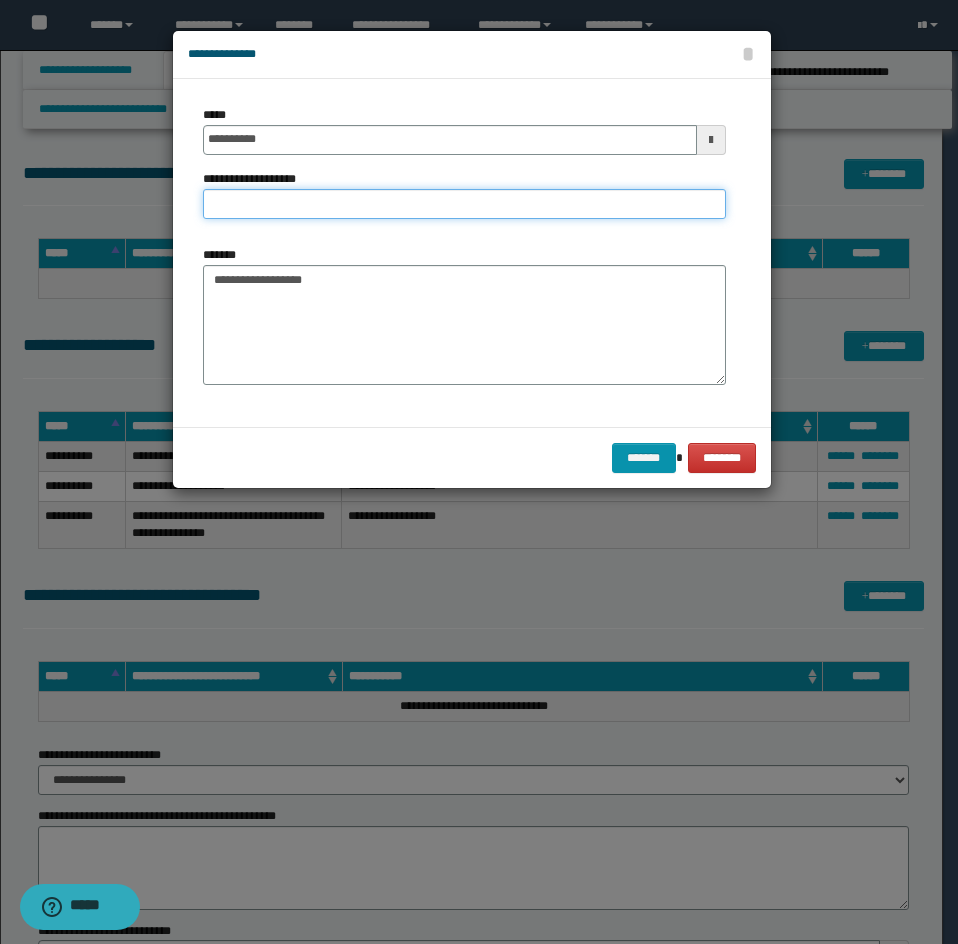 click on "**********" at bounding box center [464, 204] 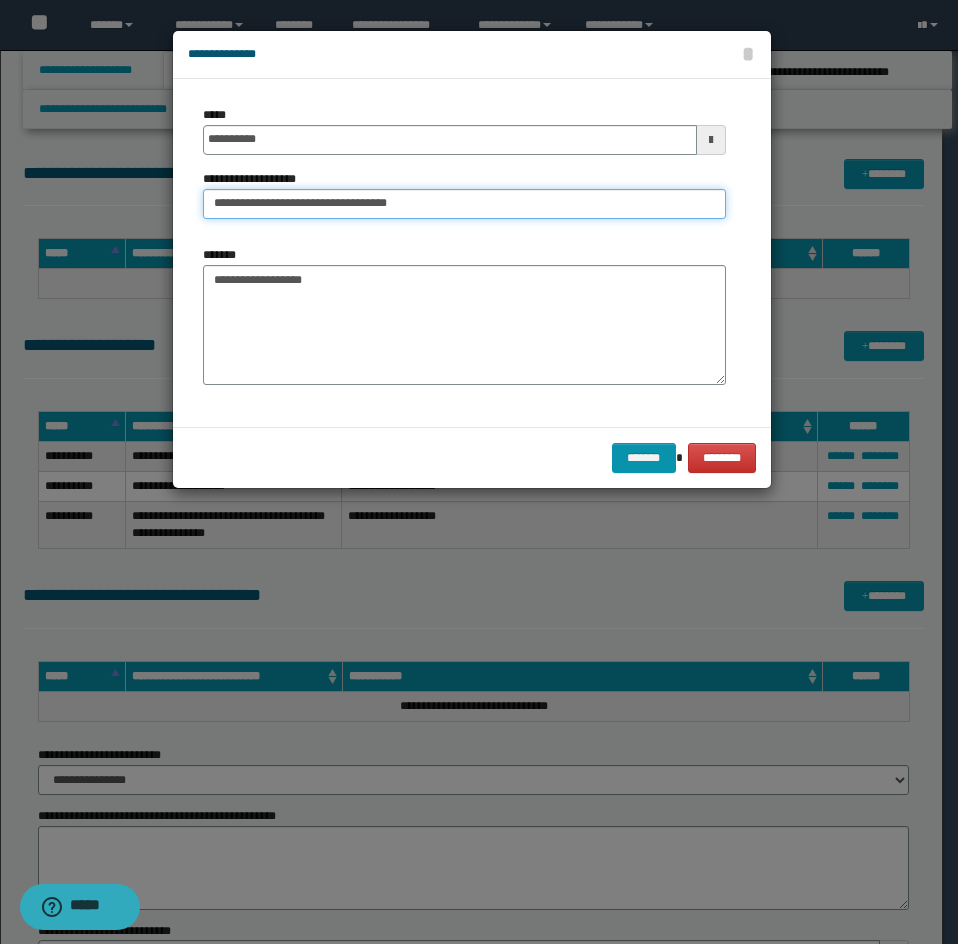 type on "**********" 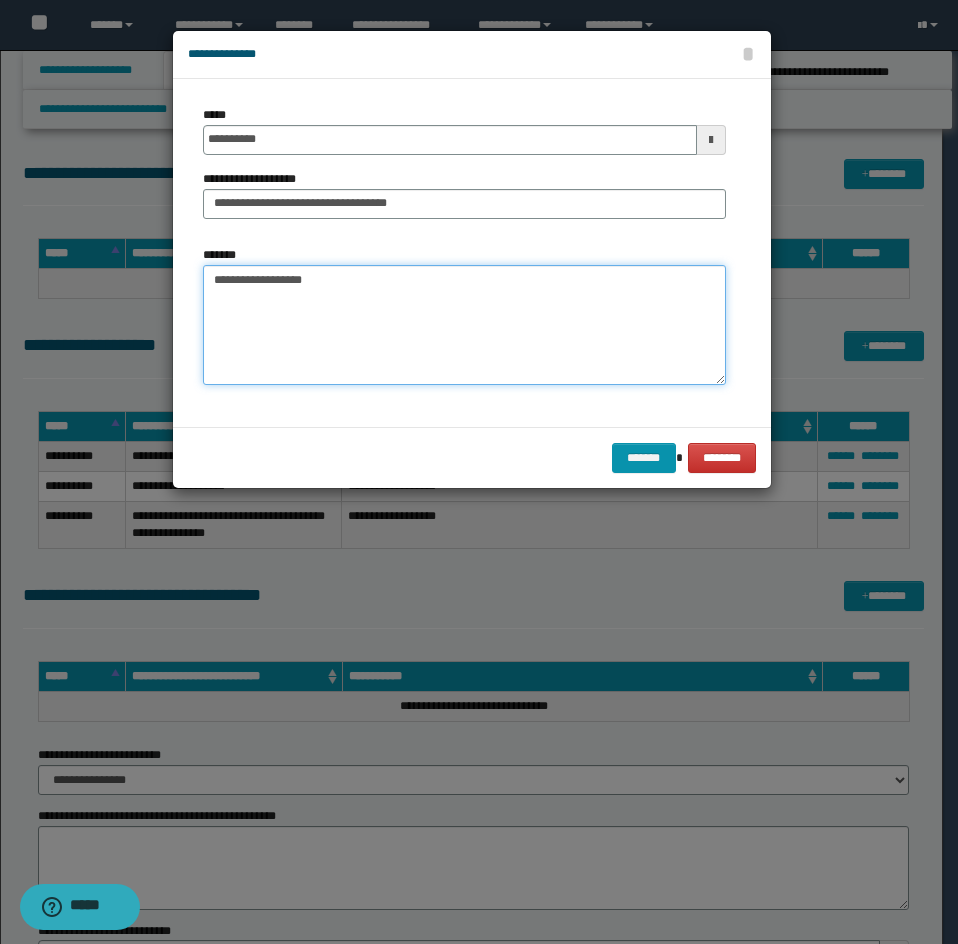 click on "**********" at bounding box center (464, 325) 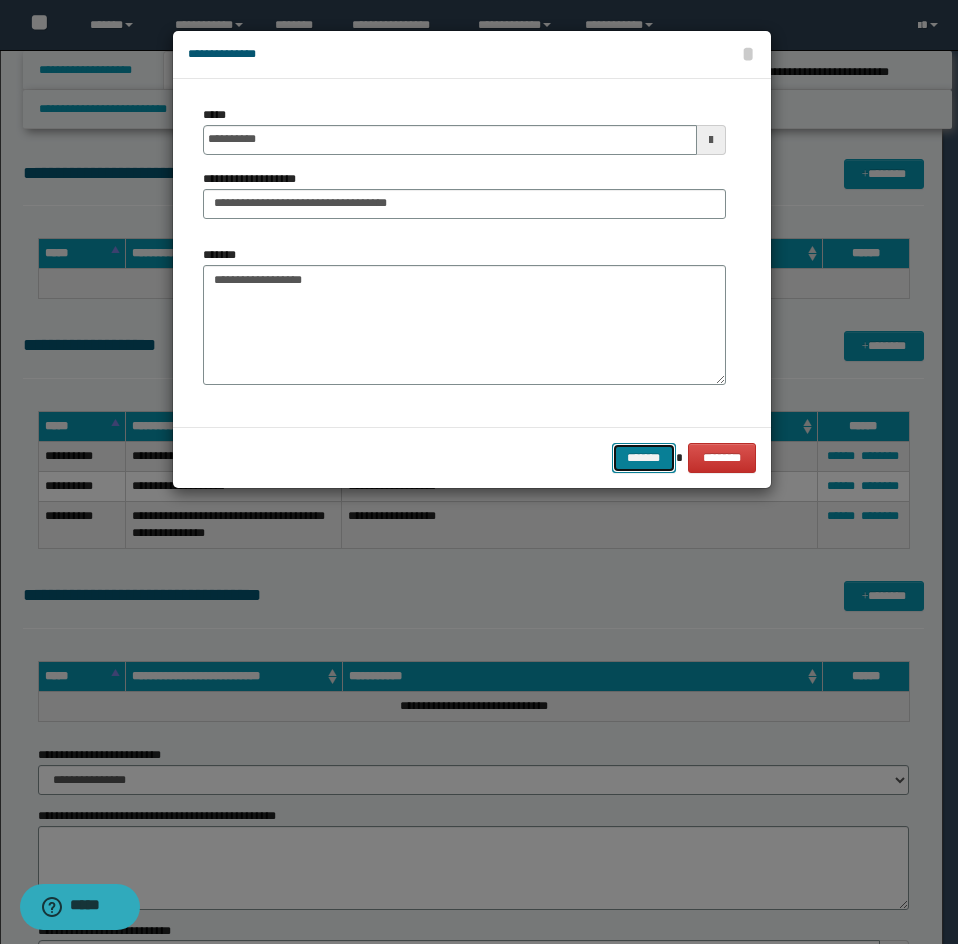 click on "*******" at bounding box center [644, 458] 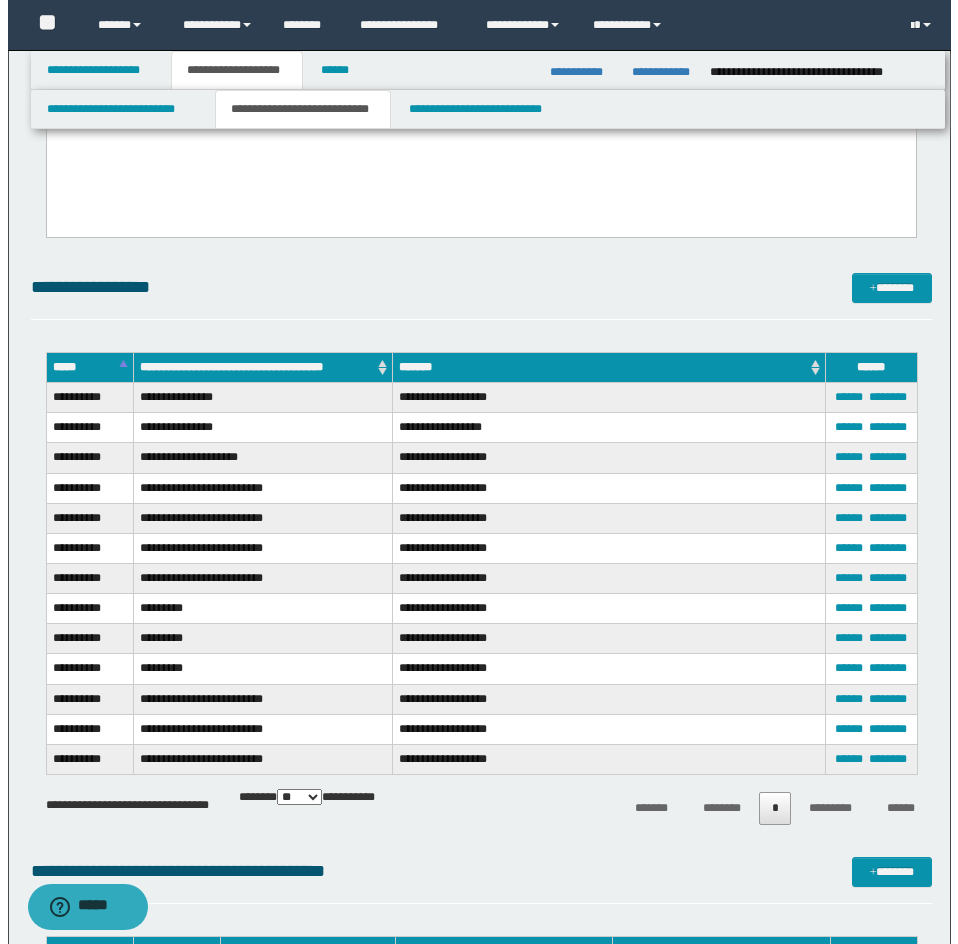 scroll, scrollTop: 5758, scrollLeft: 0, axis: vertical 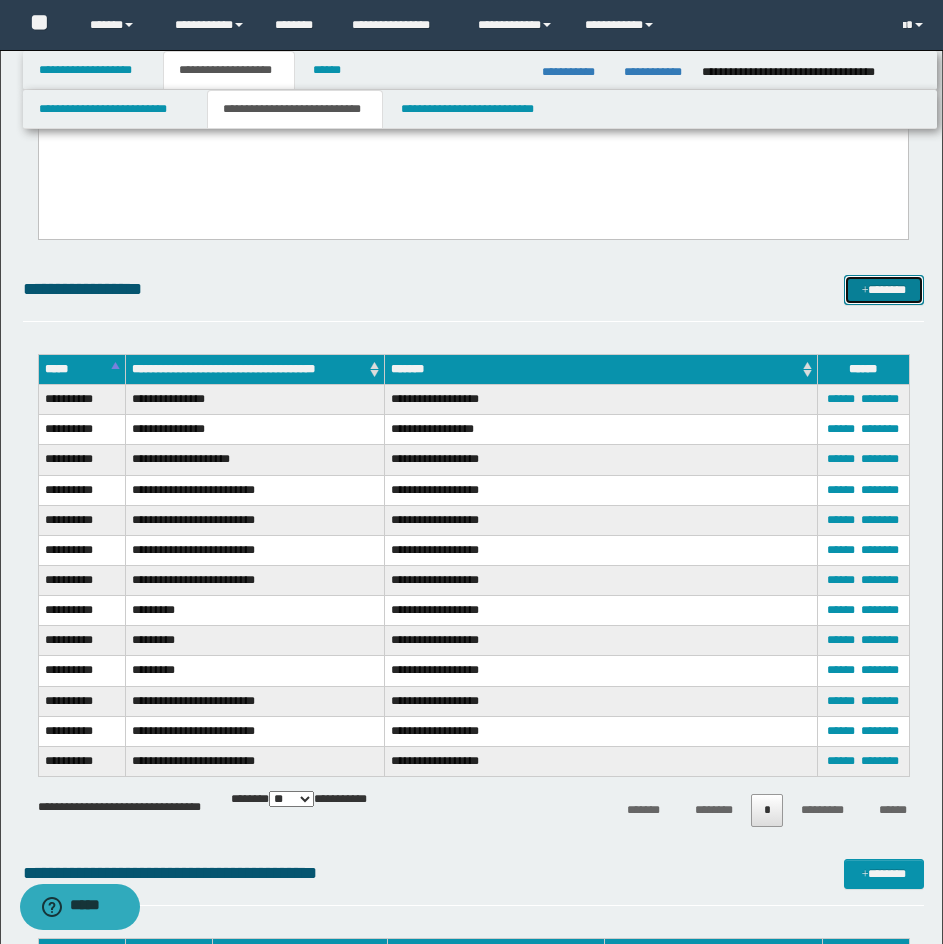 click on "*******" at bounding box center (884, 290) 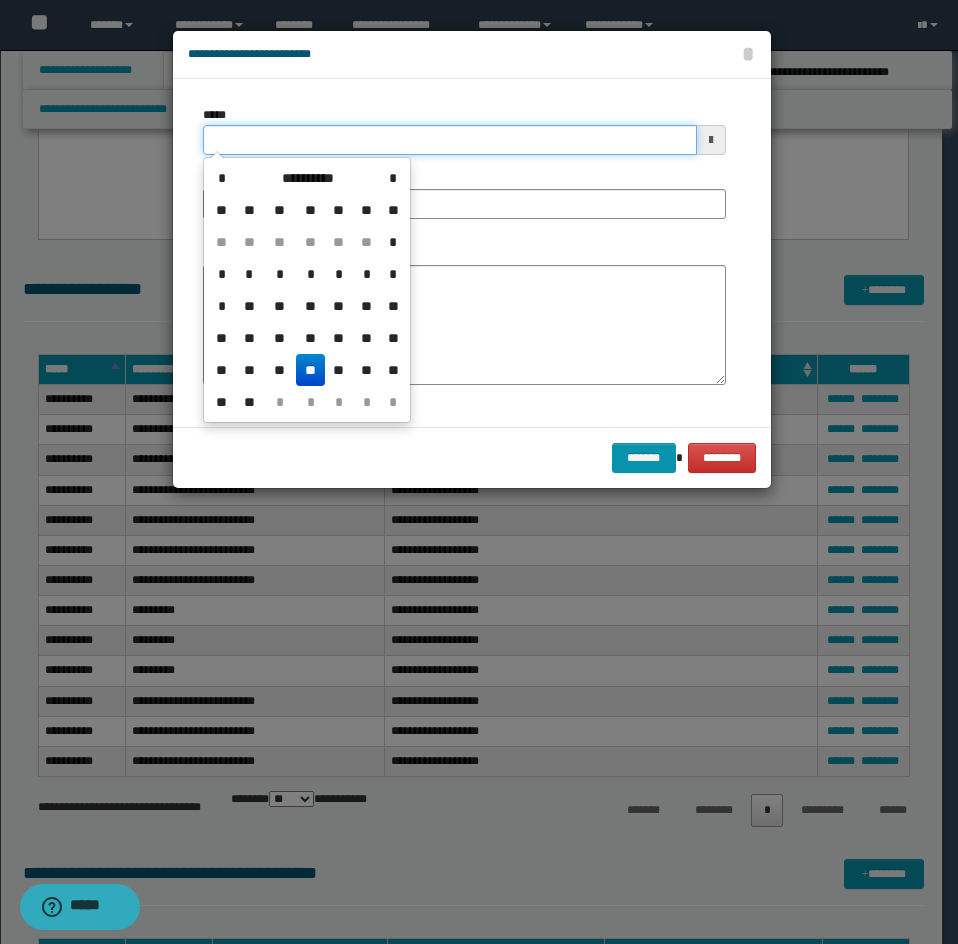 click on "*****" at bounding box center (450, 140) 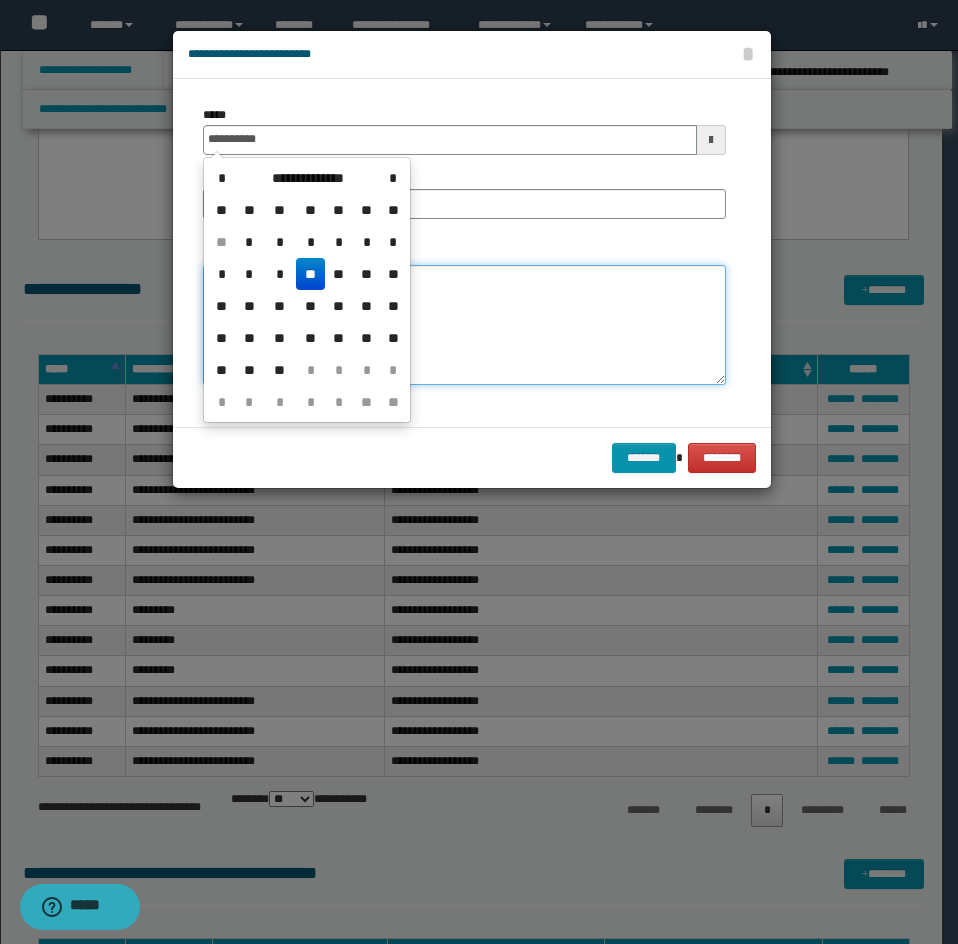 type on "**********" 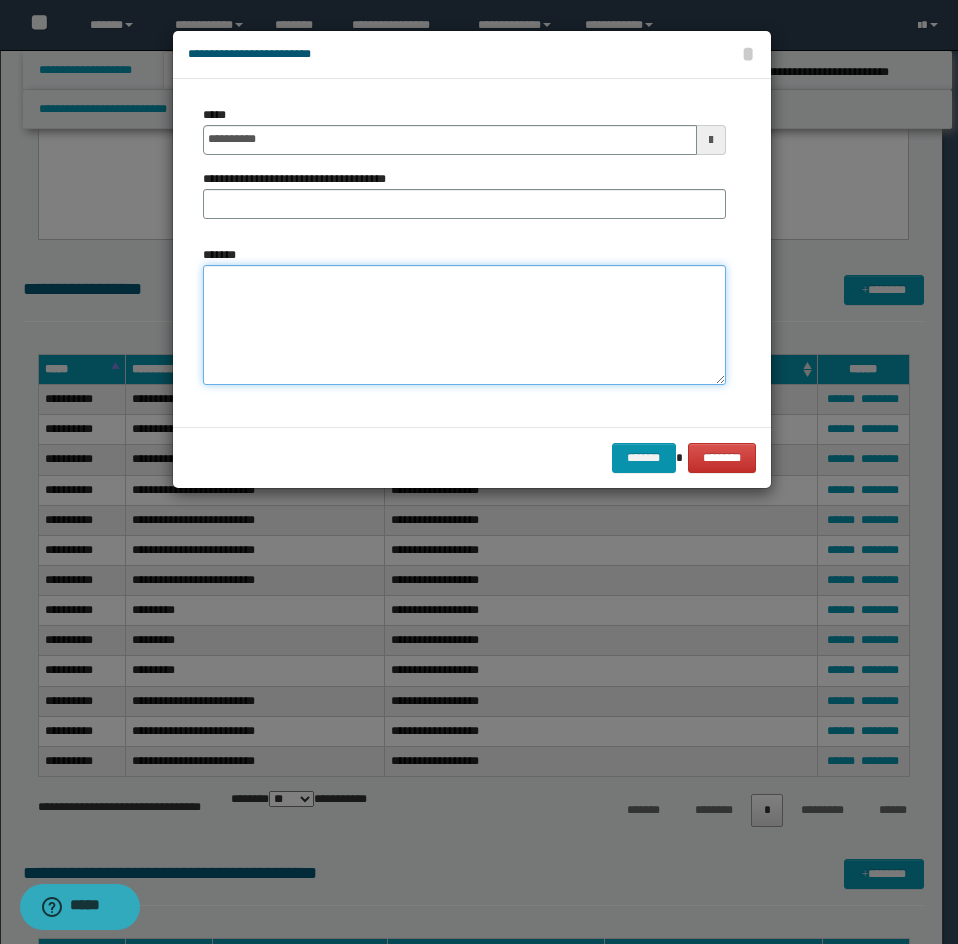 type on "*" 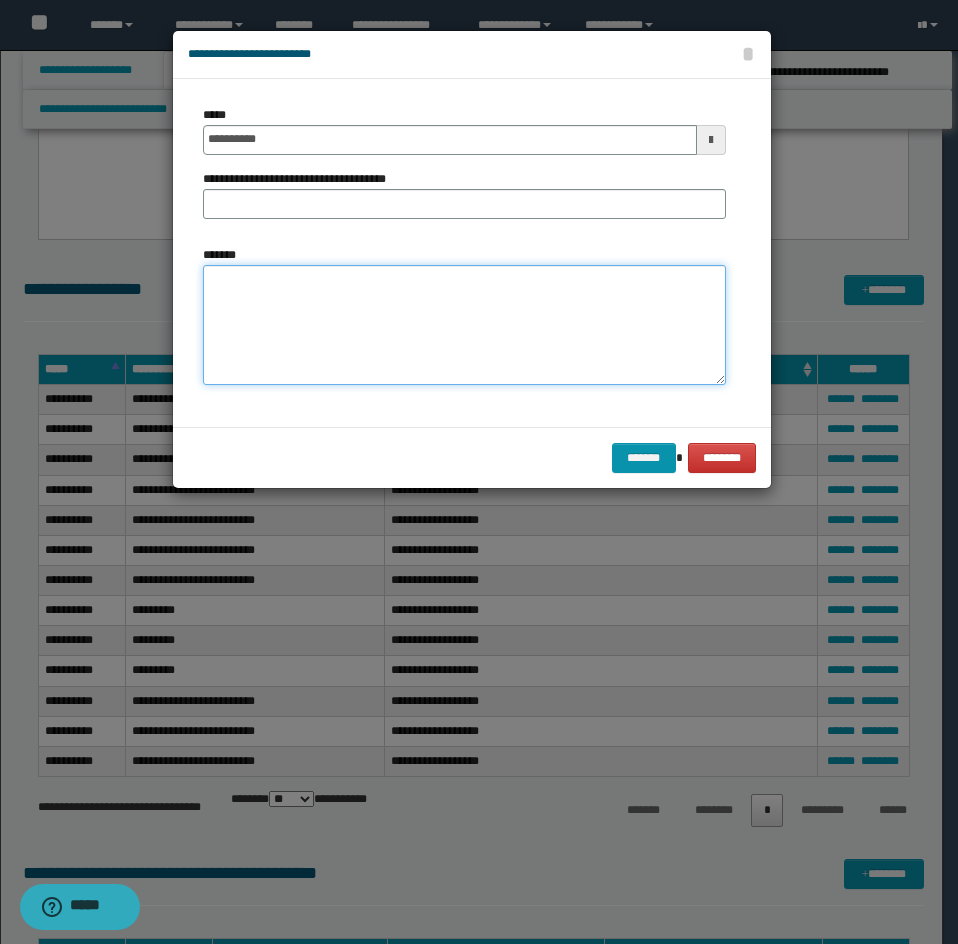 paste on "**********" 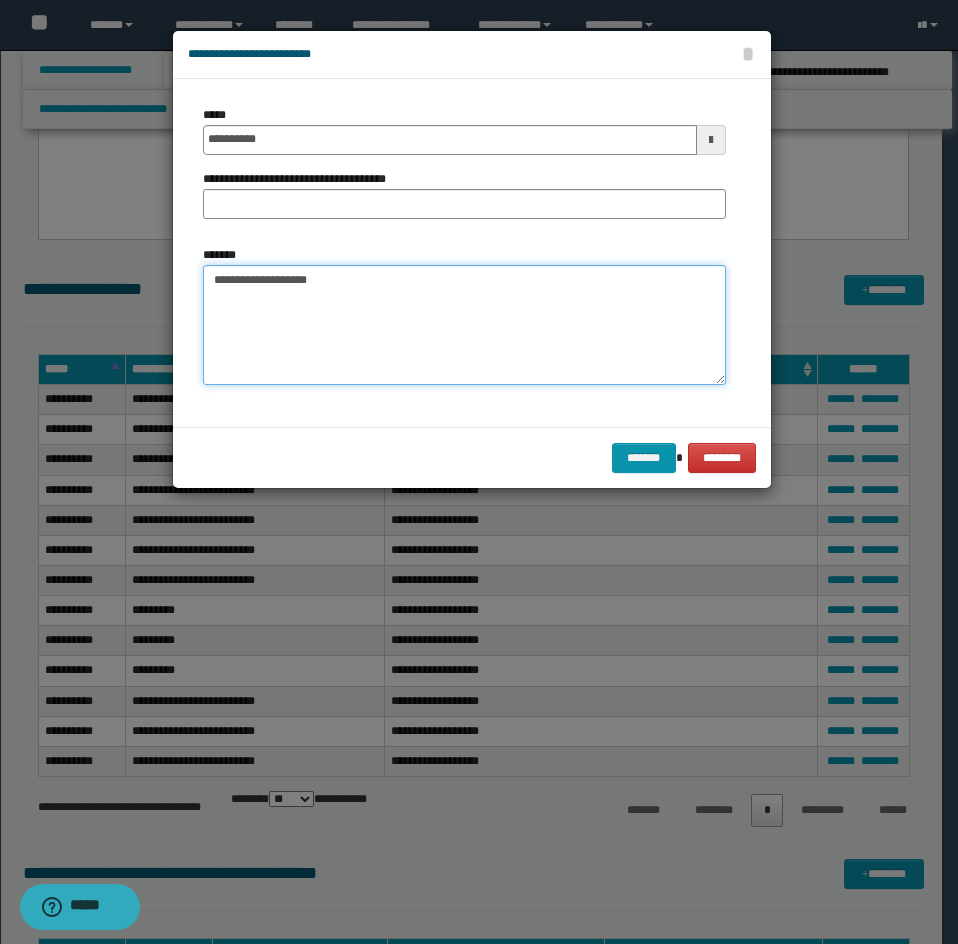 type on "**********" 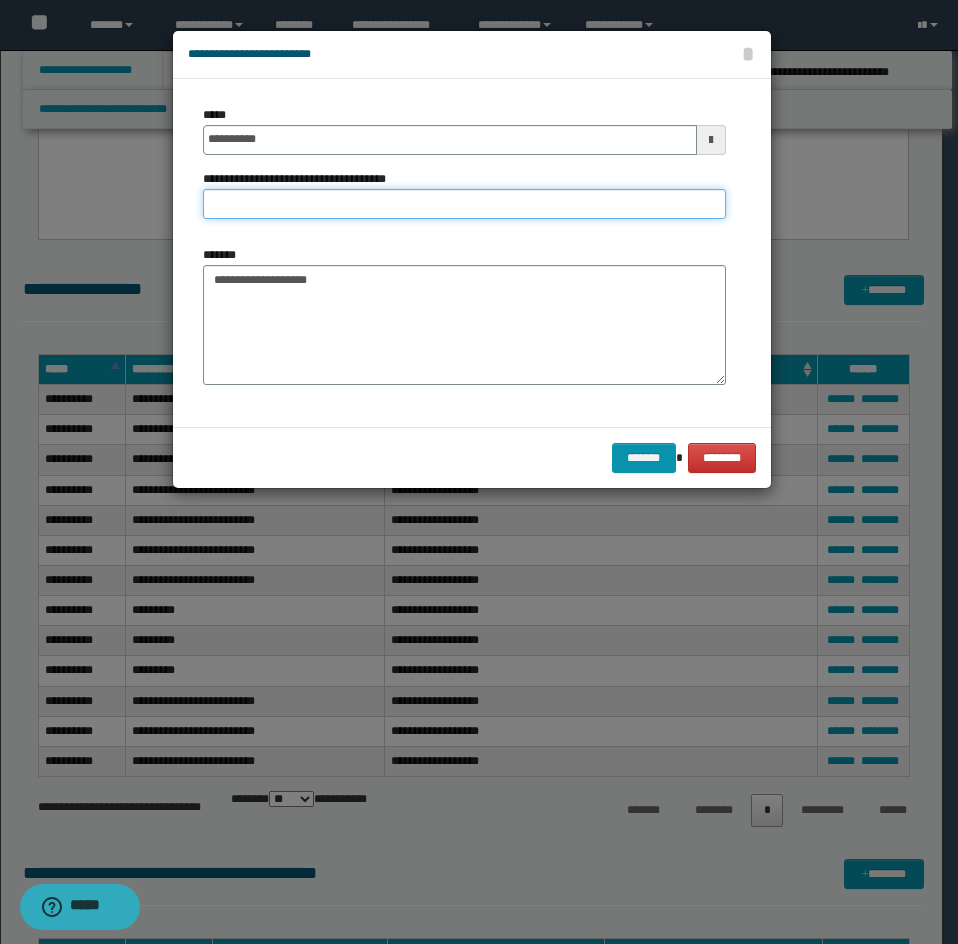 click on "**********" at bounding box center (464, 204) 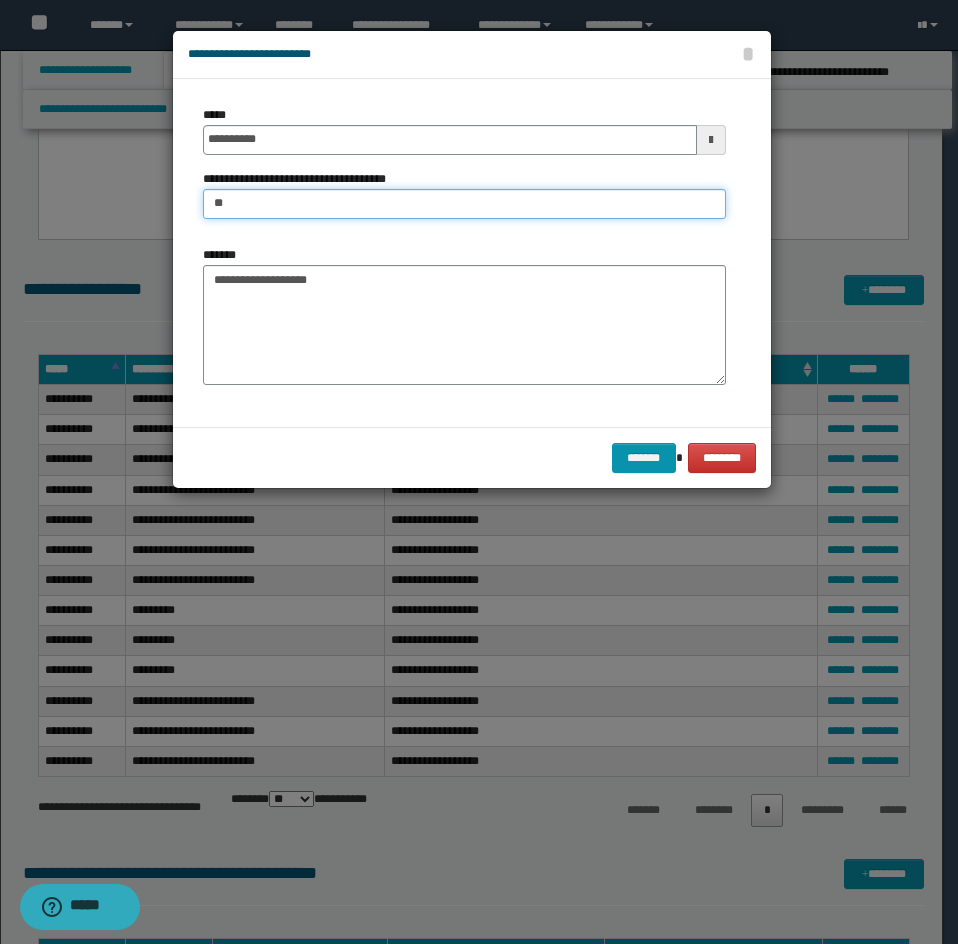 type on "*" 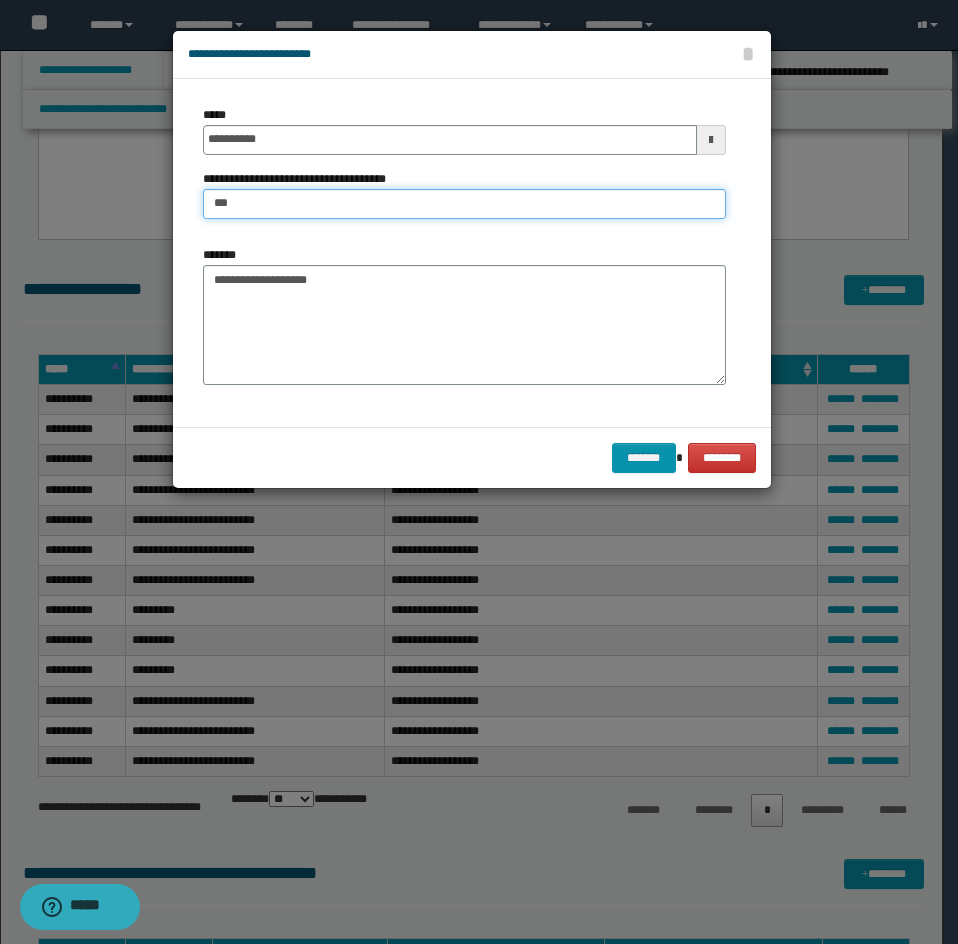 type on "**********" 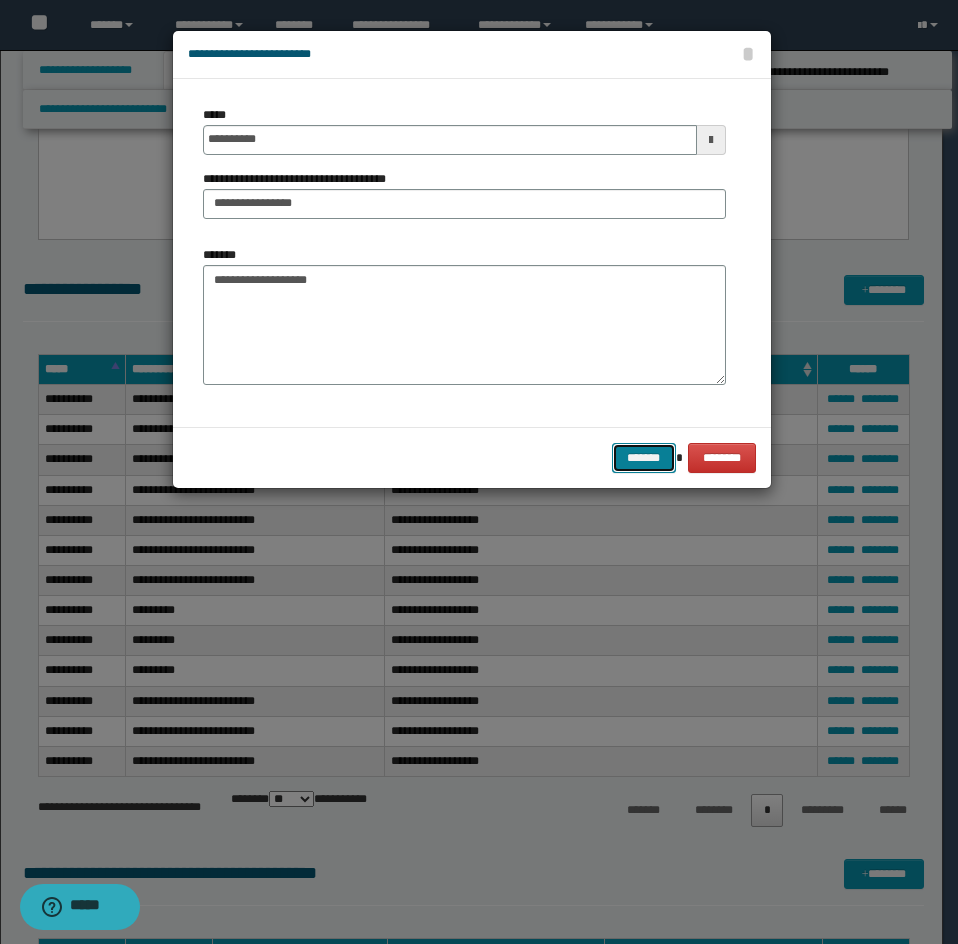 click on "*******" at bounding box center [644, 458] 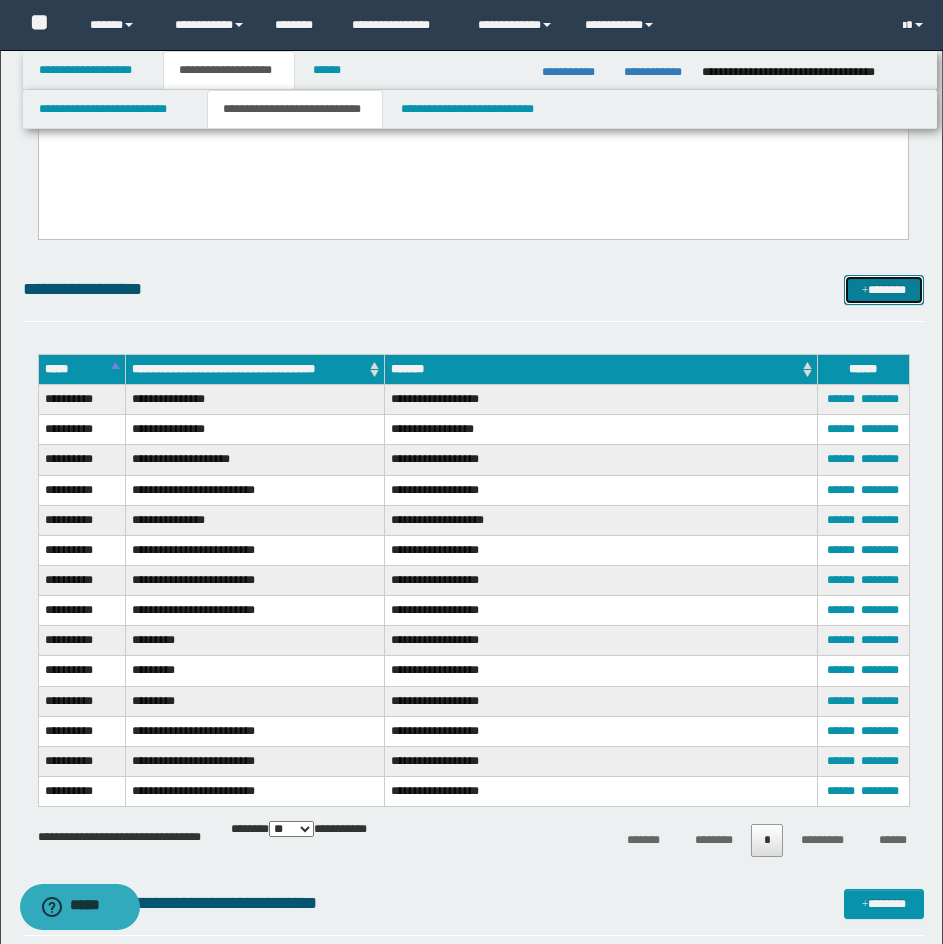 click on "*******" at bounding box center (884, 290) 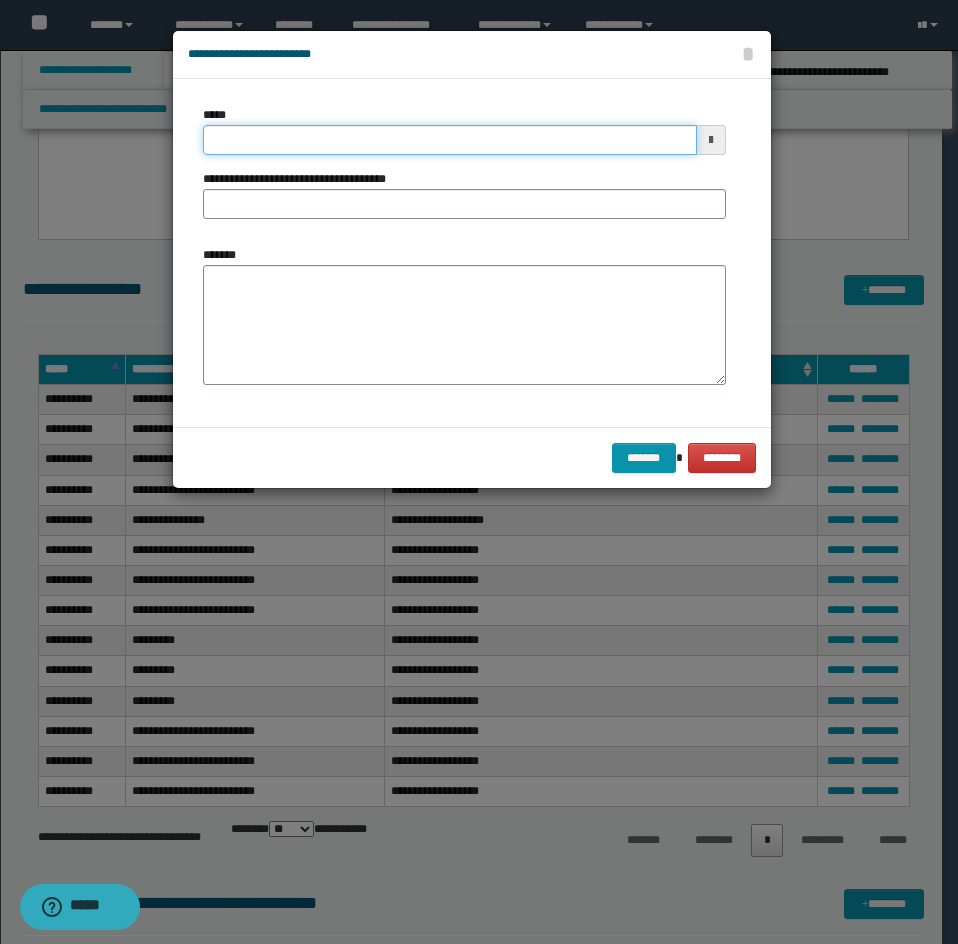 click on "*****" at bounding box center (450, 140) 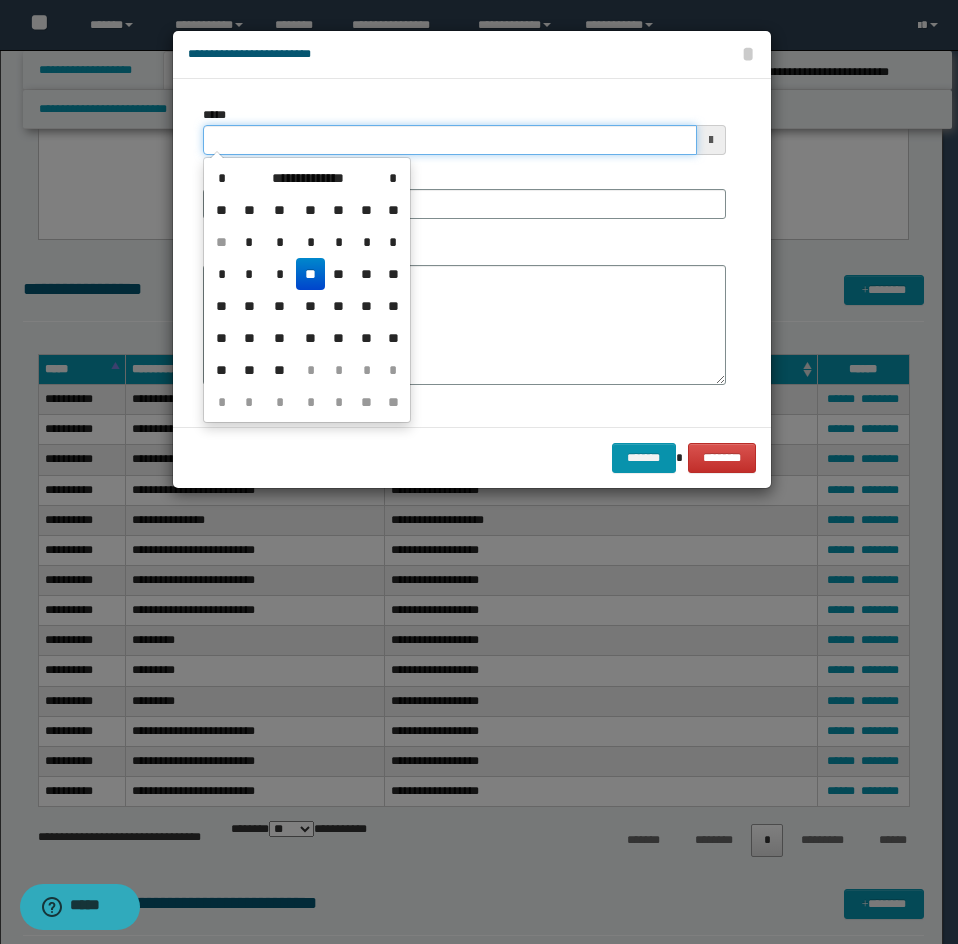 type on "**********" 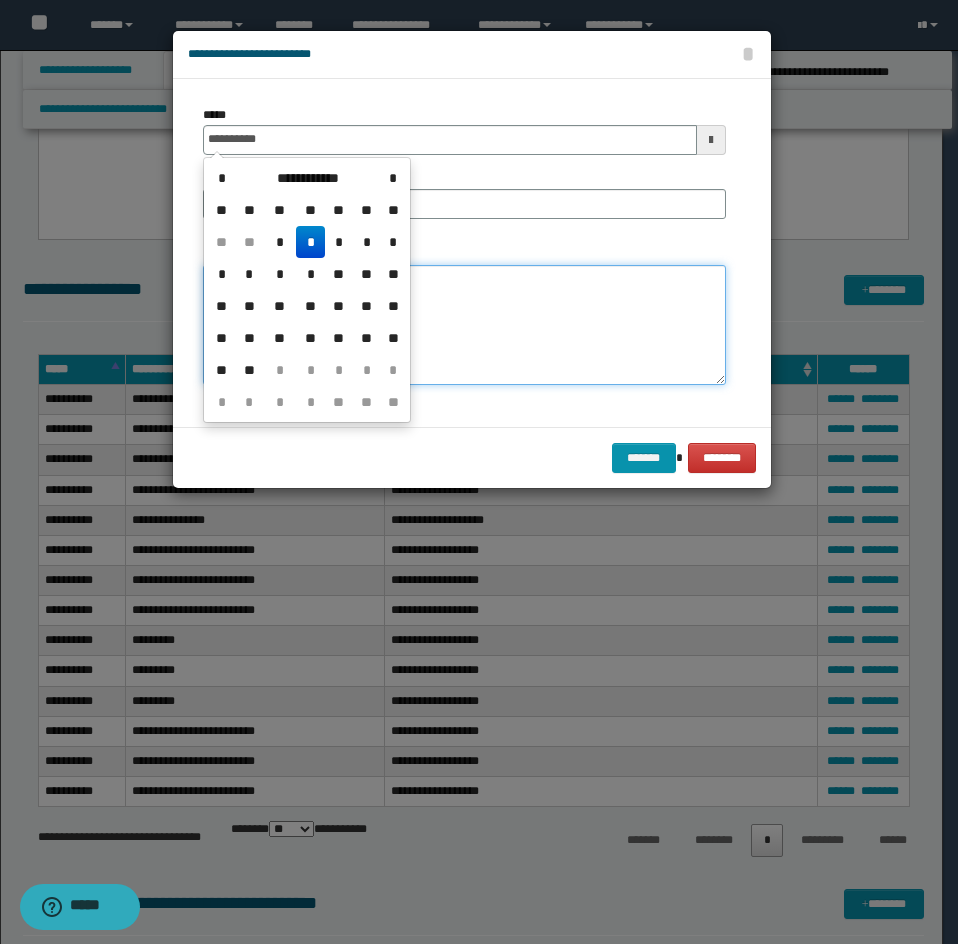 type on "**********" 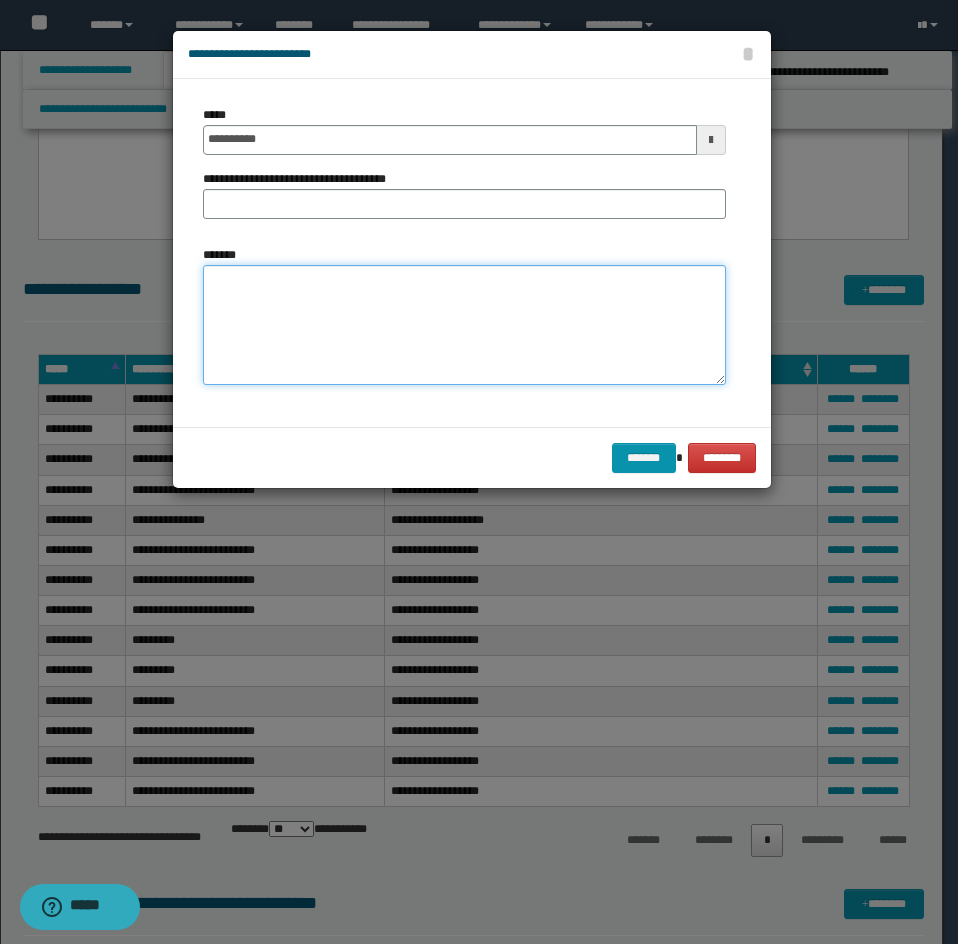 paste on "**********" 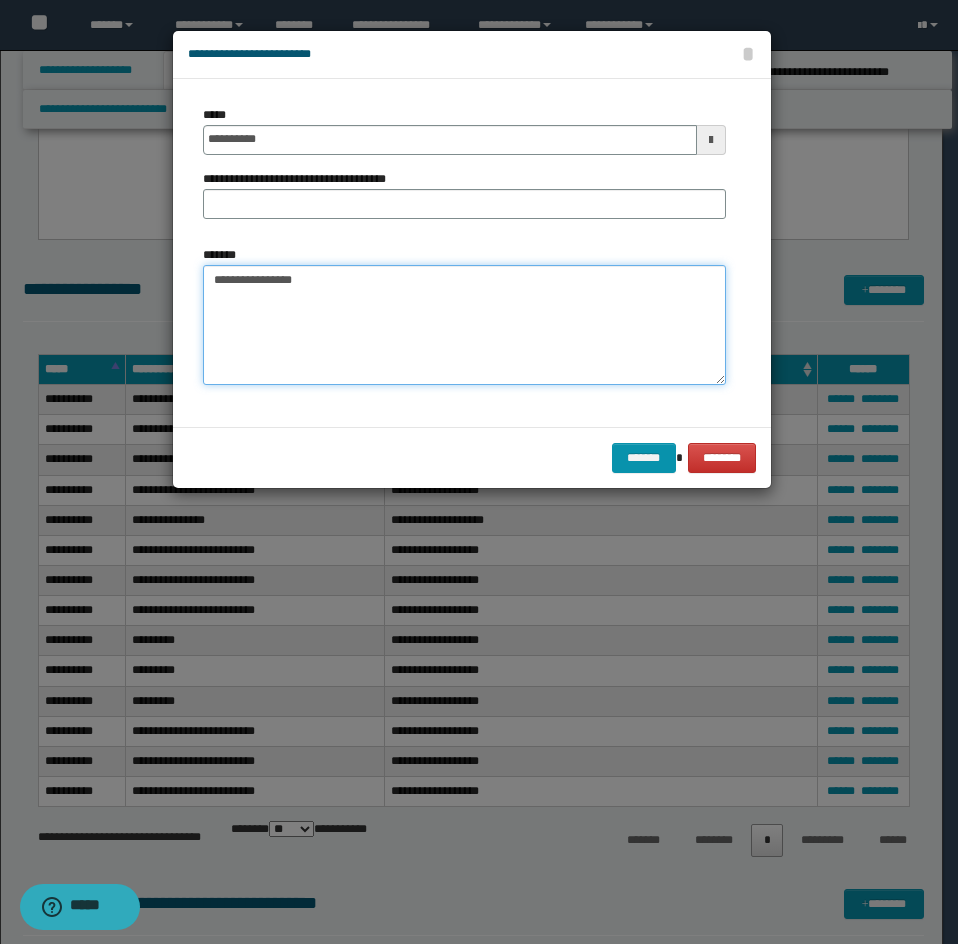 type on "**********" 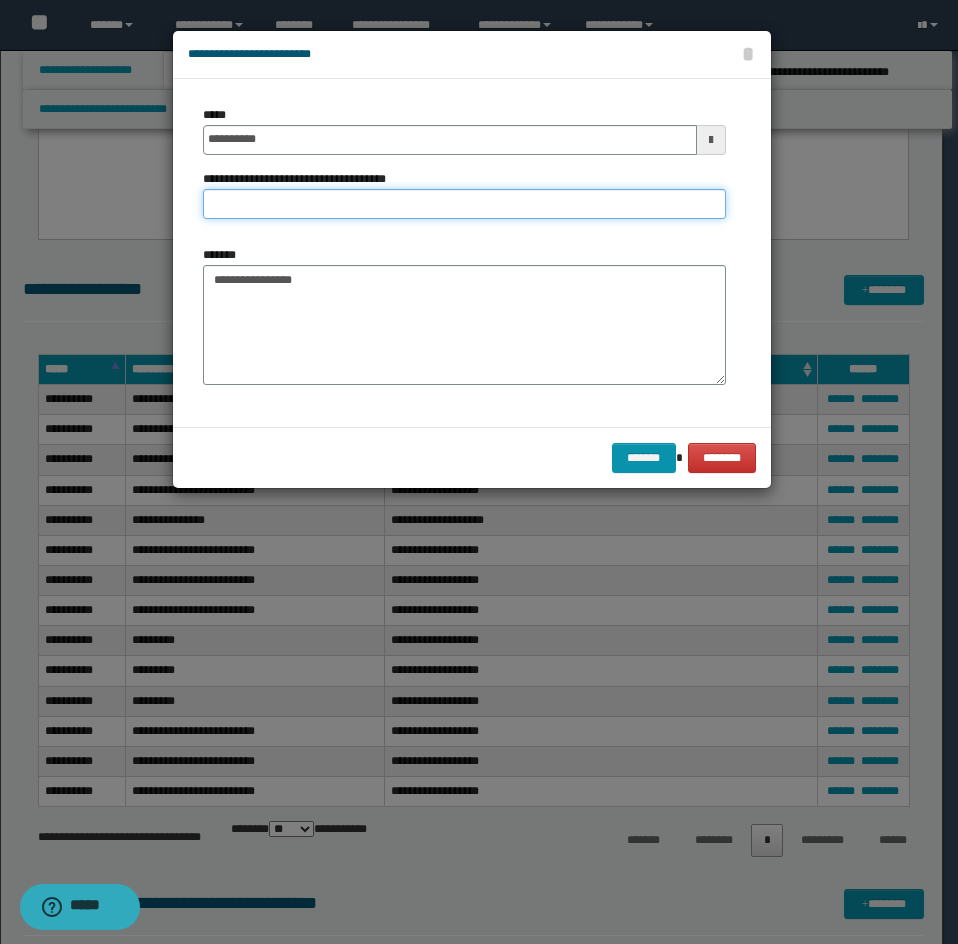 click on "**********" at bounding box center [464, 204] 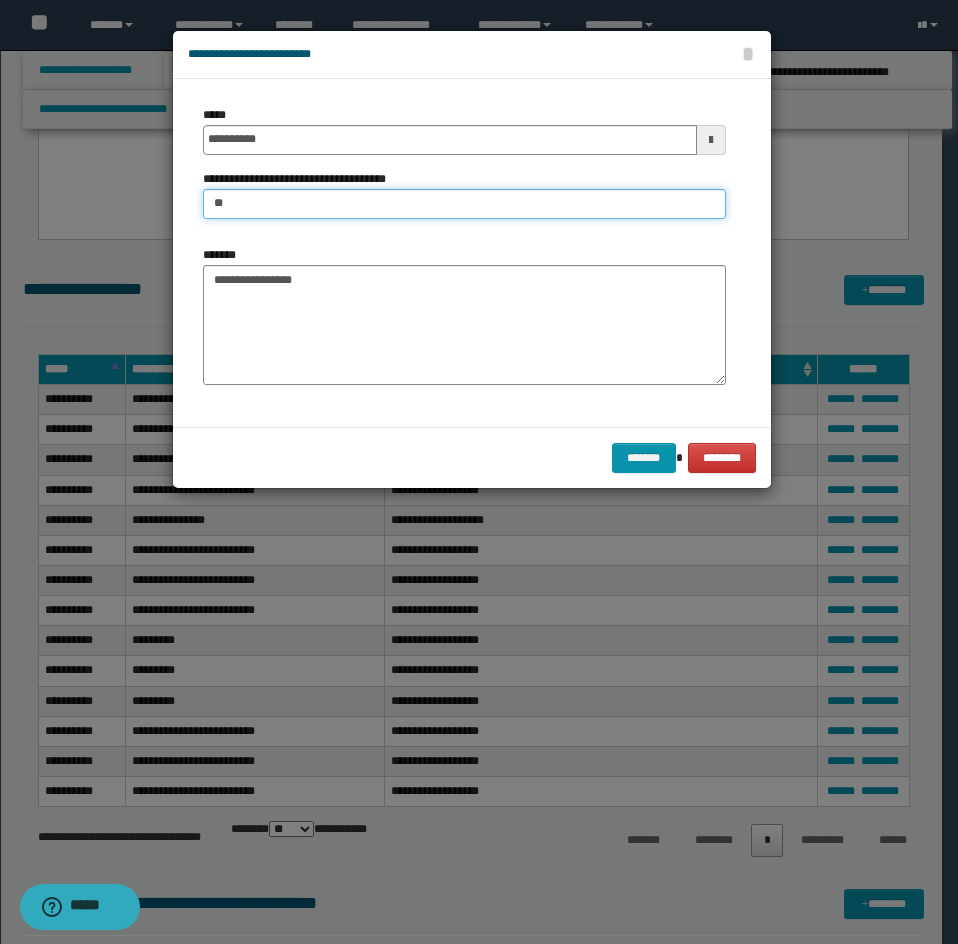 type on "*********" 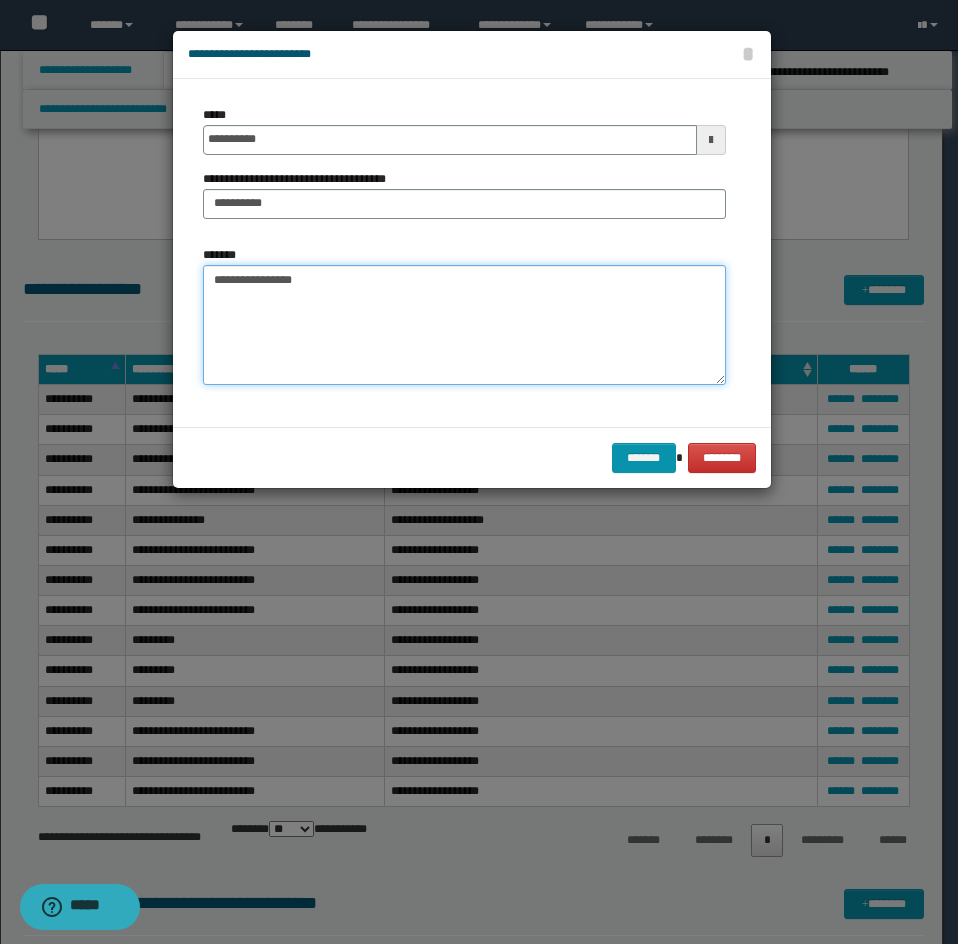 click on "**********" at bounding box center (464, 325) 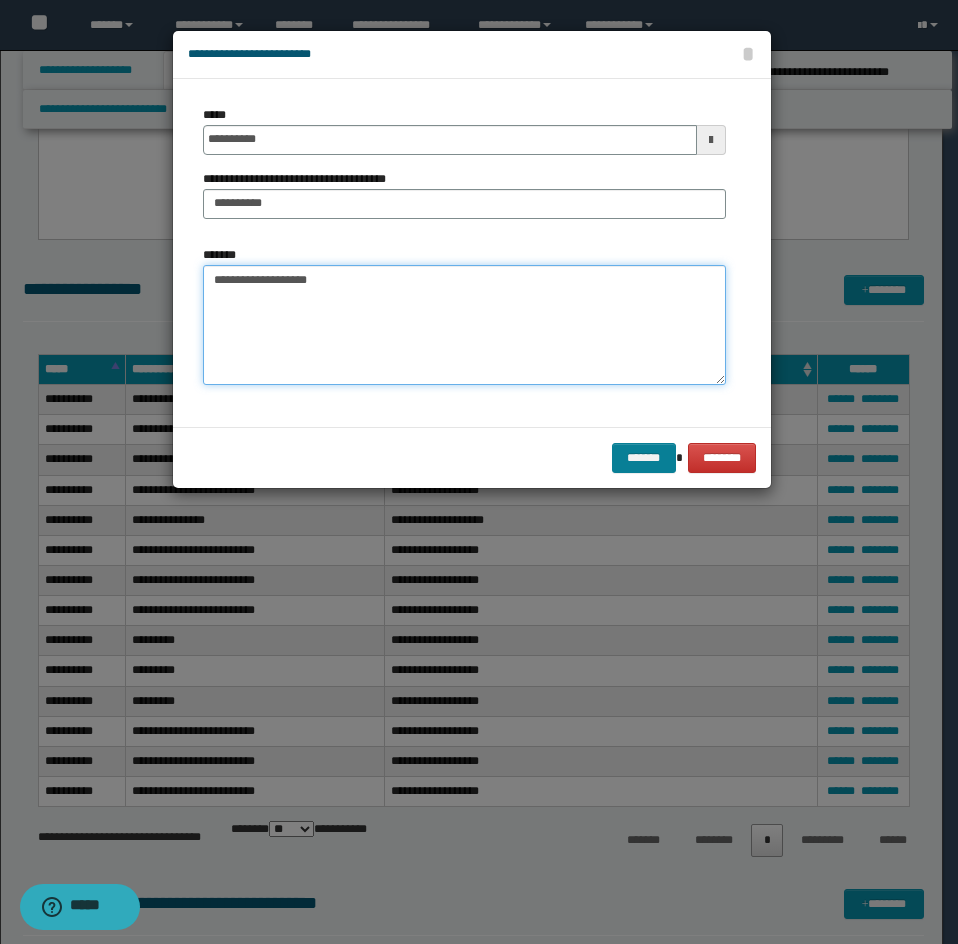 type on "**********" 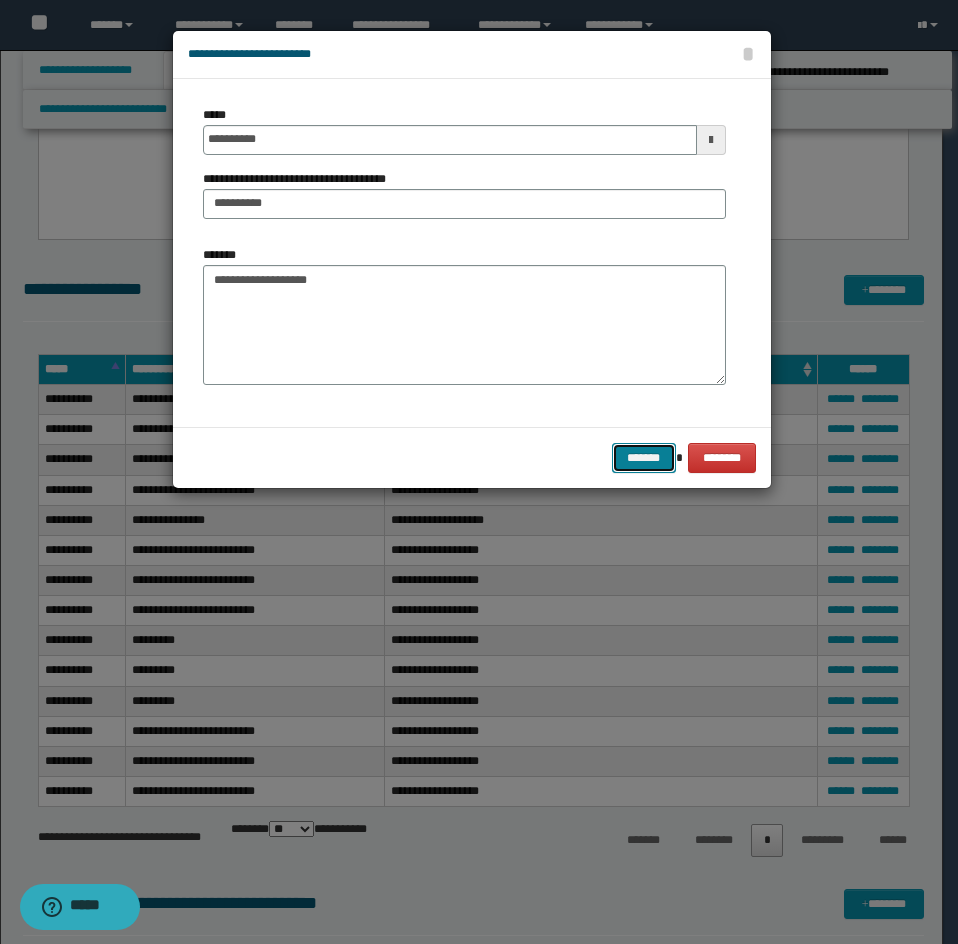 drag, startPoint x: 642, startPoint y: 466, endPoint x: 948, endPoint y: 431, distance: 307.99512 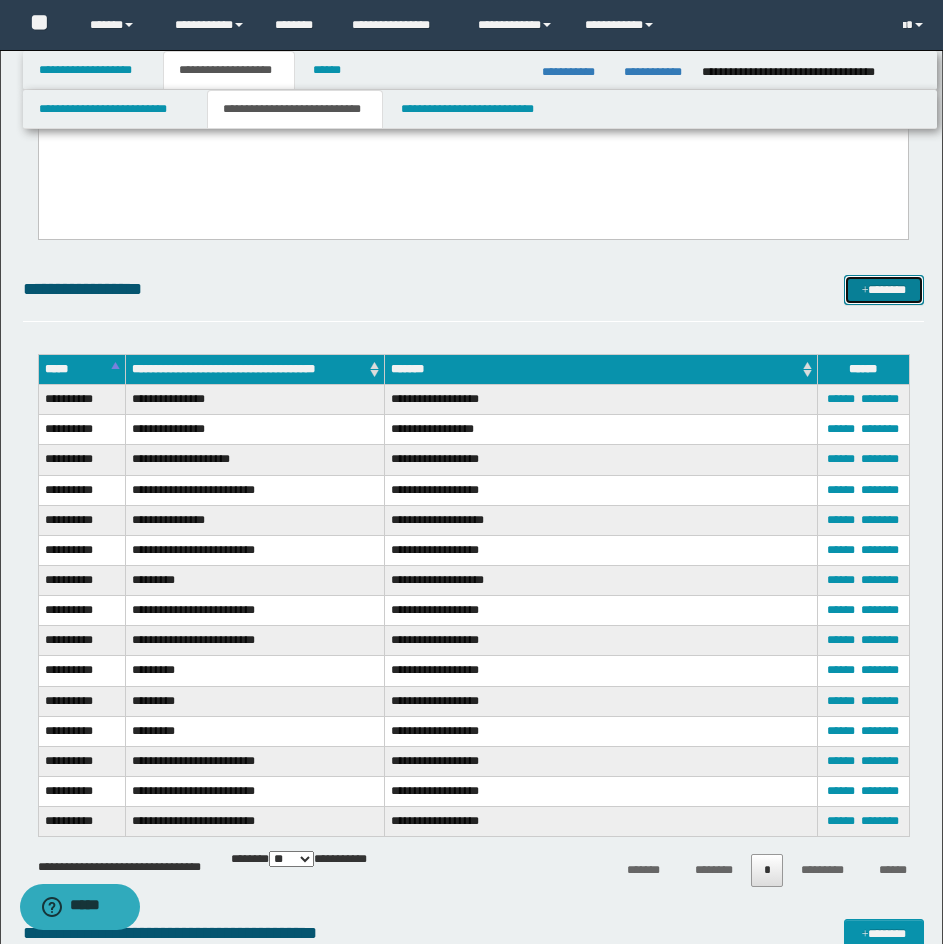 click on "*******" at bounding box center (884, 290) 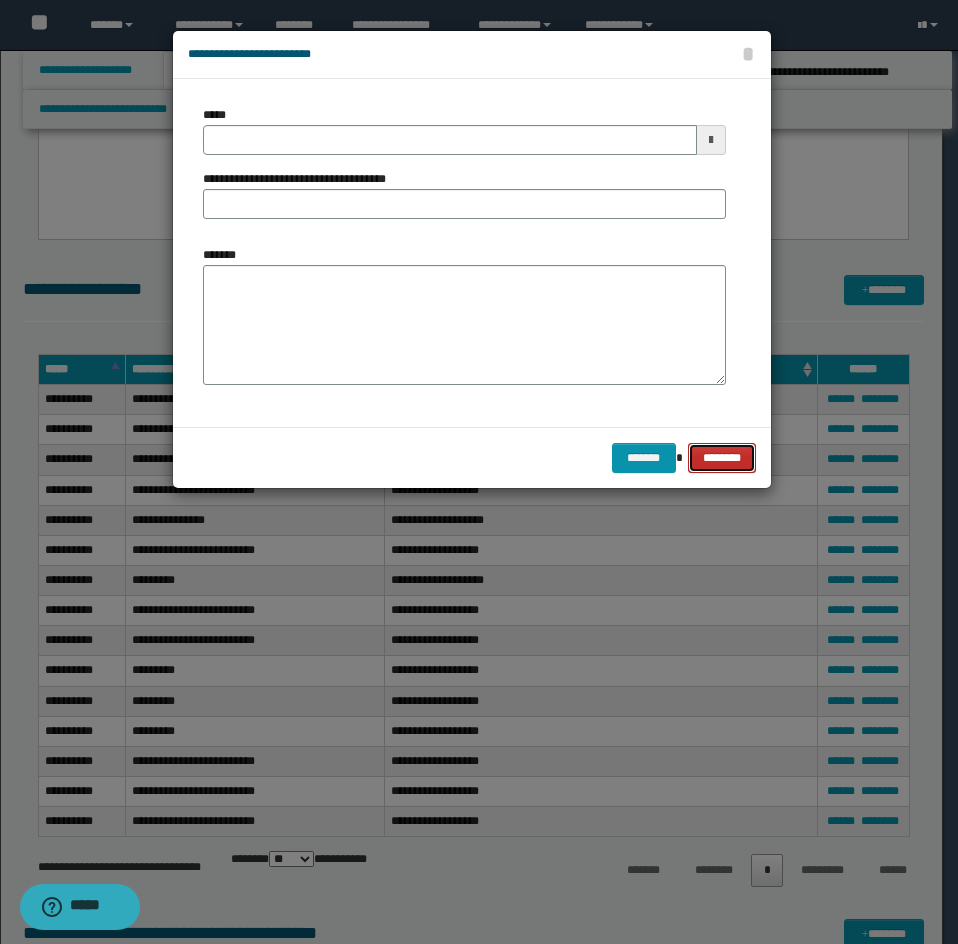 click on "********" at bounding box center (721, 458) 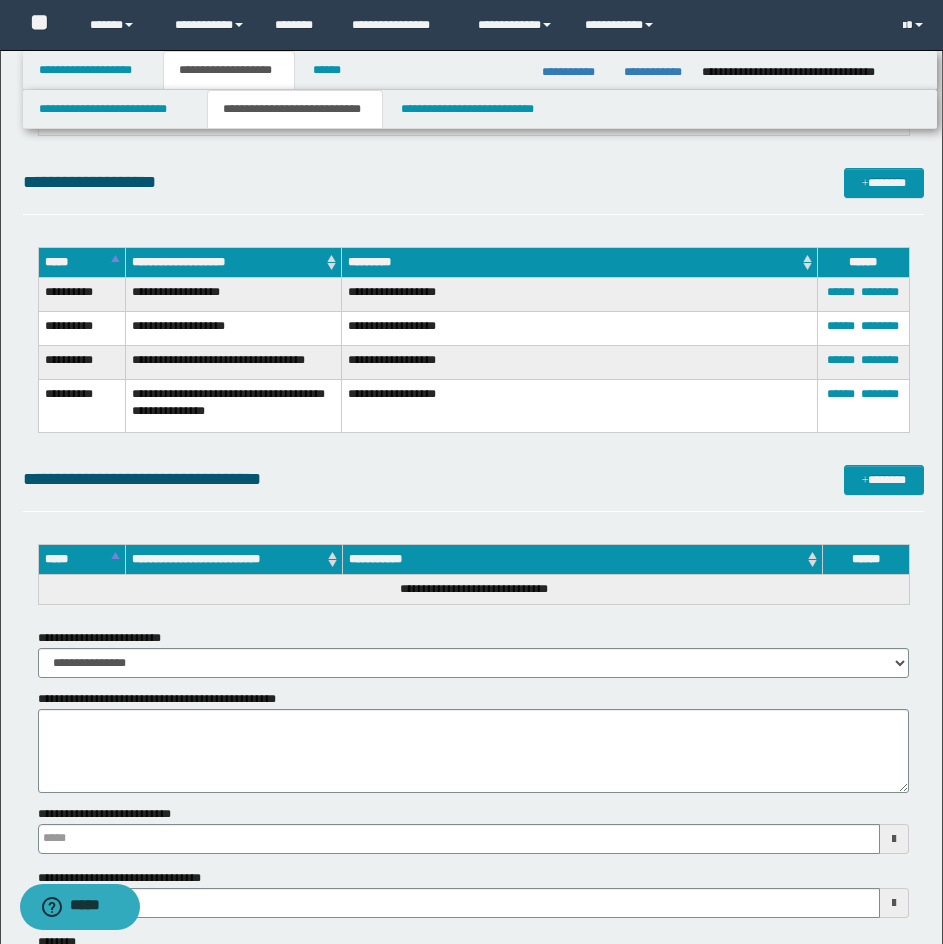 scroll, scrollTop: 6558, scrollLeft: 0, axis: vertical 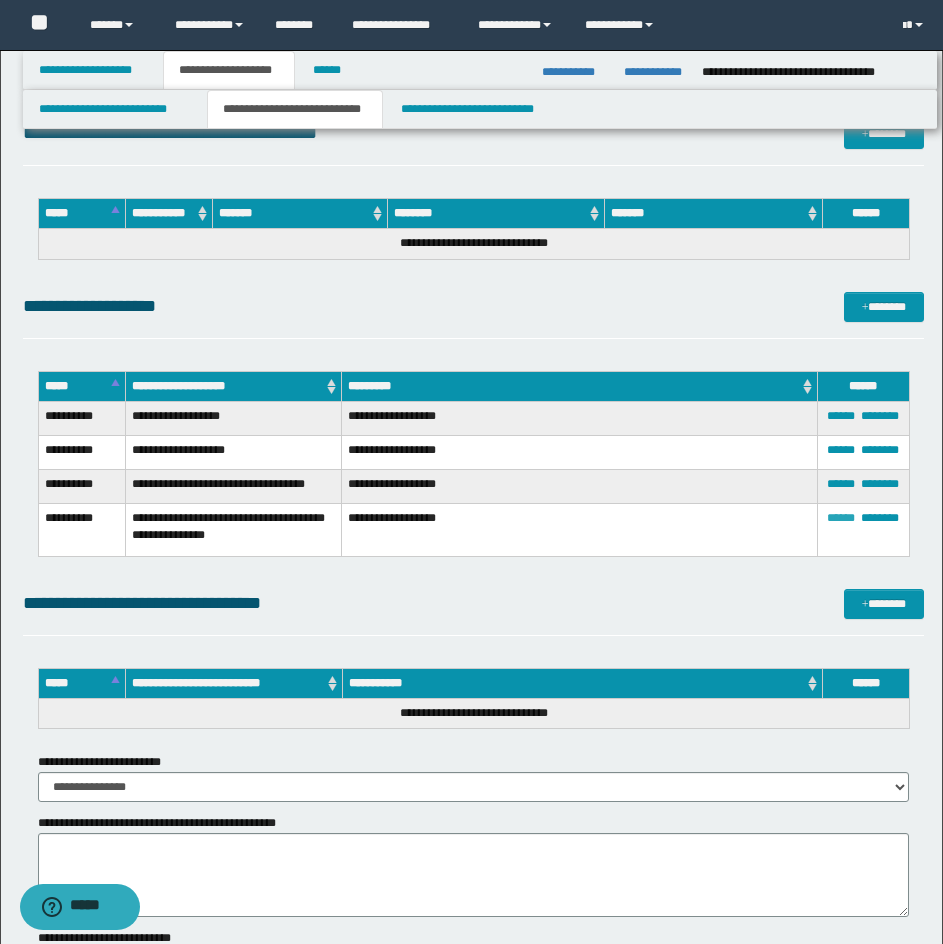 click on "******" at bounding box center (841, 518) 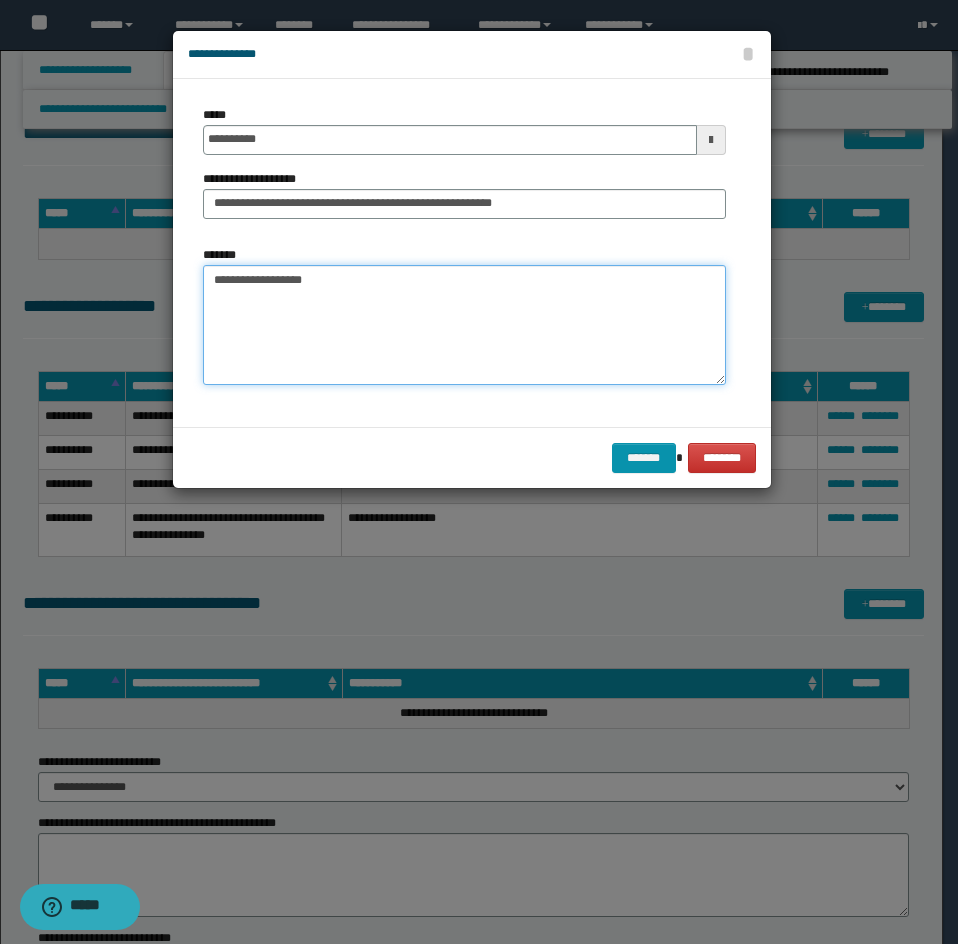 drag, startPoint x: 365, startPoint y: 297, endPoint x: 295, endPoint y: 291, distance: 70.256676 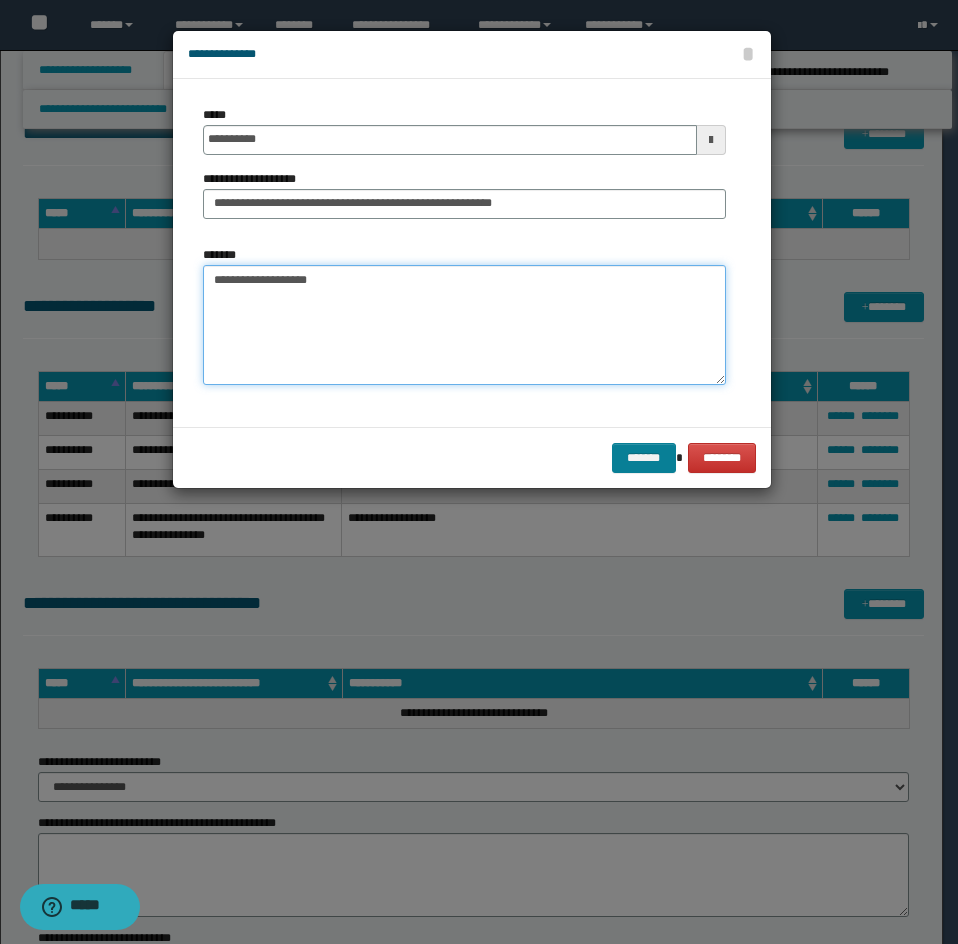 type on "**********" 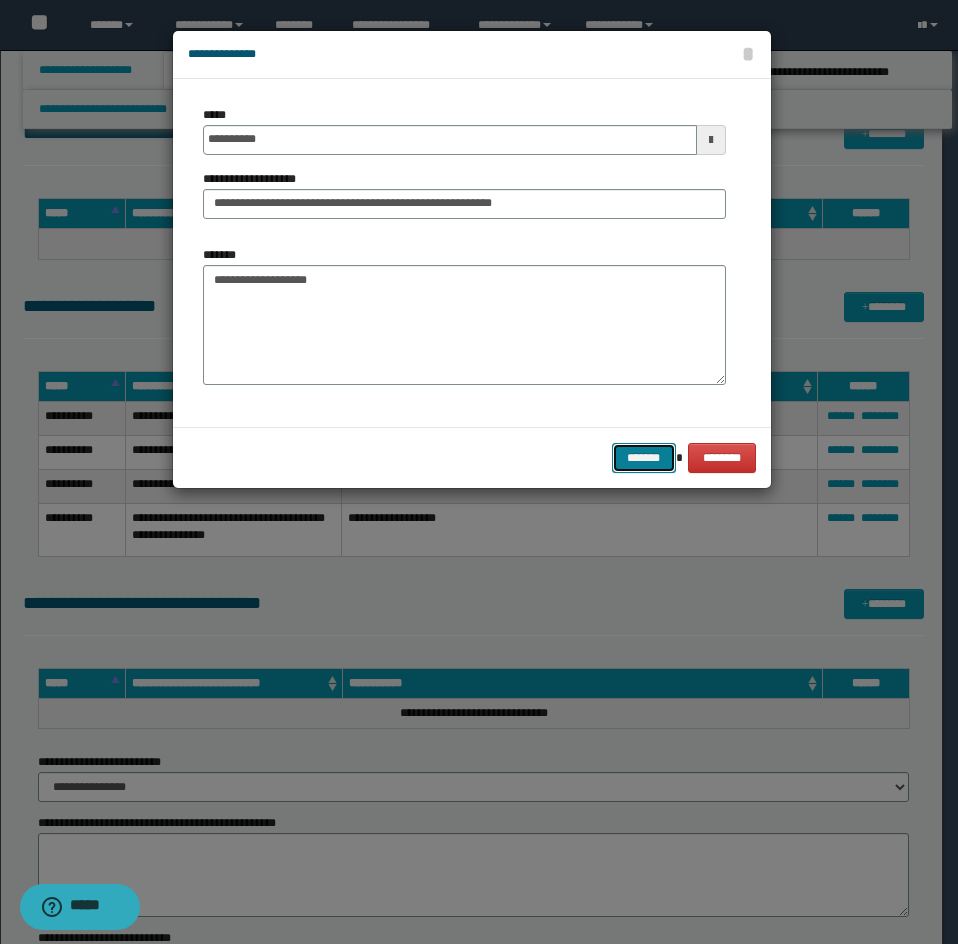 click on "*******" at bounding box center (644, 458) 